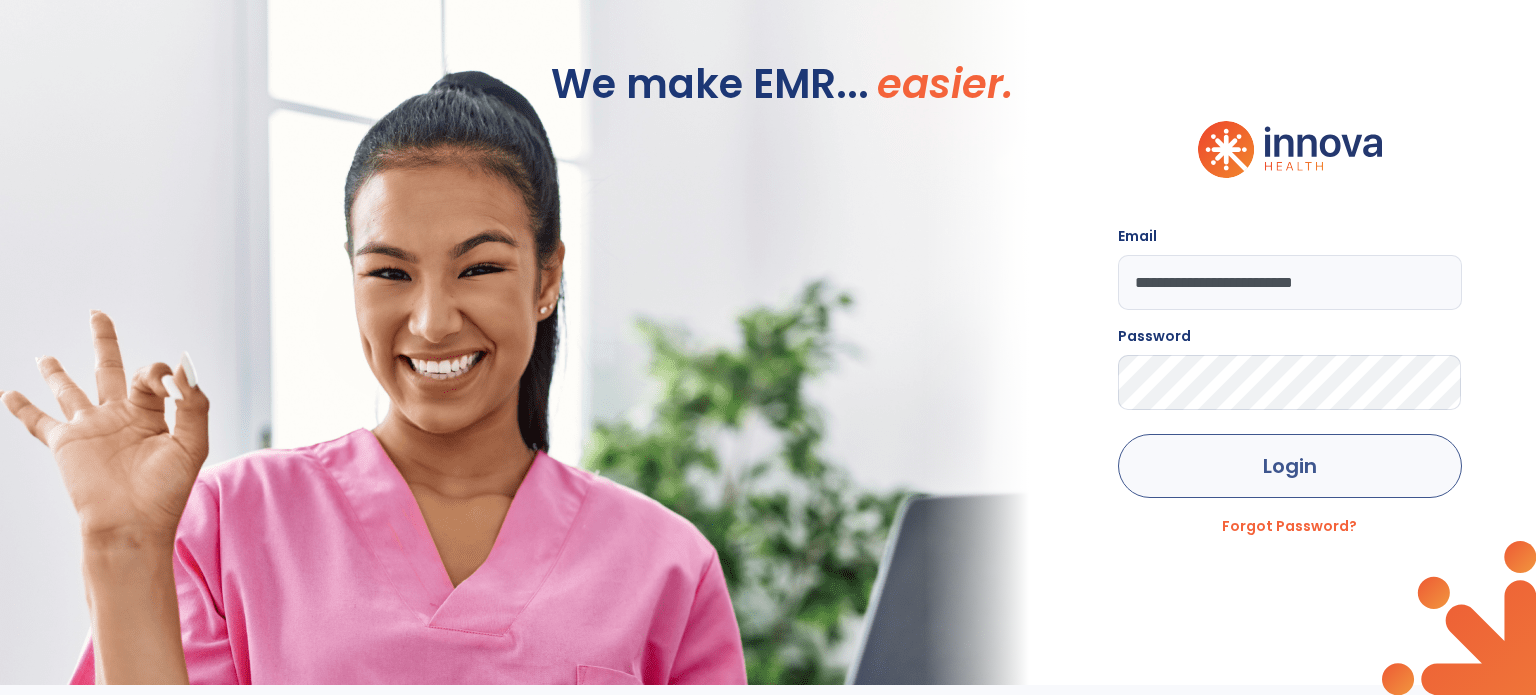 scroll, scrollTop: 0, scrollLeft: 0, axis: both 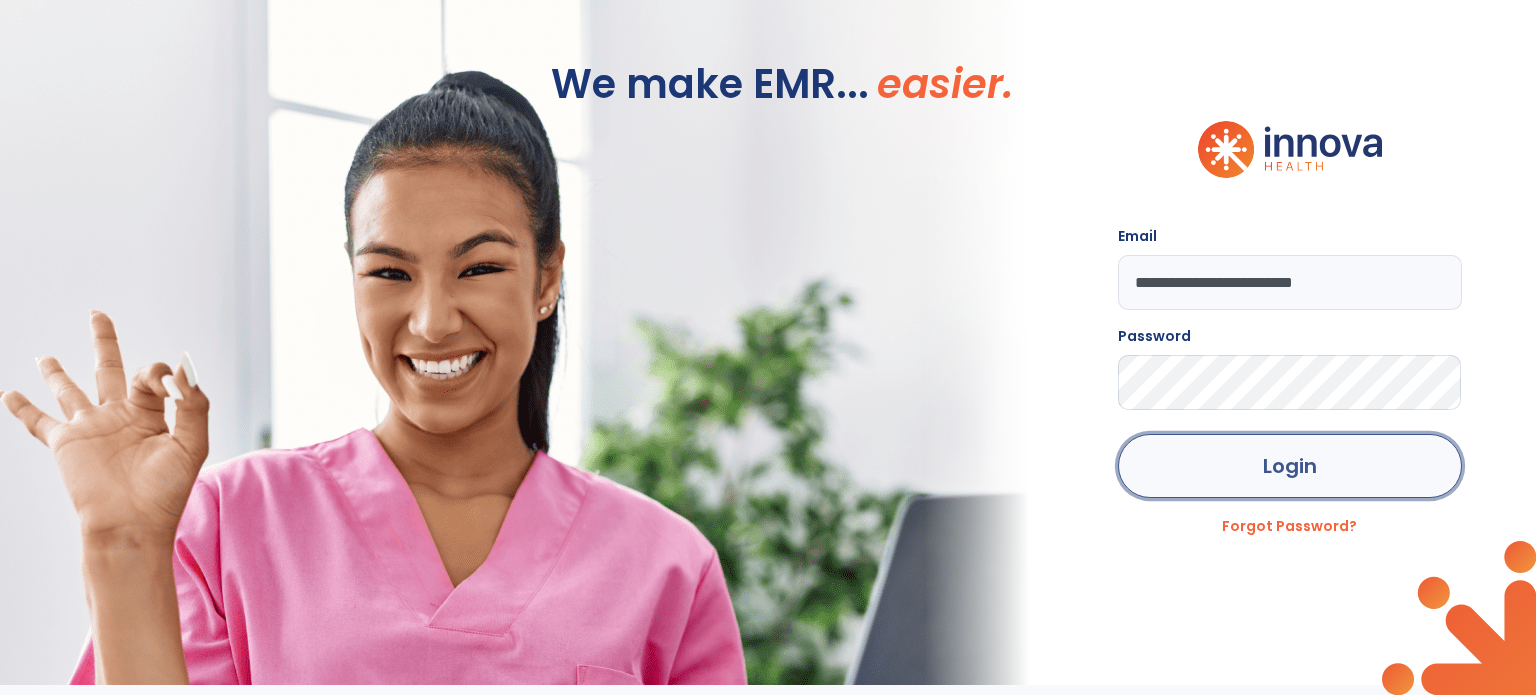 click on "Login" 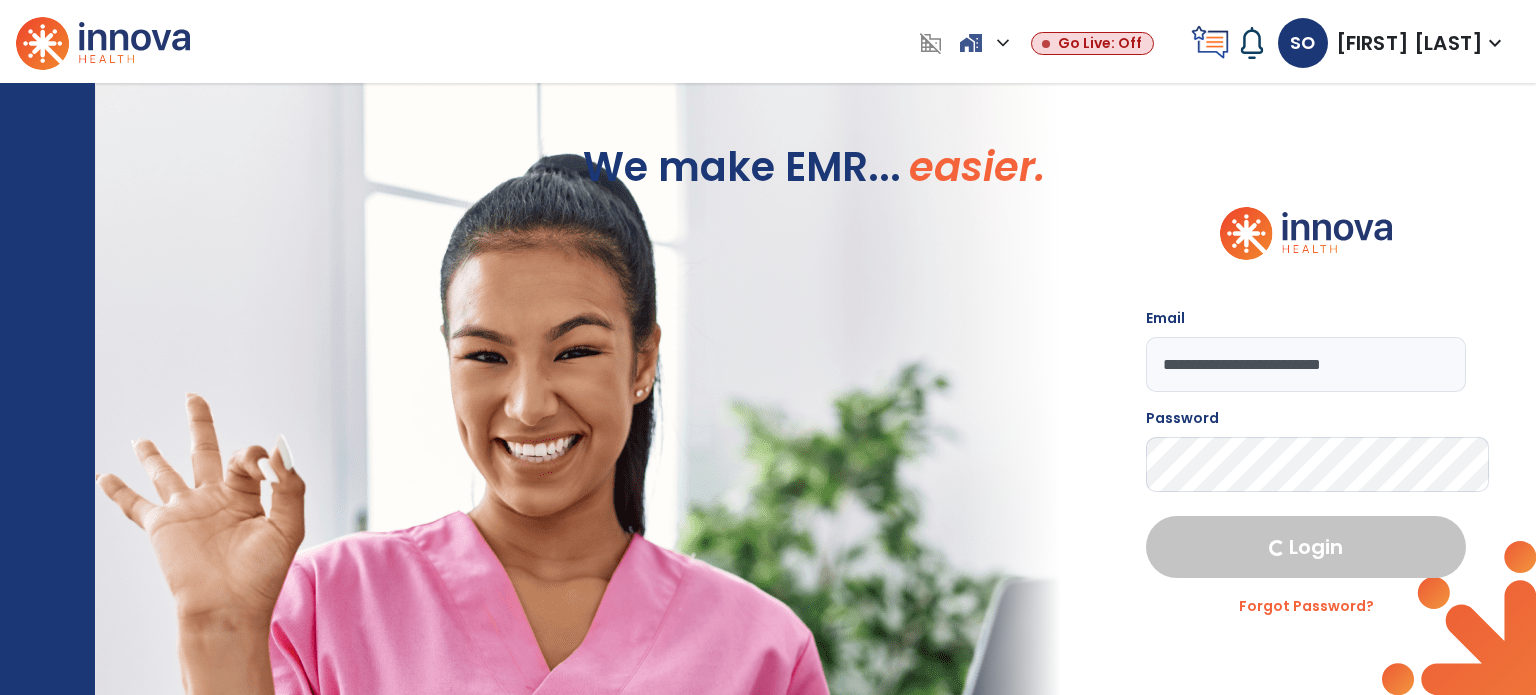 select on "****" 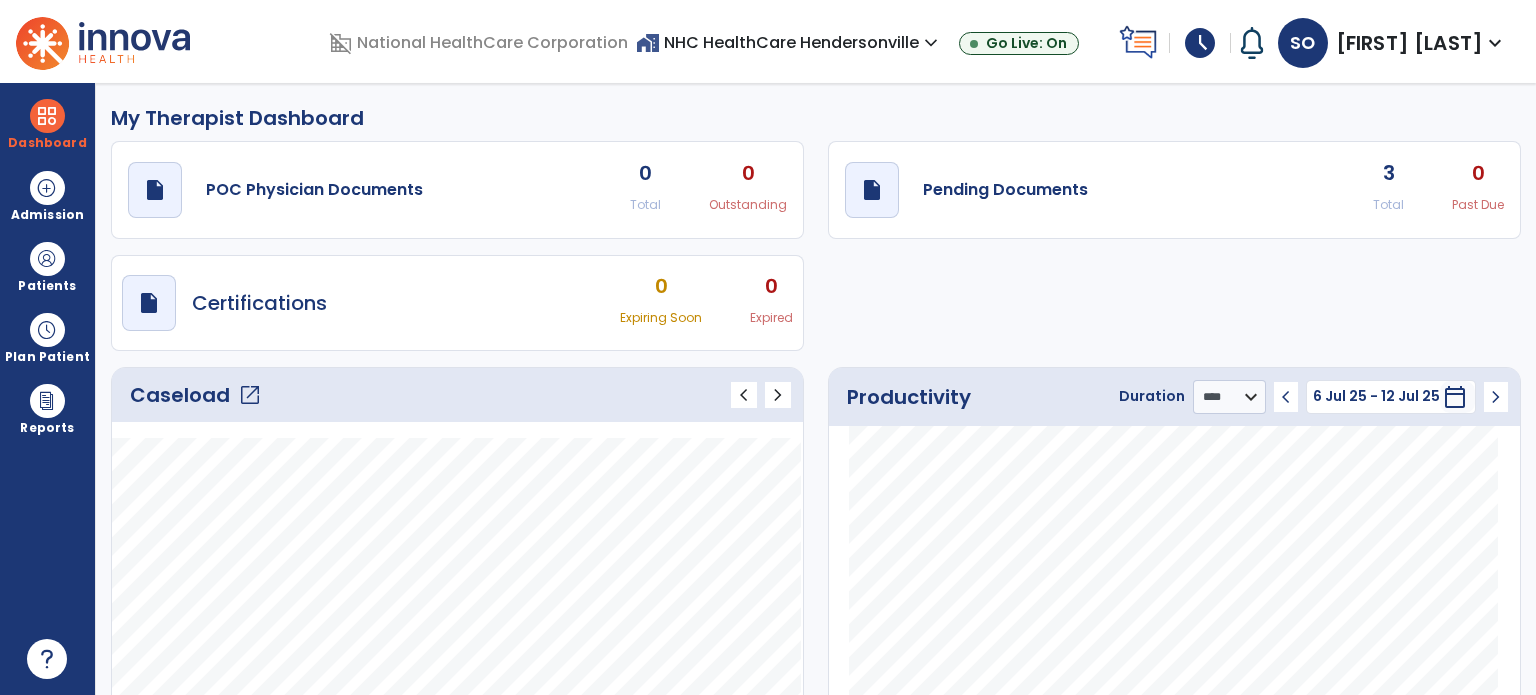click on "open_in_new" 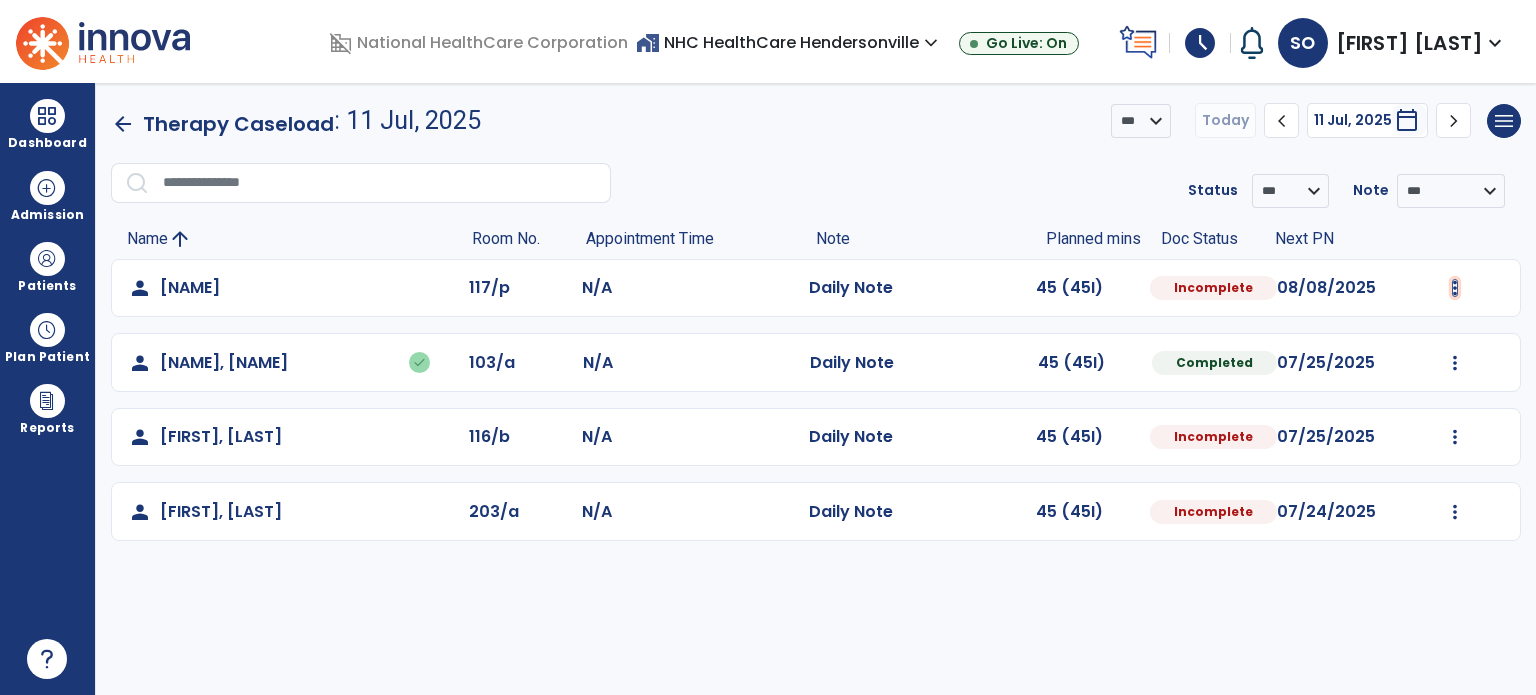 click at bounding box center (1455, 288) 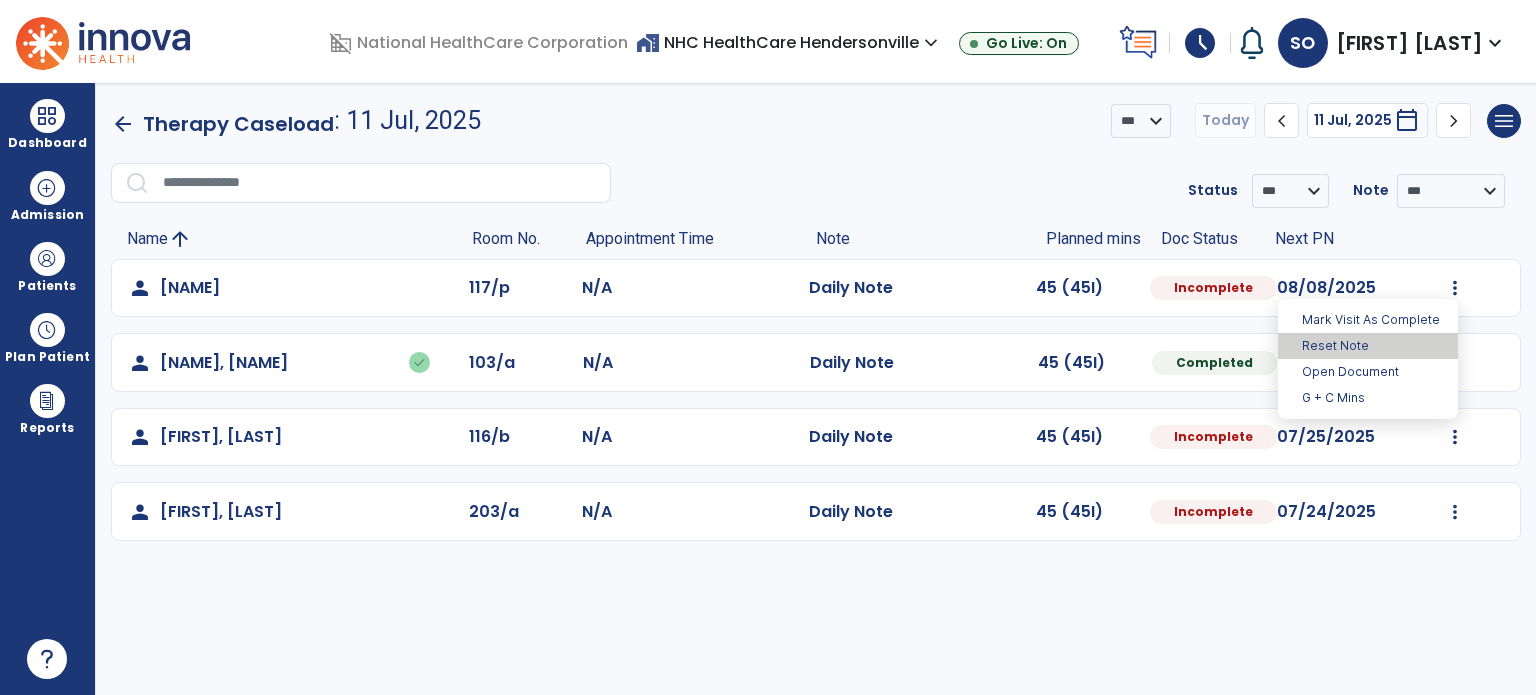 click on "Reset Note" at bounding box center (1368, 346) 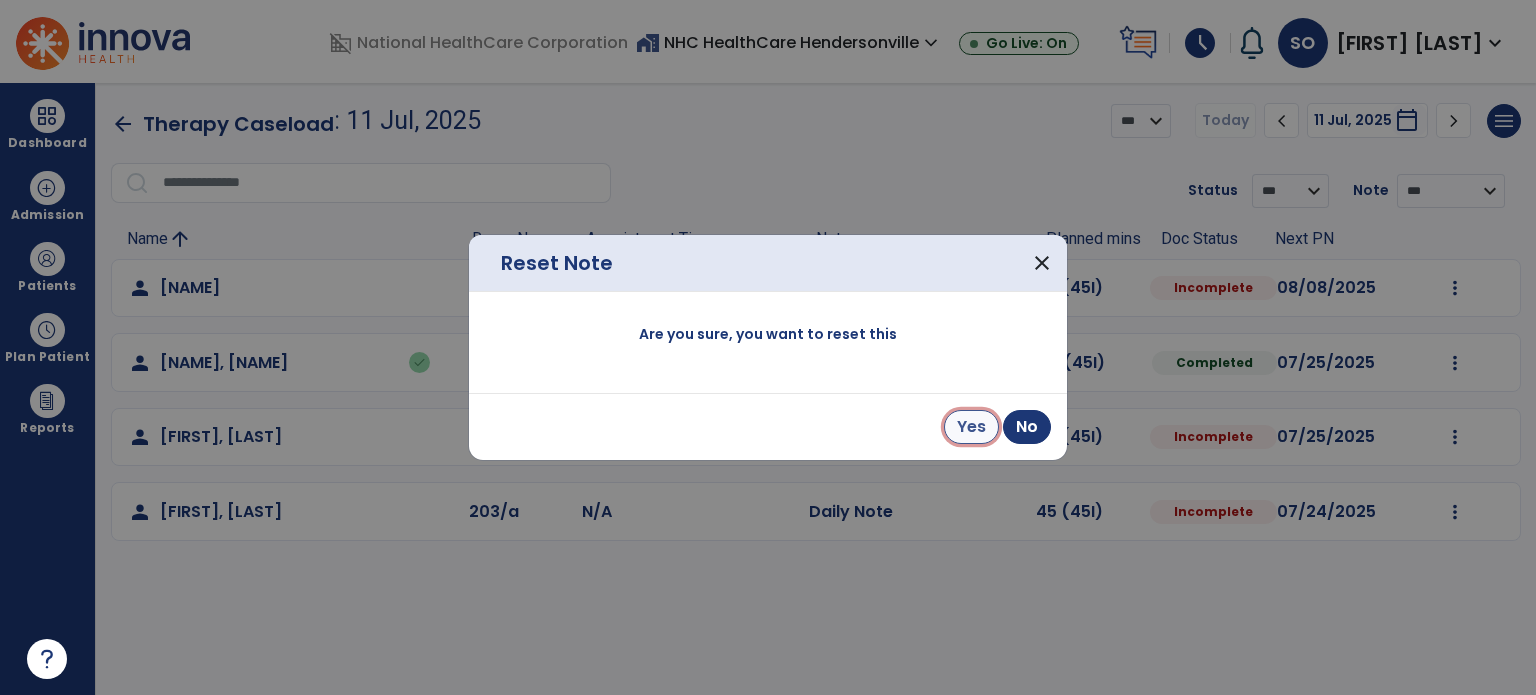 click on "Yes" at bounding box center [971, 427] 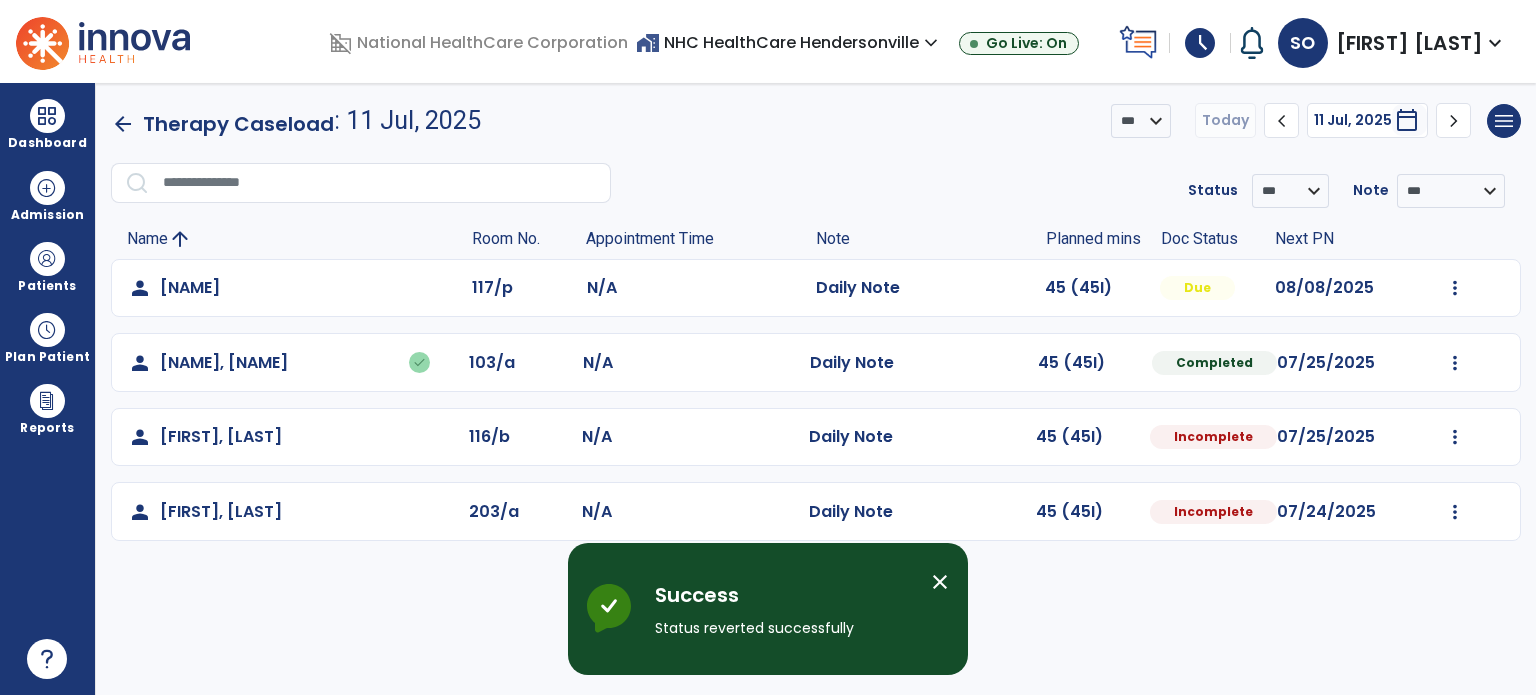 click on "close" at bounding box center (940, 582) 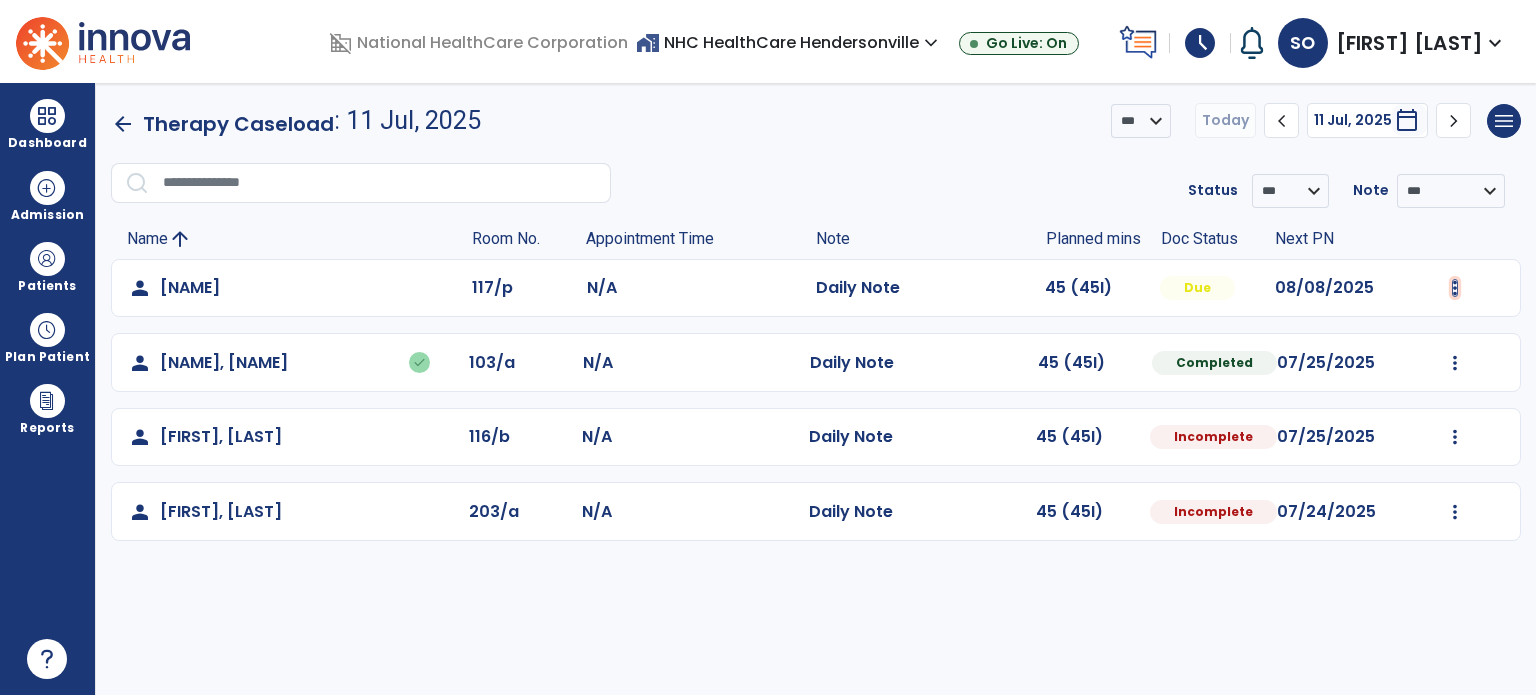 click at bounding box center (1455, 288) 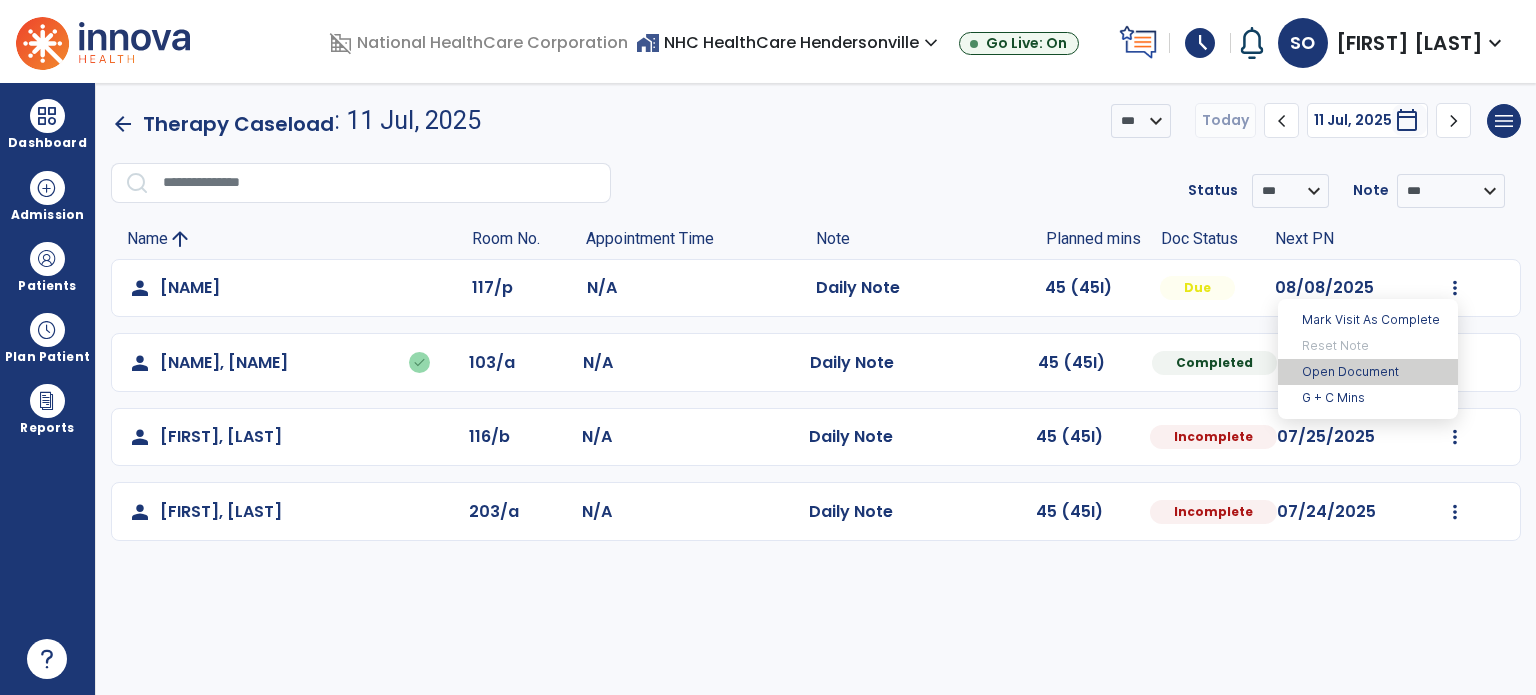 click on "Open Document" at bounding box center (1368, 372) 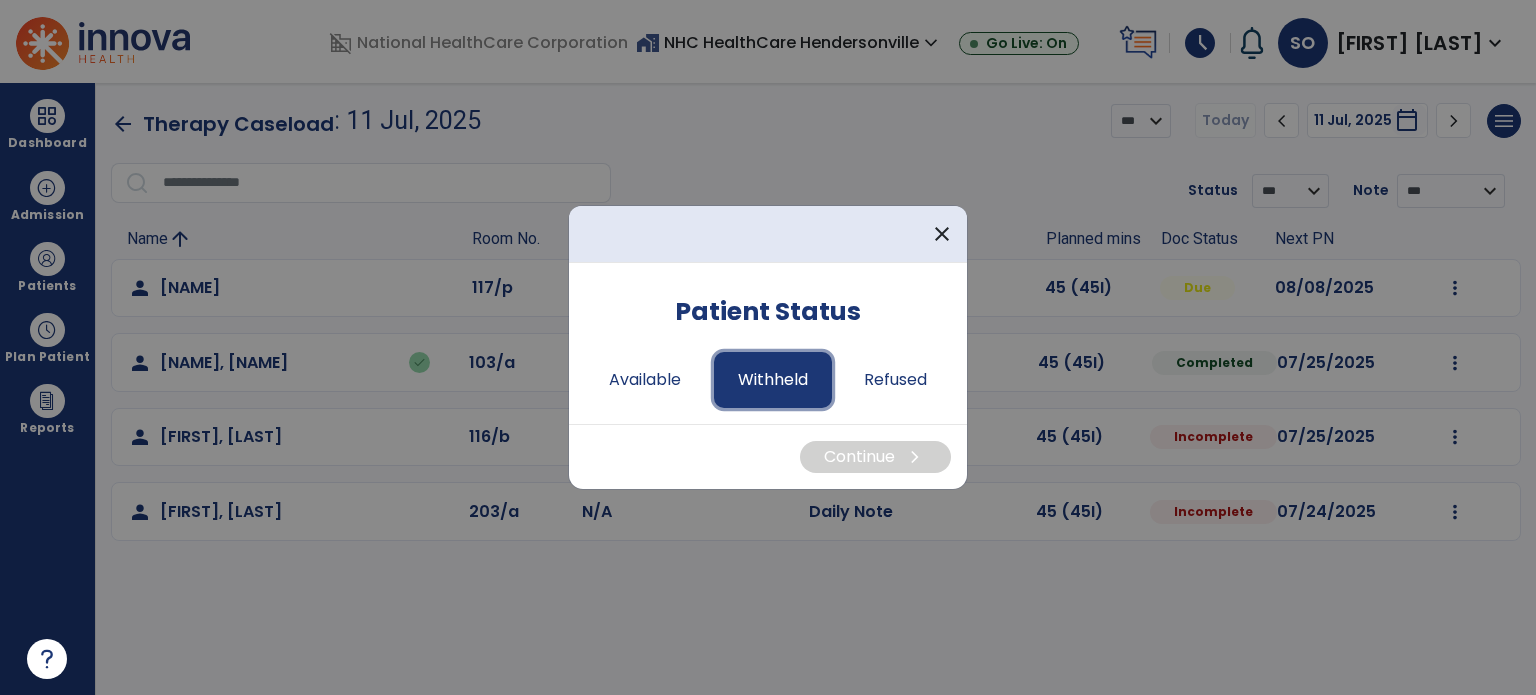 click on "Withheld" at bounding box center [773, 380] 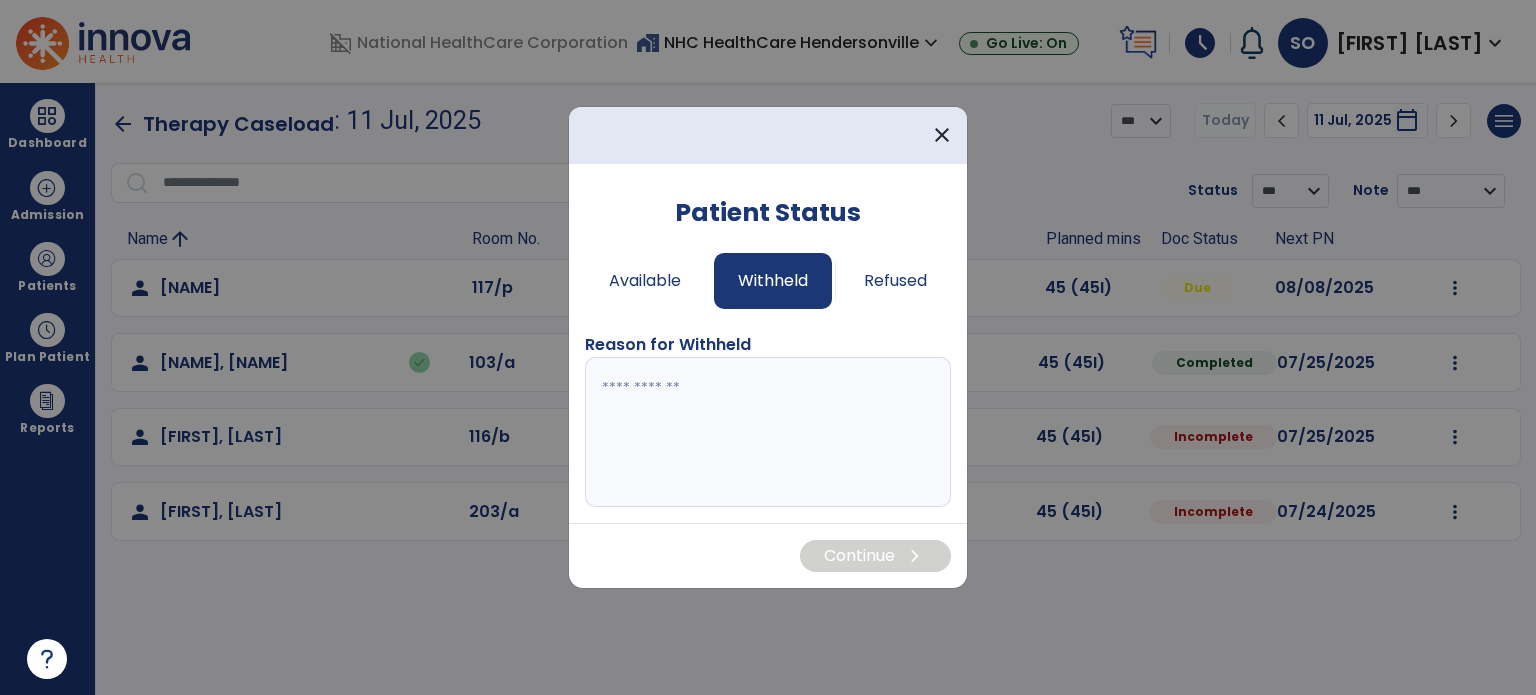 click at bounding box center (768, 432) 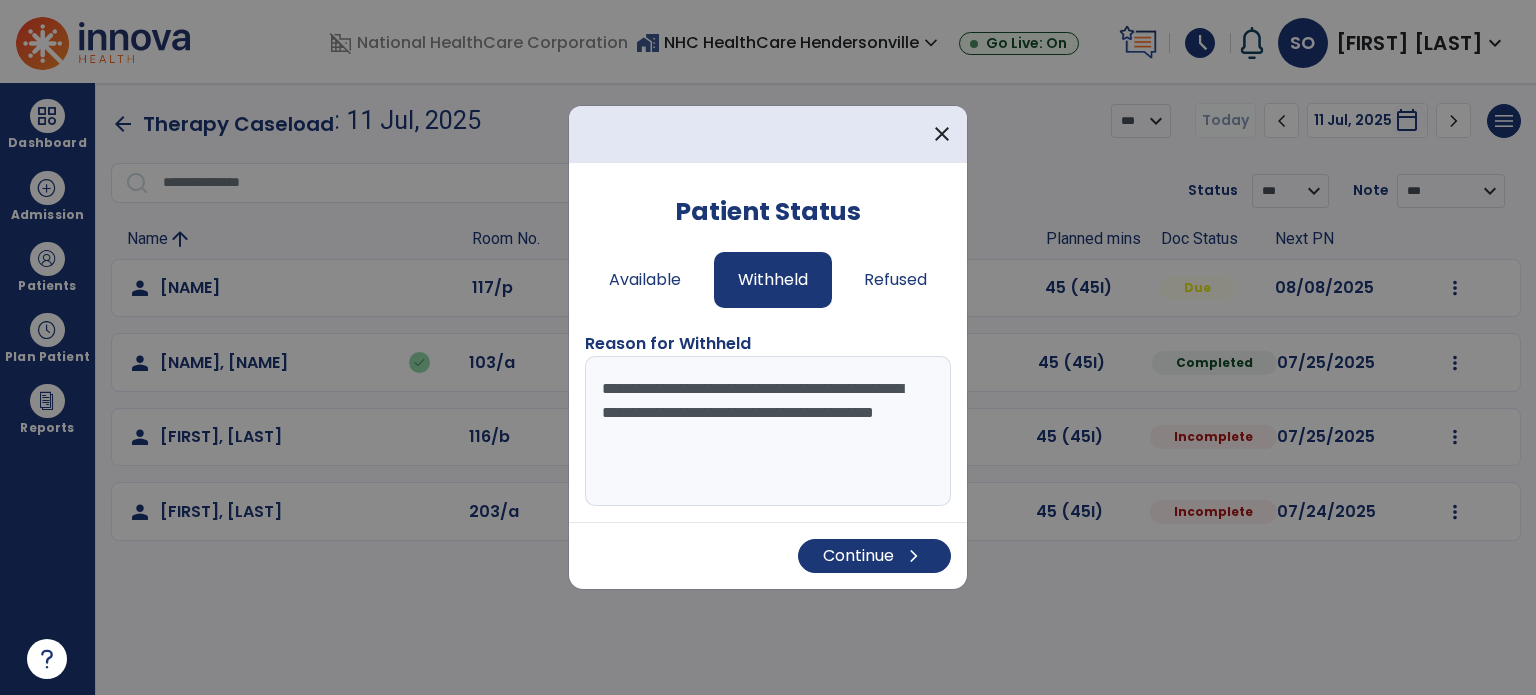 click on "**********" at bounding box center [768, 431] 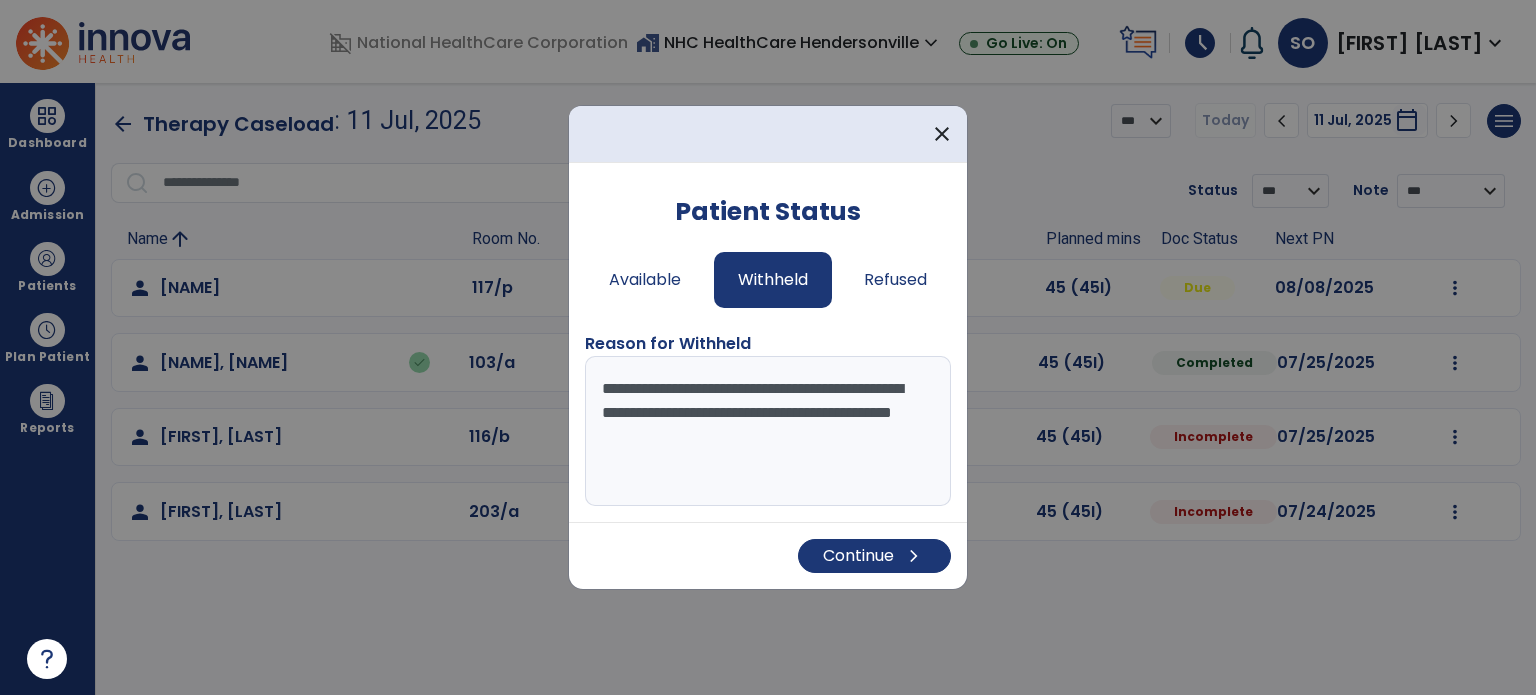 drag, startPoint x: 863, startPoint y: 382, endPoint x: 896, endPoint y: 390, distance: 33.955853 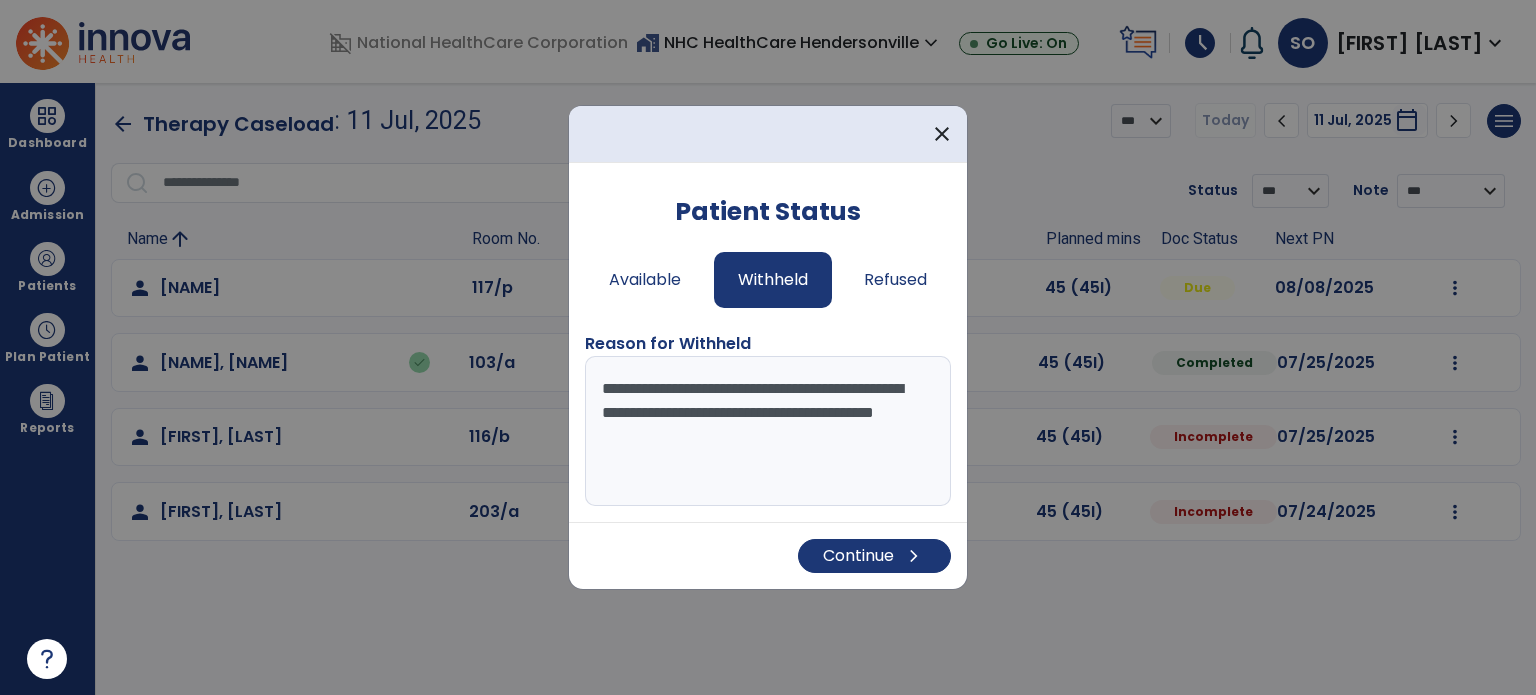 click on "**********" at bounding box center (768, 431) 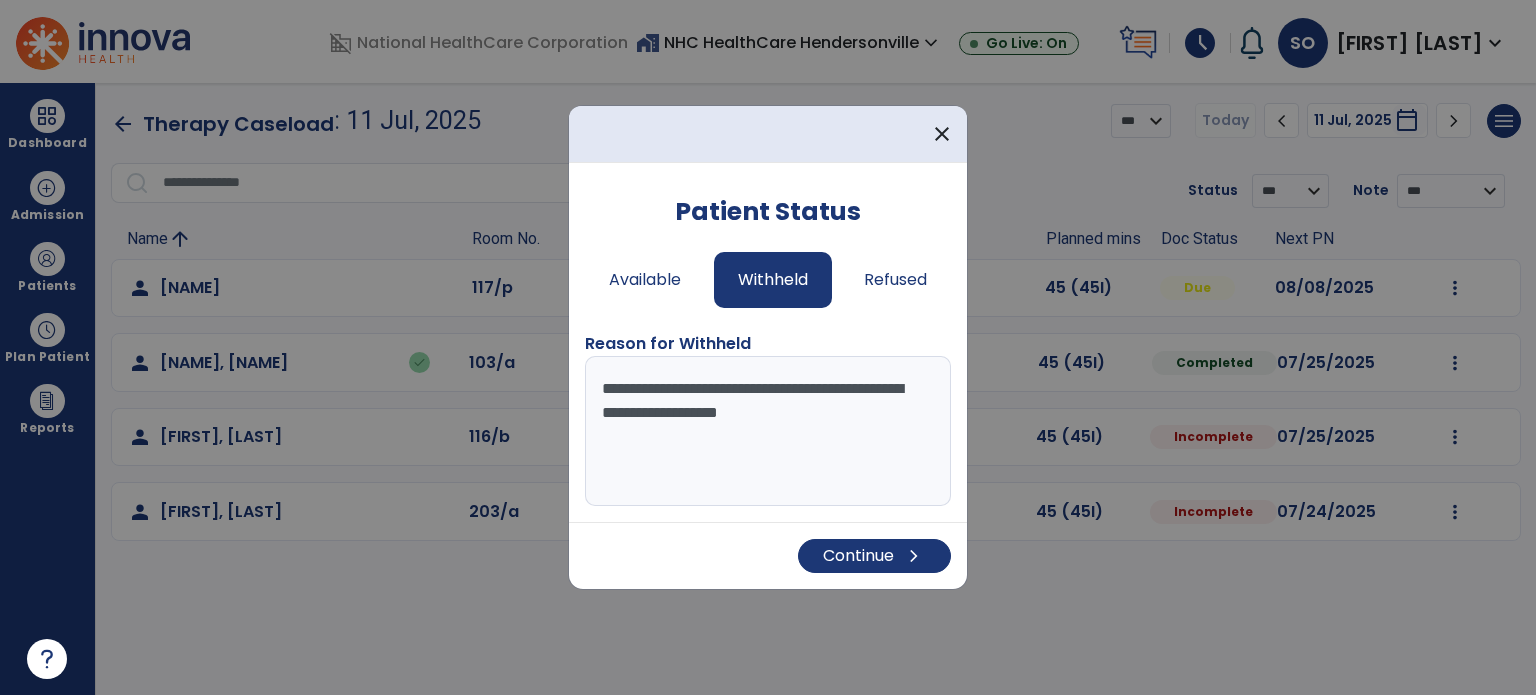 click on "**********" at bounding box center (768, 431) 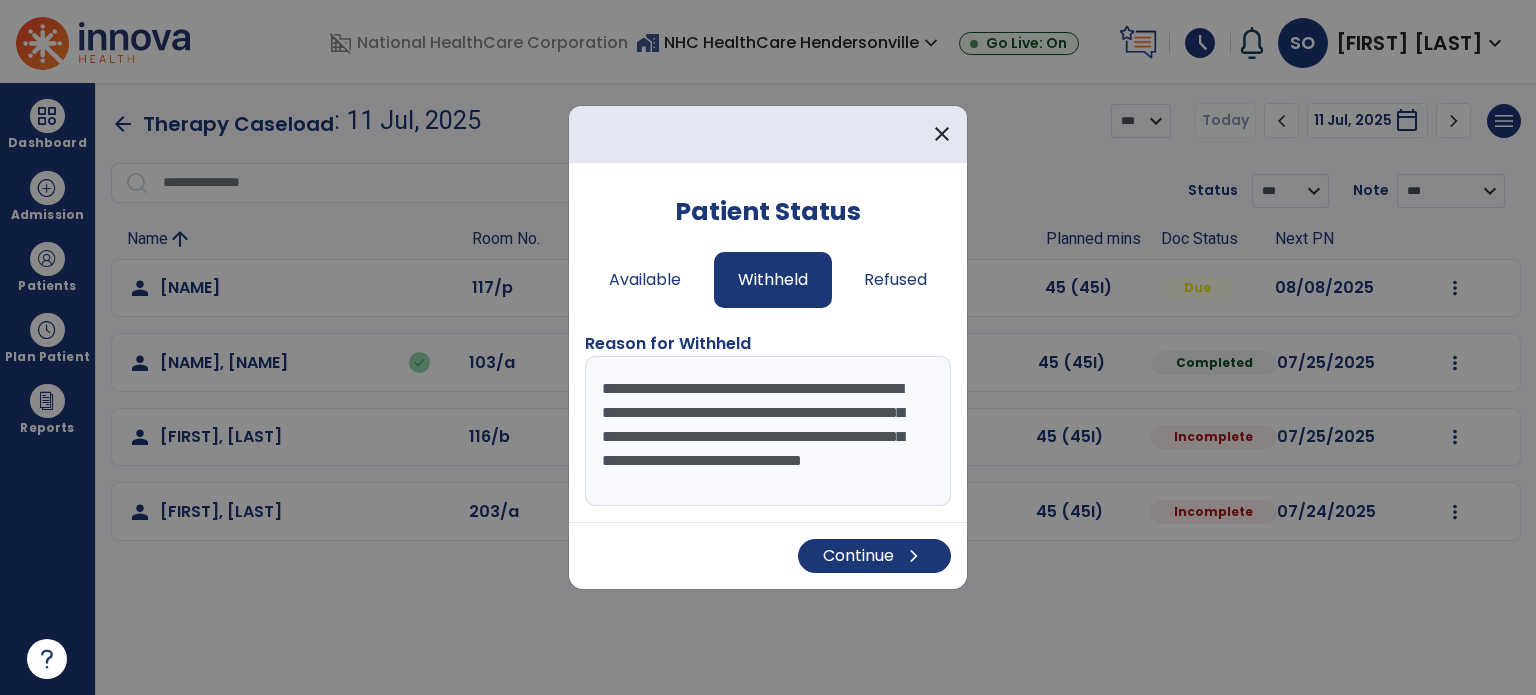 type on "**********" 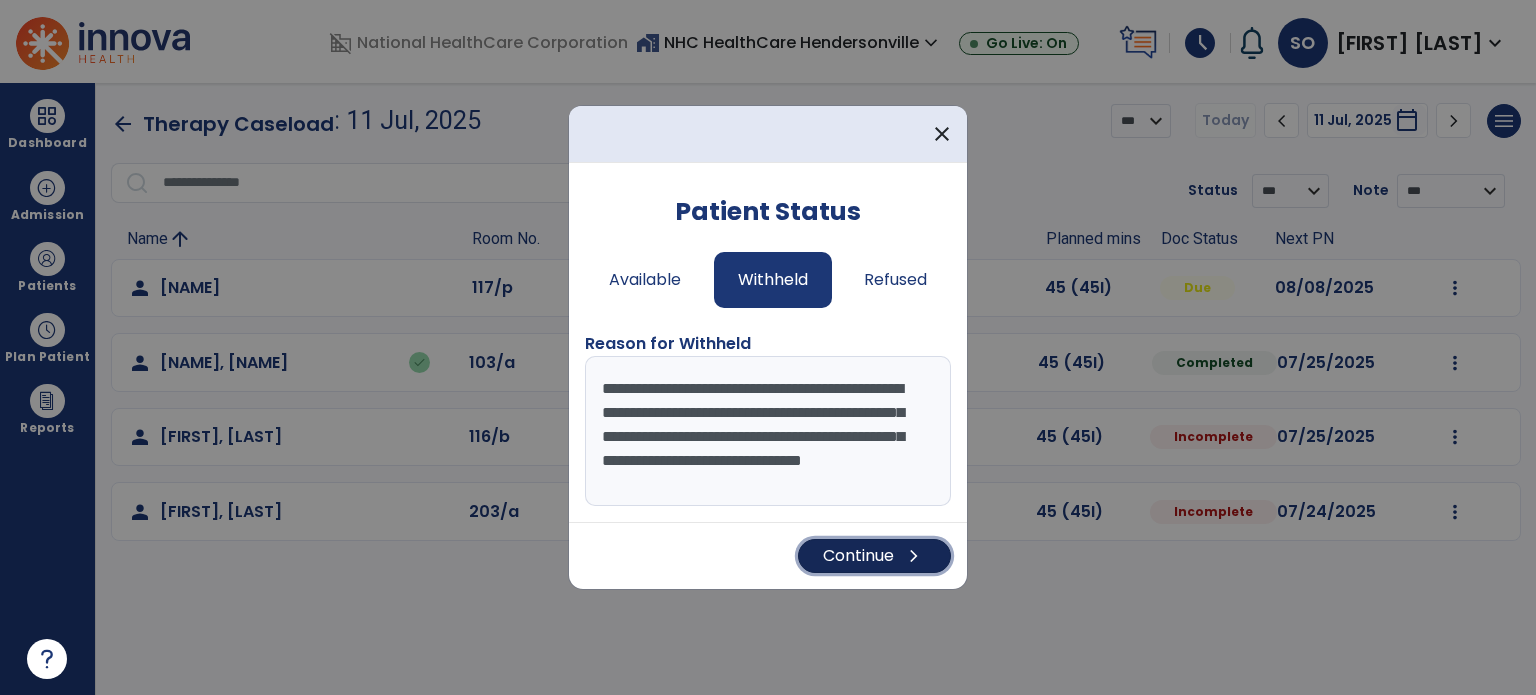 click on "Continue   chevron_right" at bounding box center [874, 556] 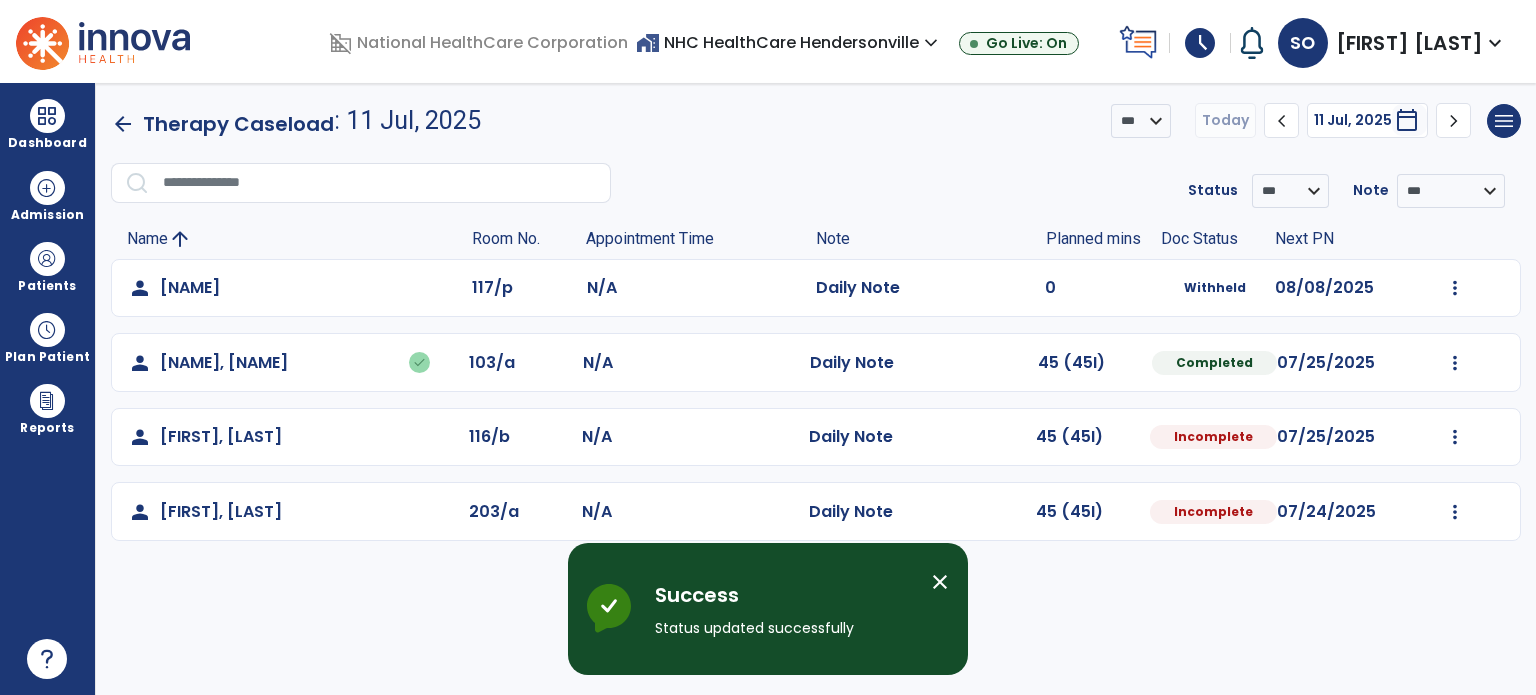 click on "close" at bounding box center (940, 582) 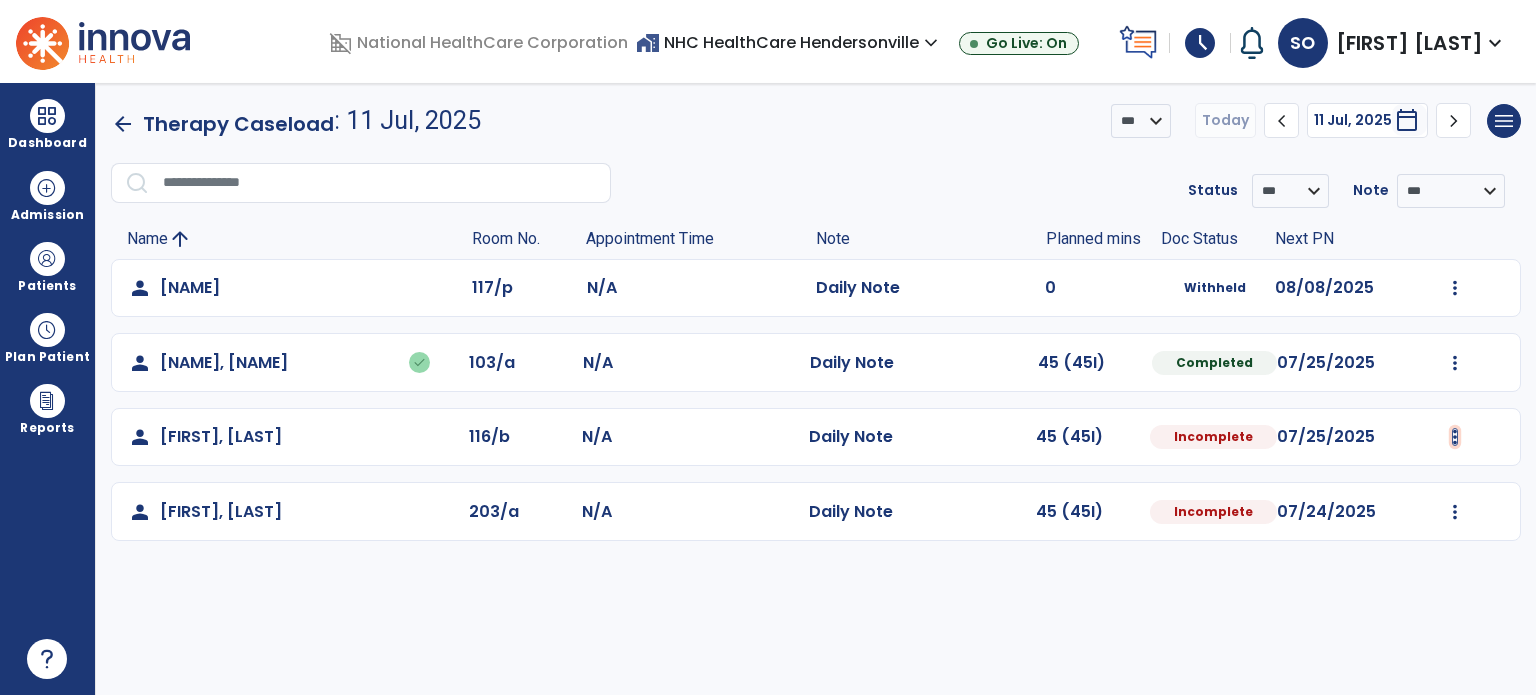 click at bounding box center (1455, 288) 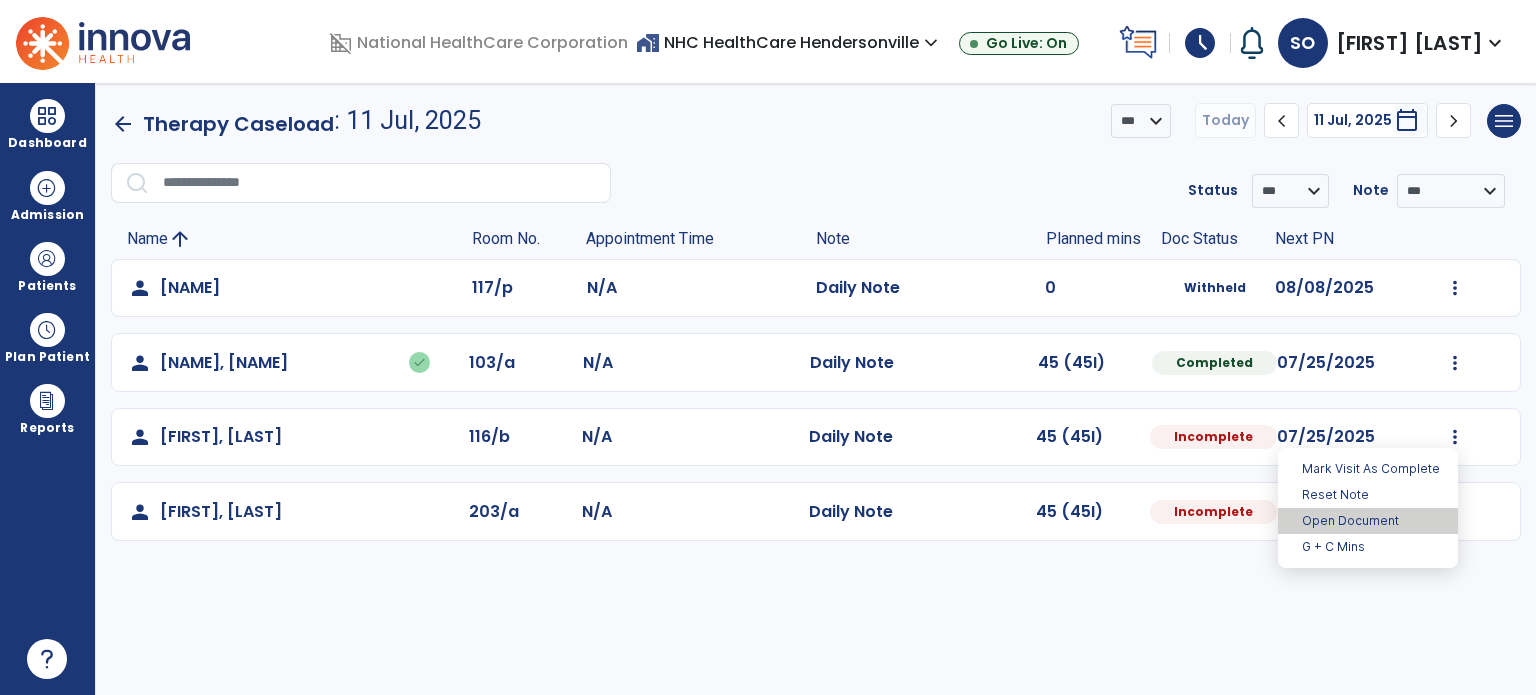 click on "Open Document" at bounding box center [1368, 521] 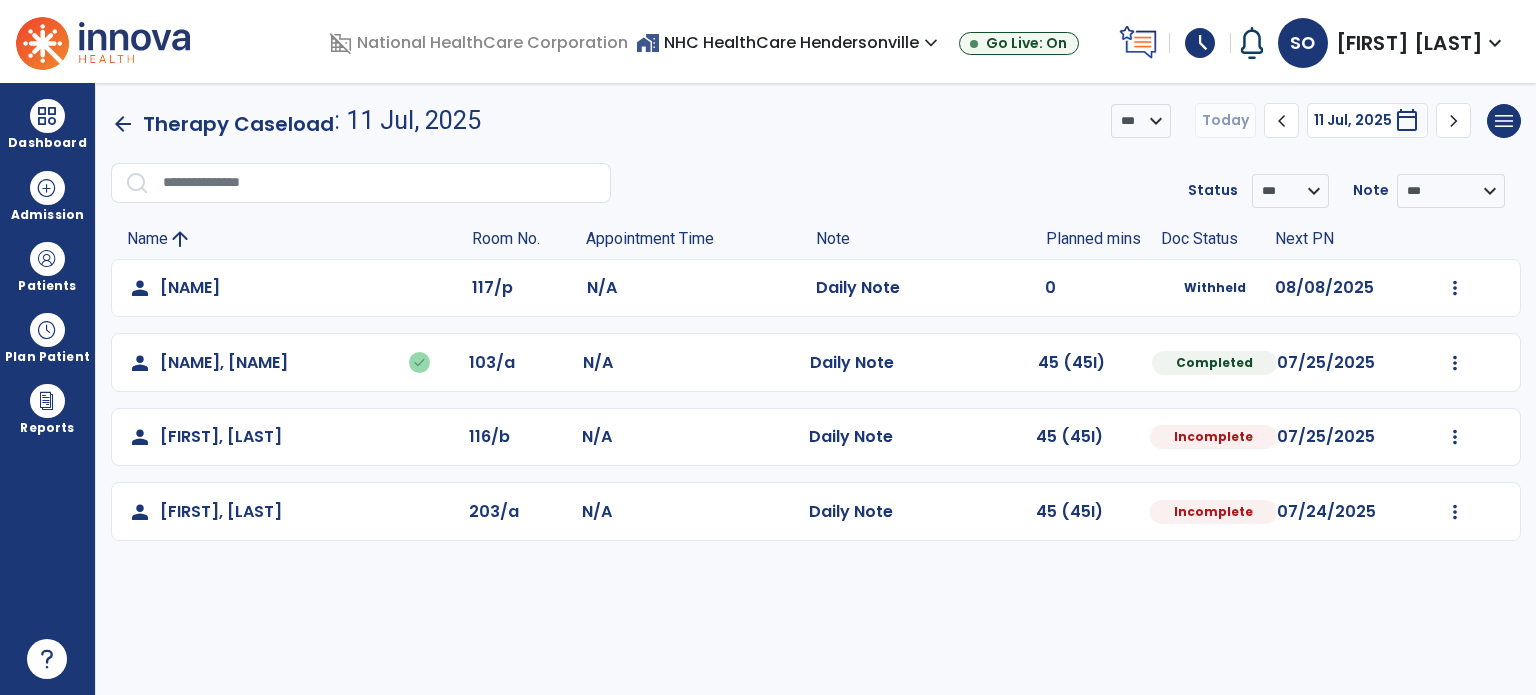 select on "*" 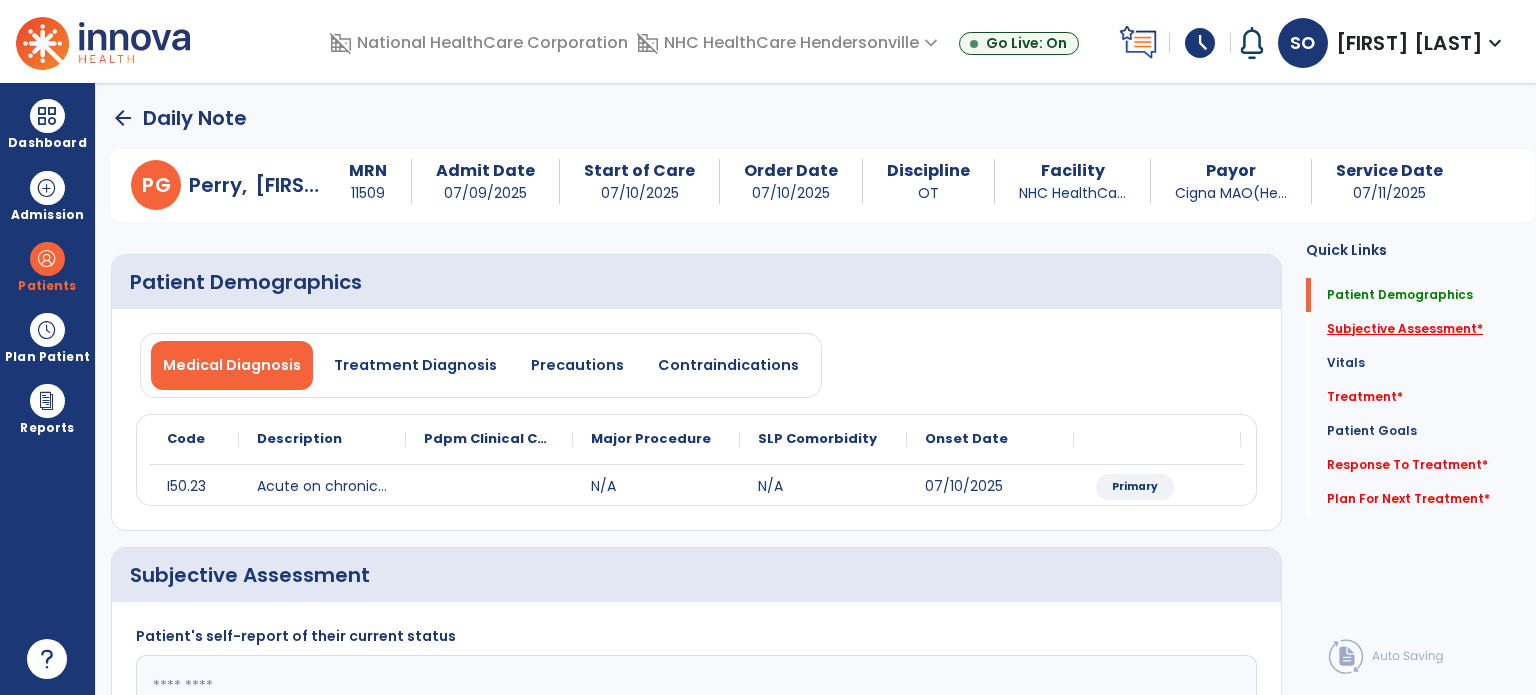 click on "Subjective Assessment   *" 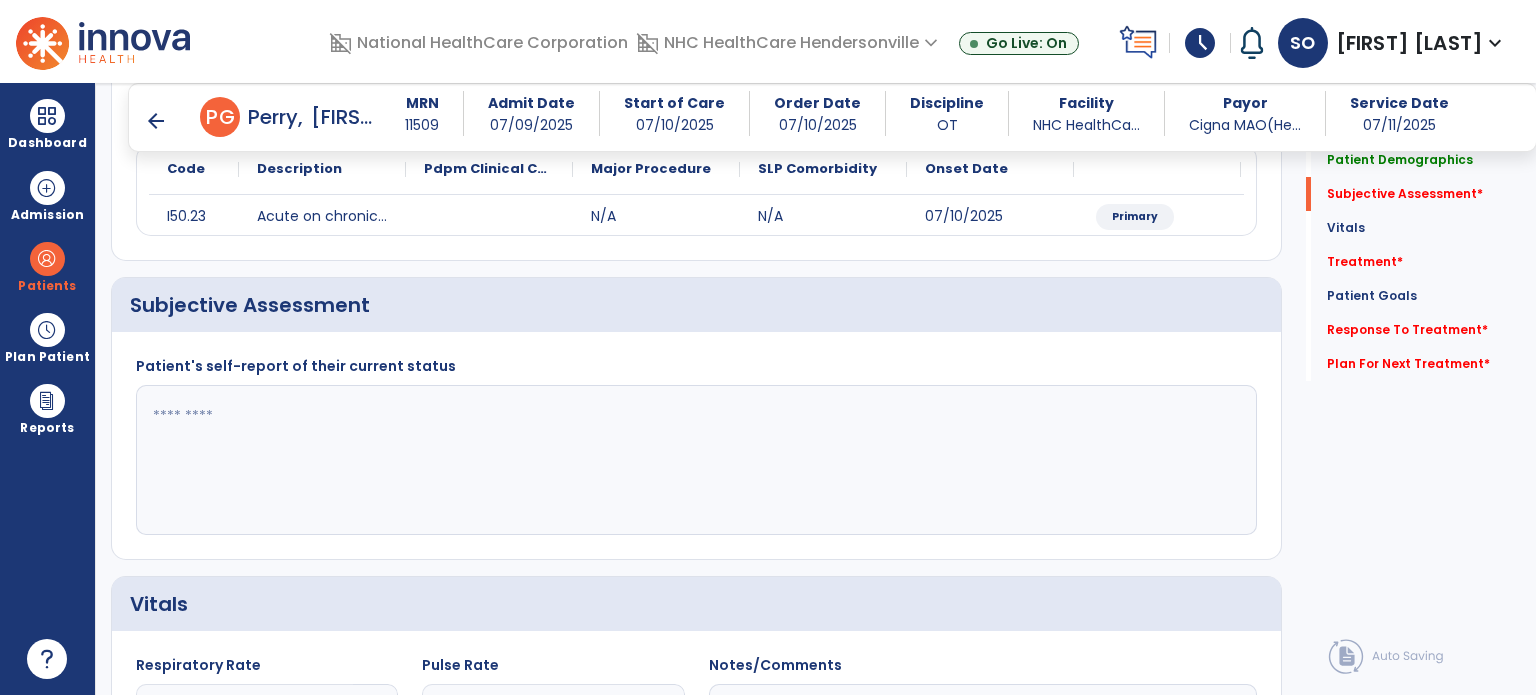 scroll, scrollTop: 298, scrollLeft: 0, axis: vertical 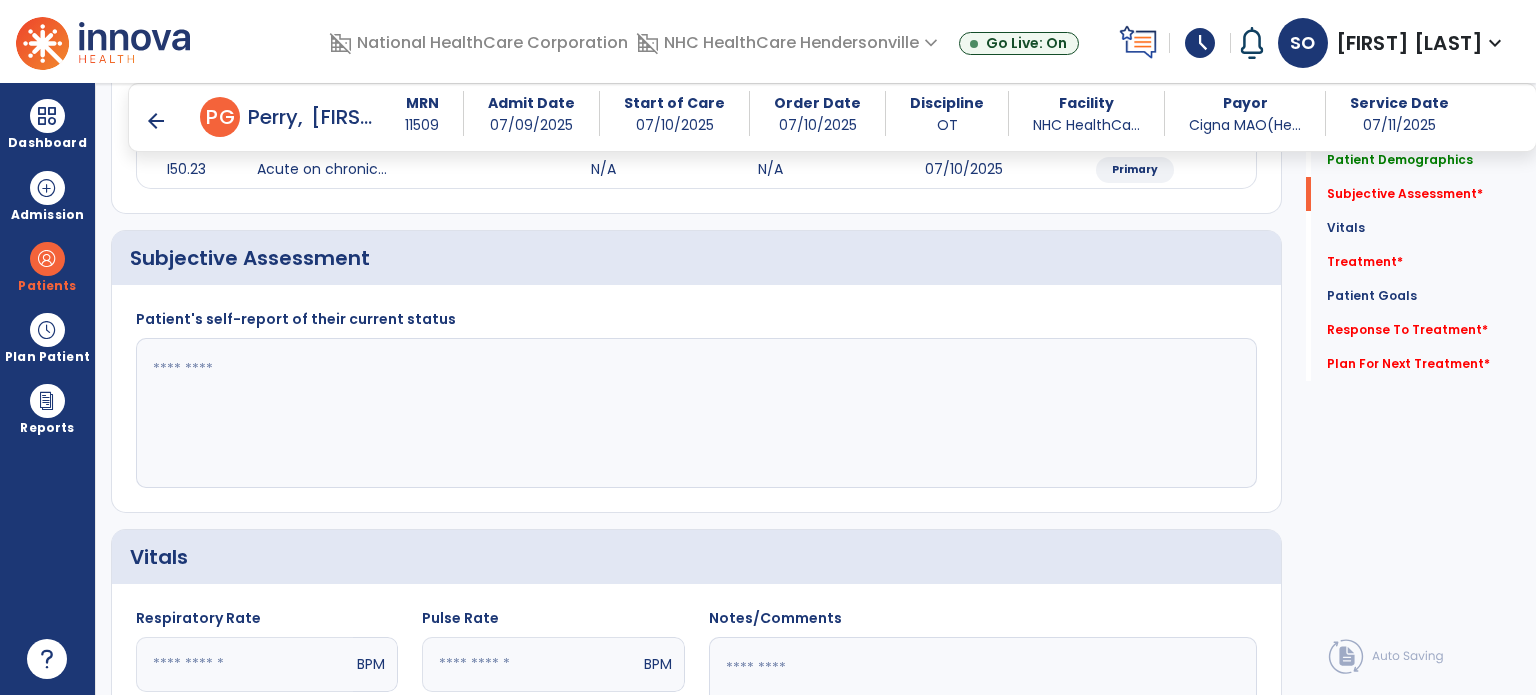click 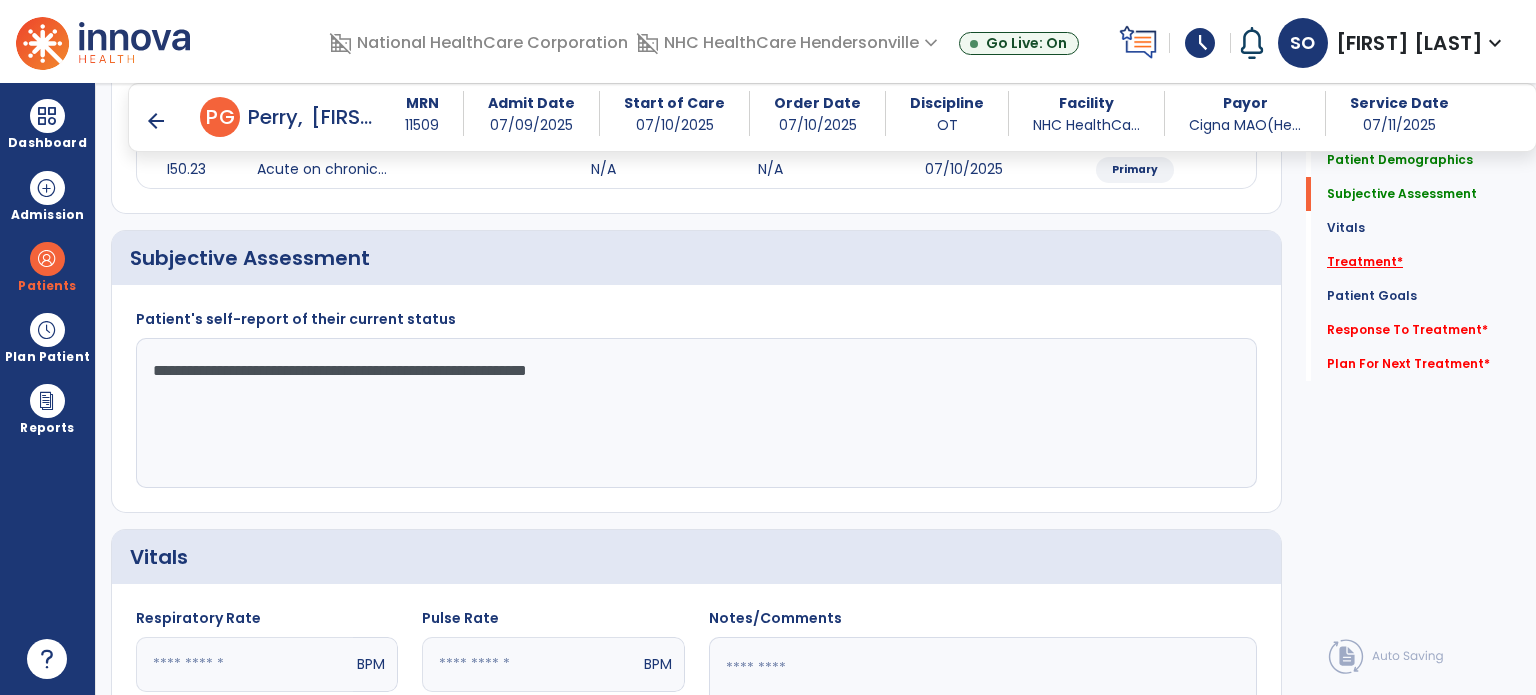 type on "**********" 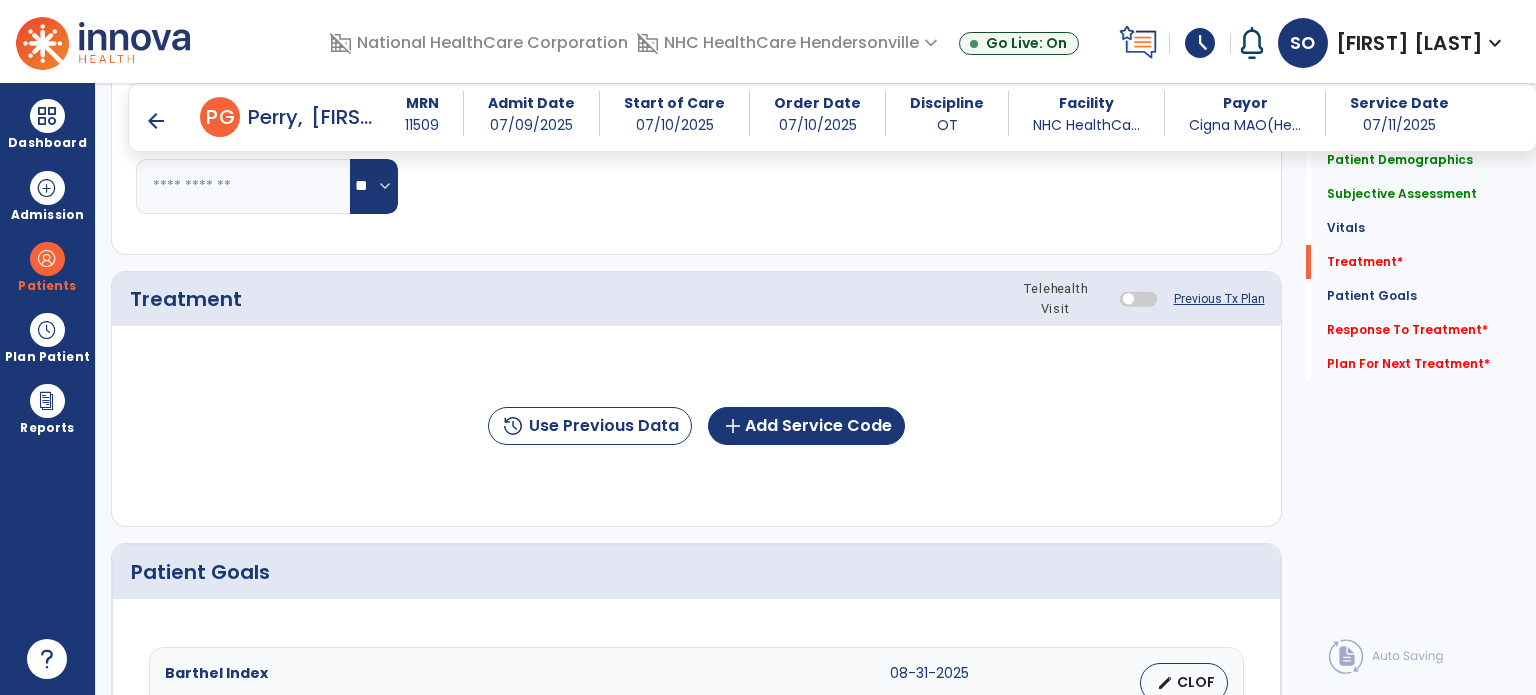 scroll, scrollTop: 987, scrollLeft: 0, axis: vertical 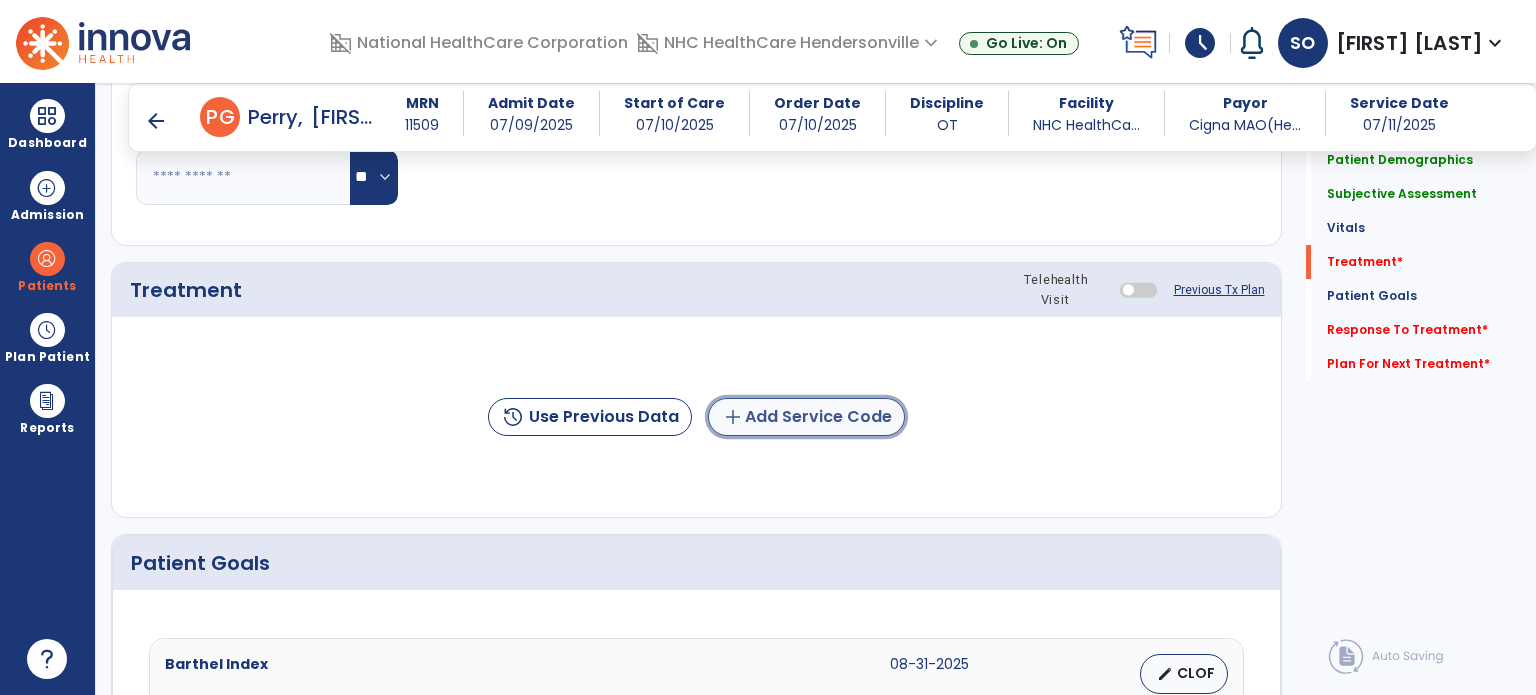 click on "add  Add Service Code" 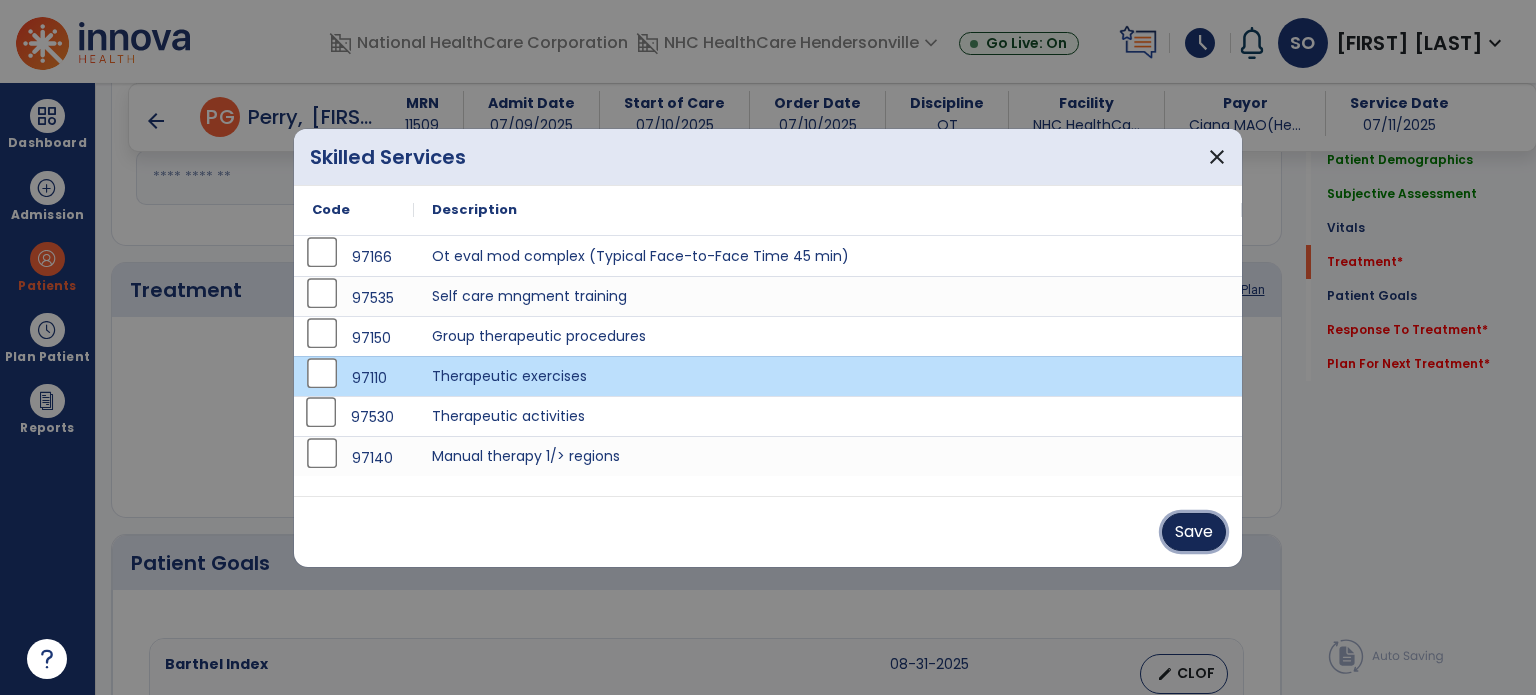 click on "Save" at bounding box center [1194, 532] 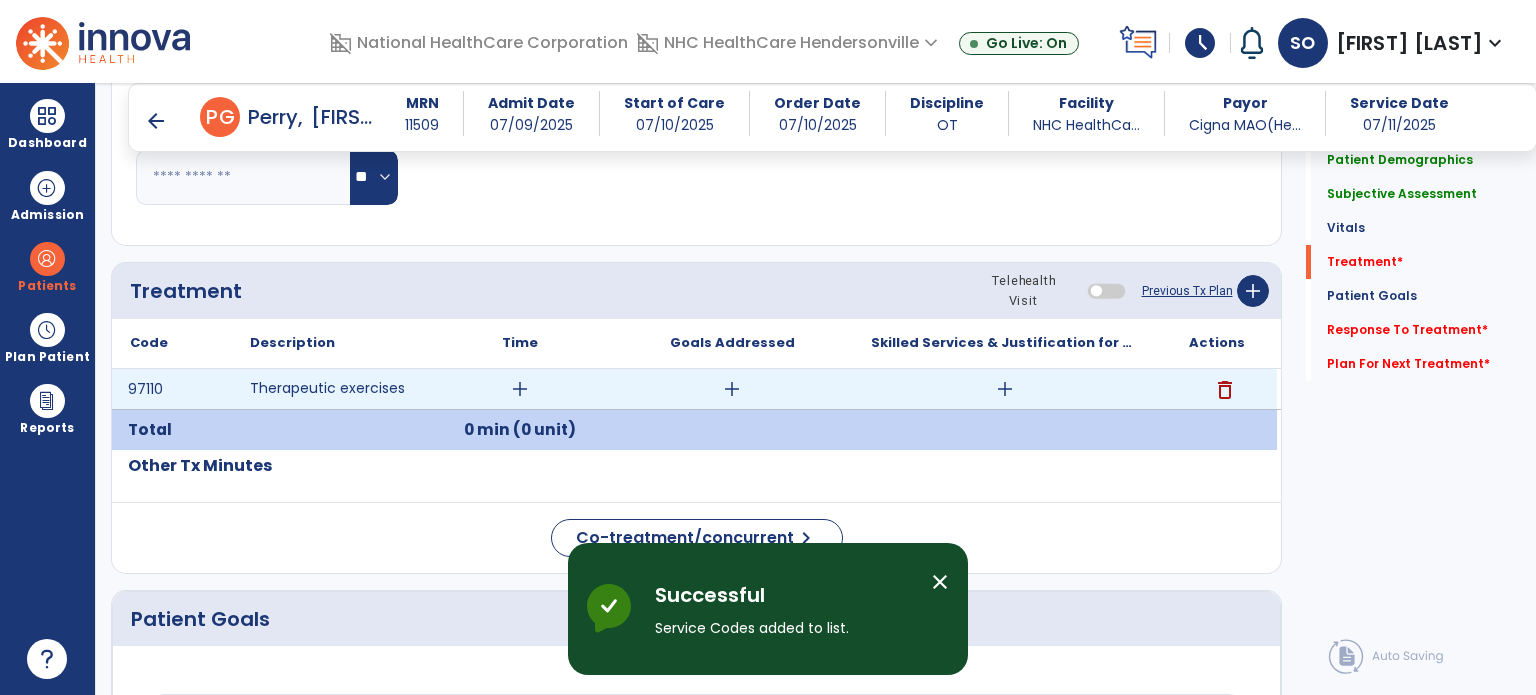 click on "add" at bounding box center [520, 389] 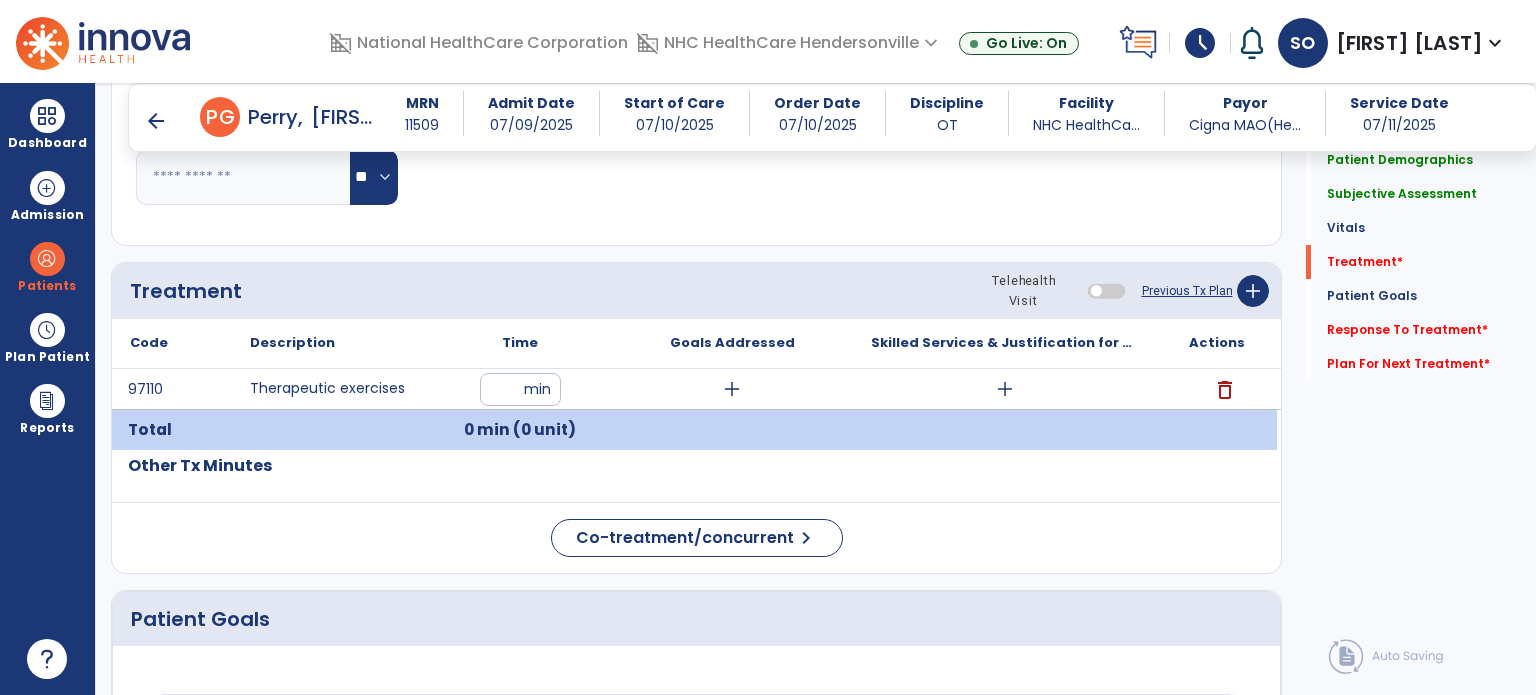 type on "*" 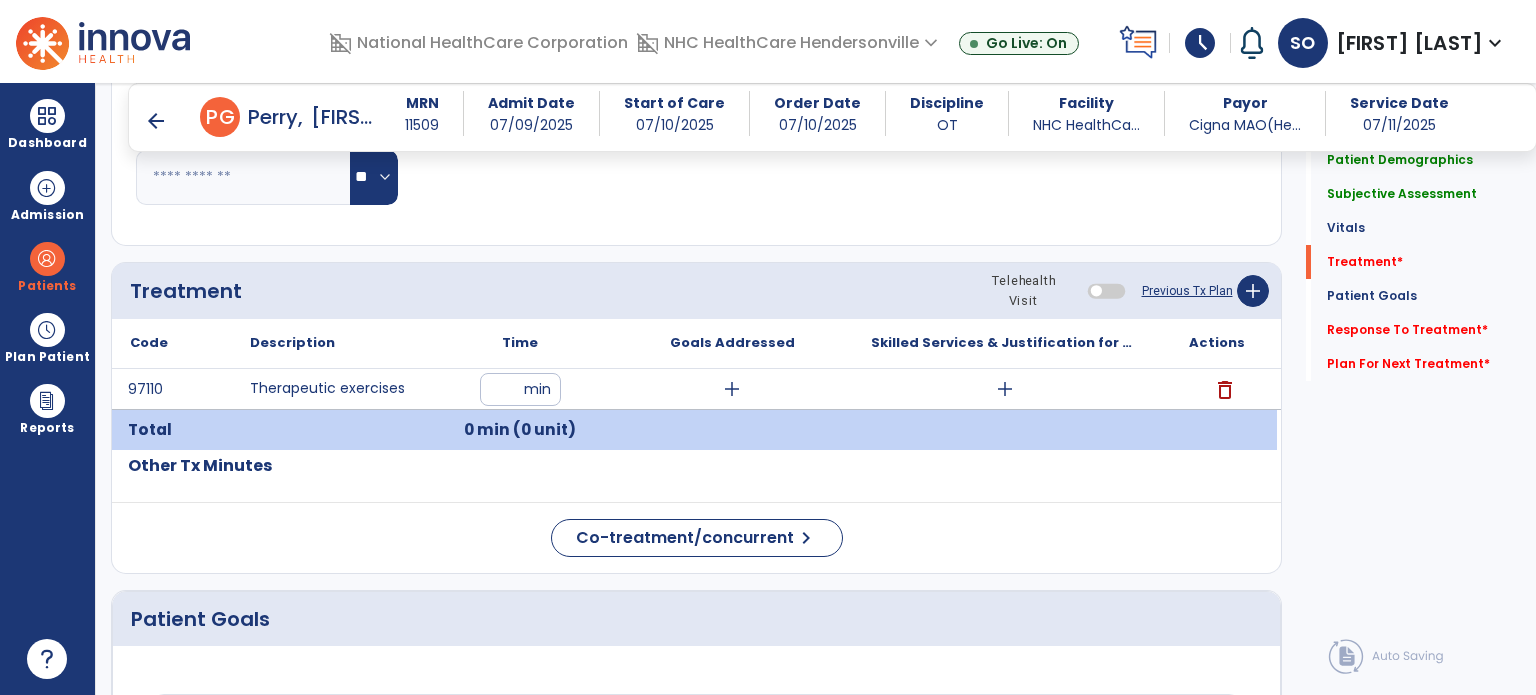 type on "**" 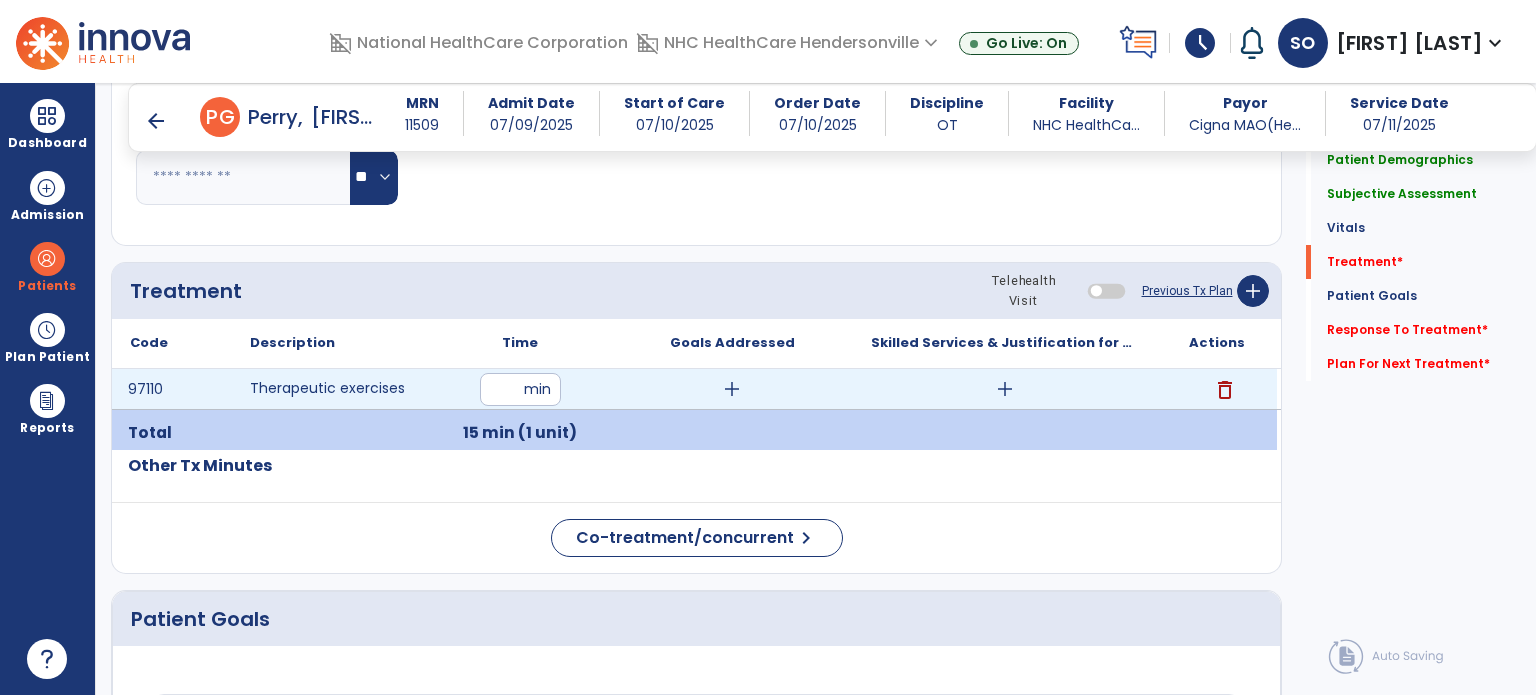 click on "add" at bounding box center (732, 389) 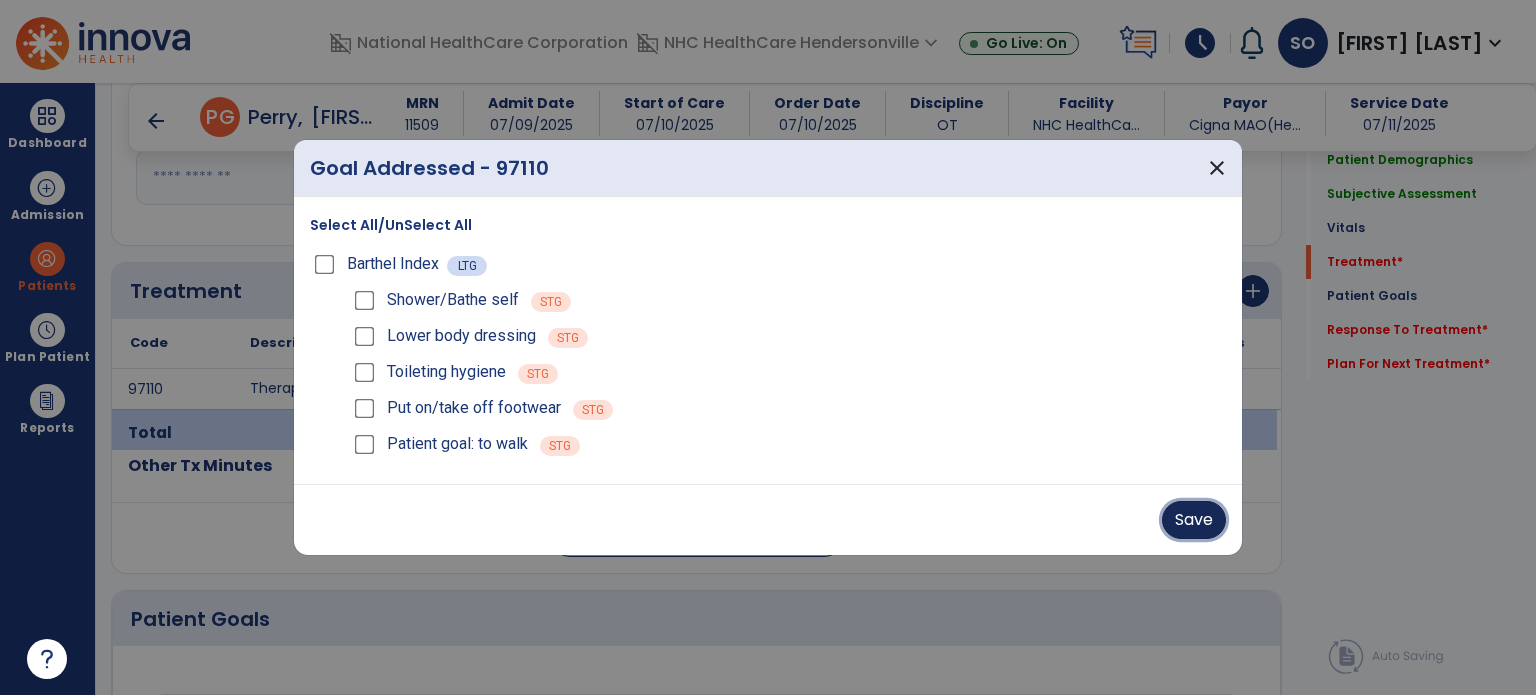 click on "Save" at bounding box center (1194, 520) 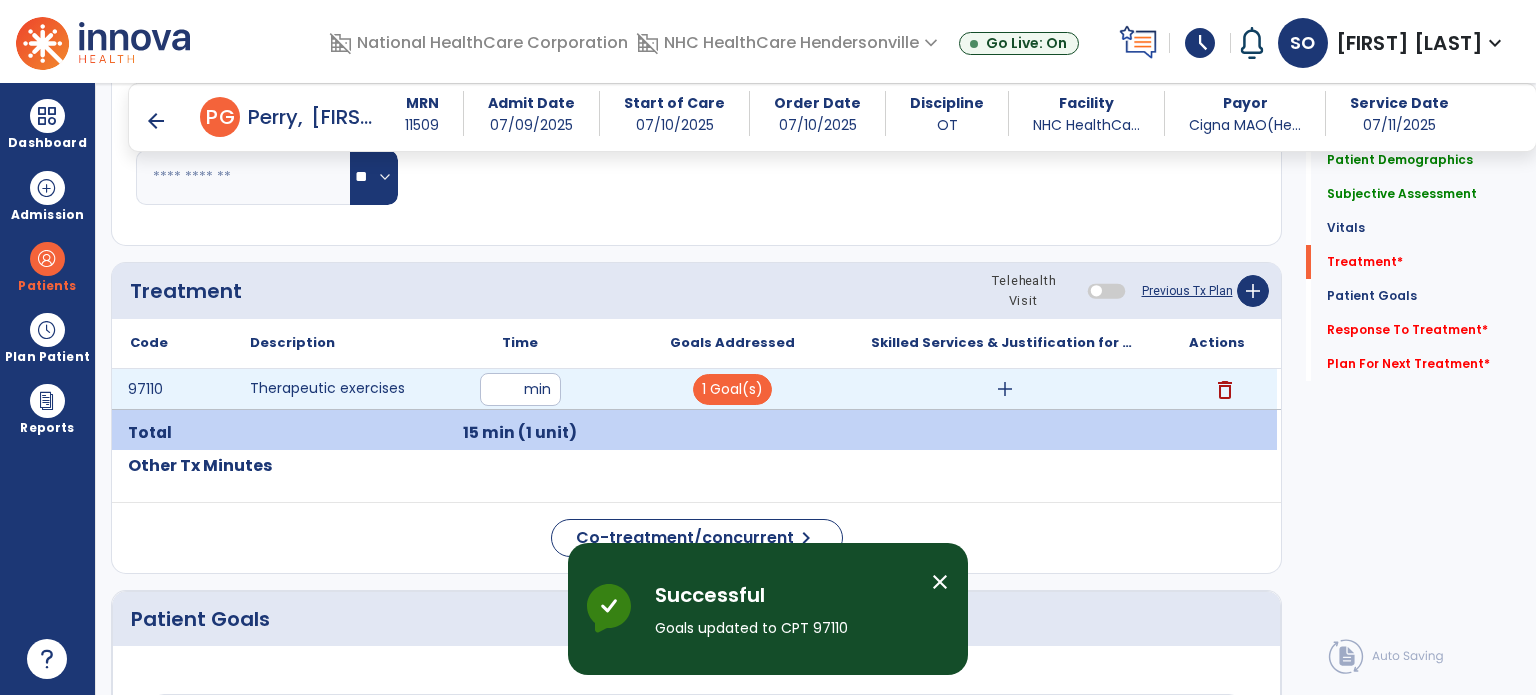 click on "add" at bounding box center [1005, 389] 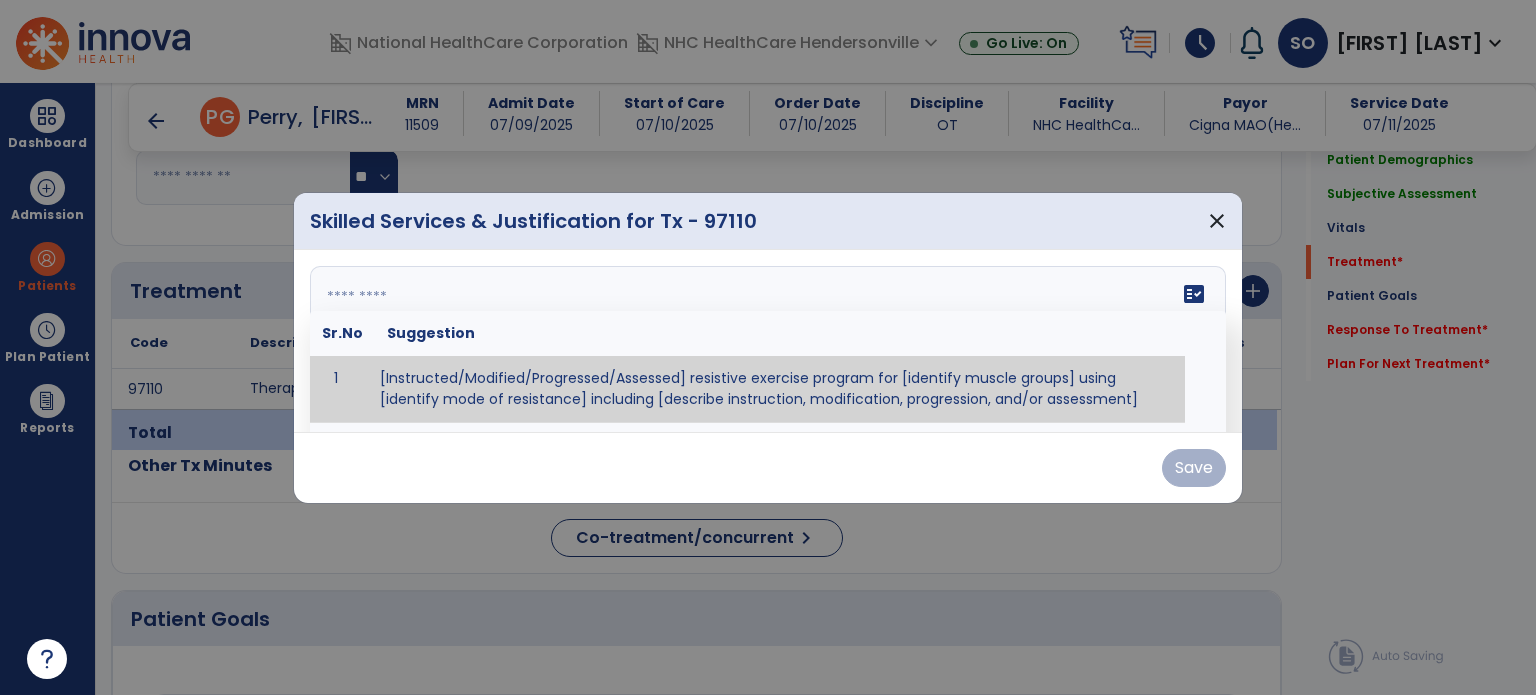 drag, startPoint x: 513, startPoint y: 338, endPoint x: 400, endPoint y: 294, distance: 121.264175 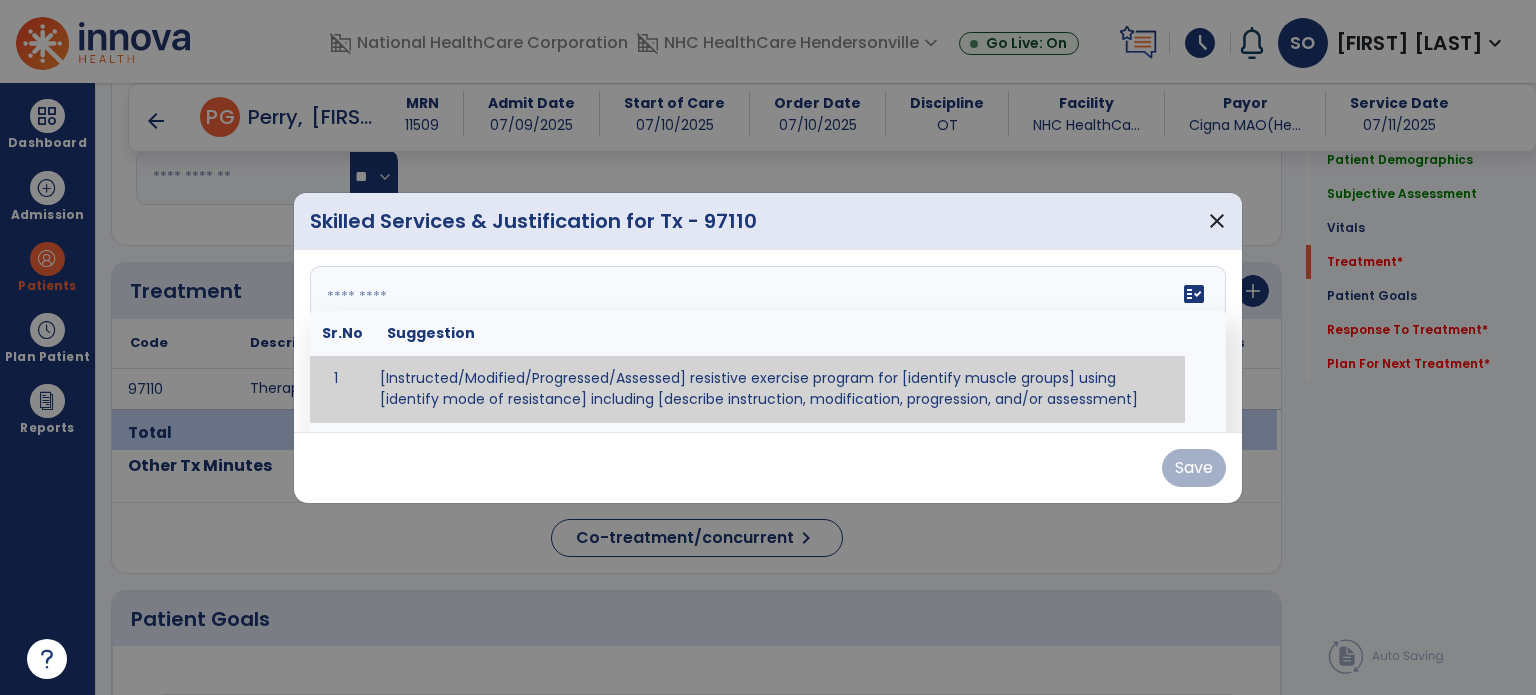 paste on "**********" 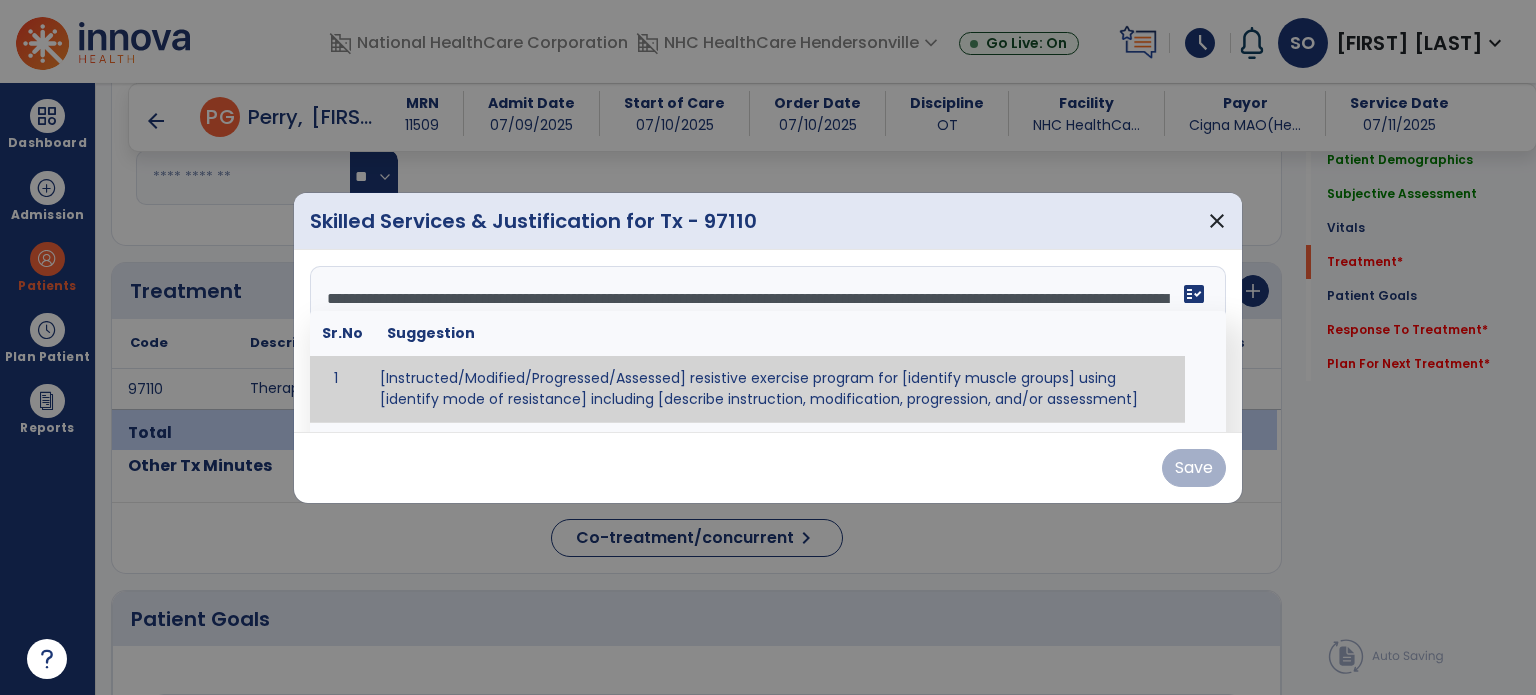 scroll, scrollTop: 87, scrollLeft: 0, axis: vertical 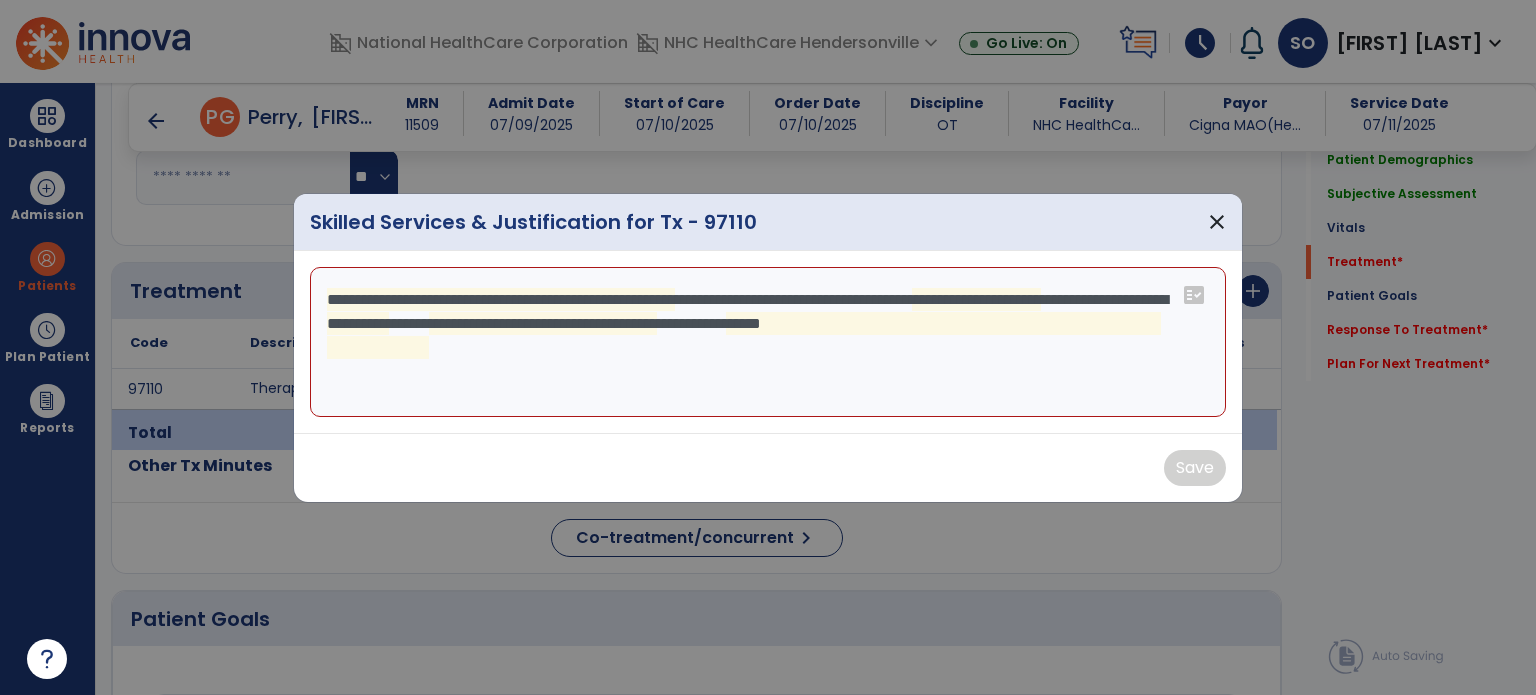paste on "**********" 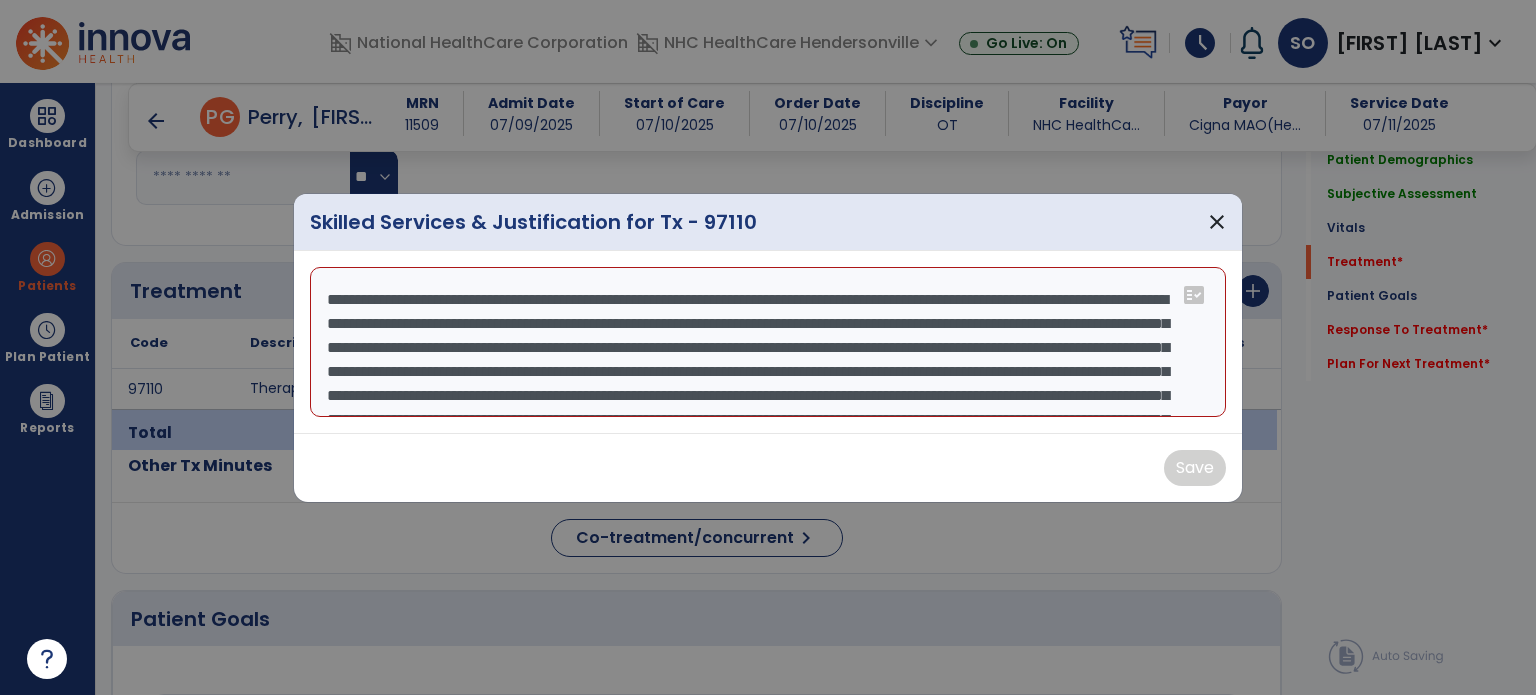 scroll, scrollTop: 87, scrollLeft: 0, axis: vertical 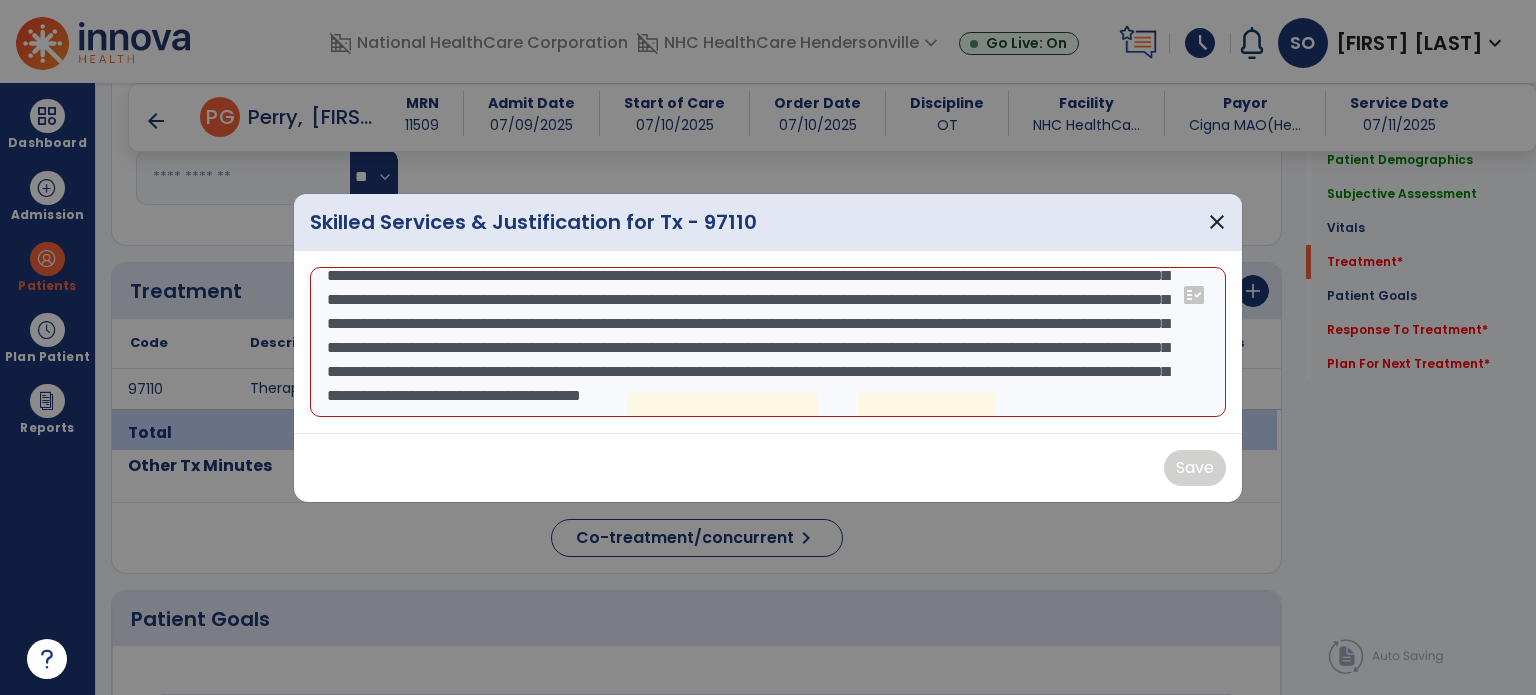 click on "**********" at bounding box center [768, 342] 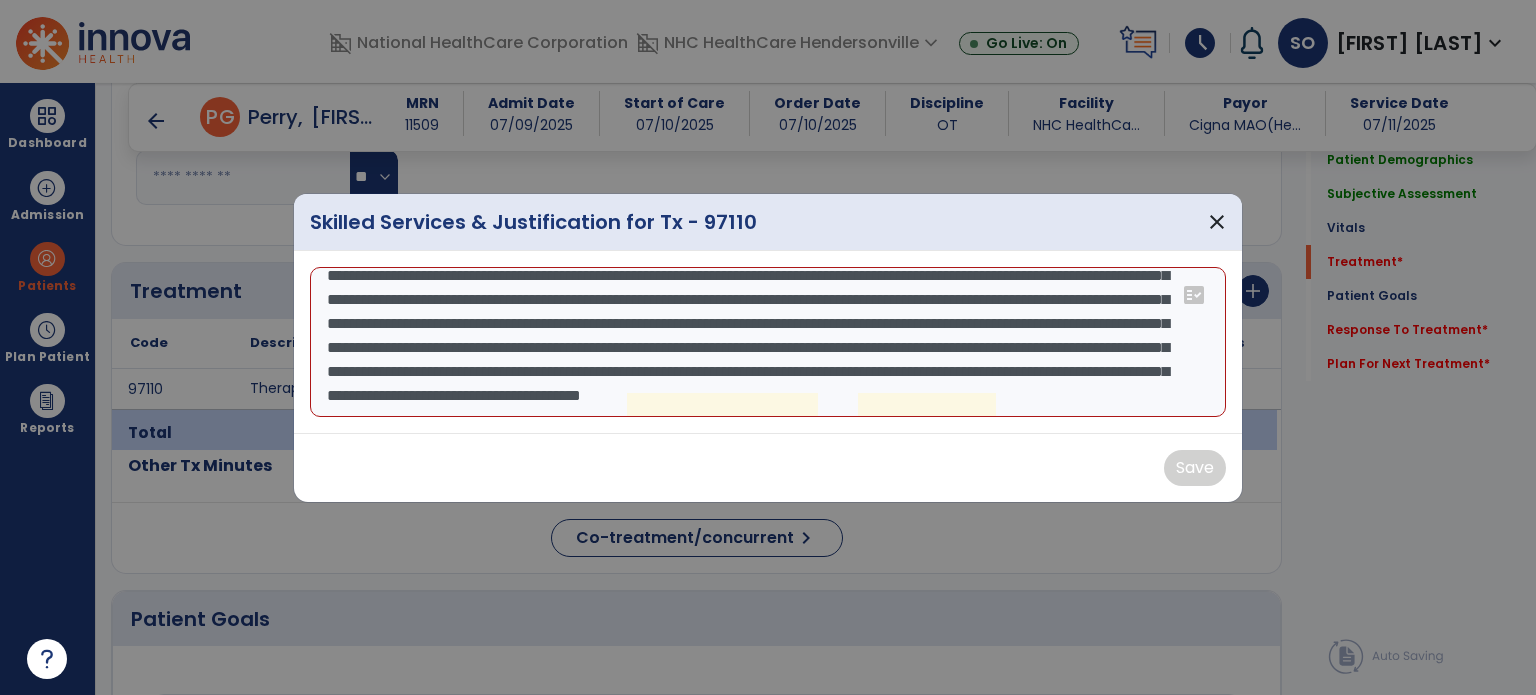 scroll, scrollTop: 20, scrollLeft: 0, axis: vertical 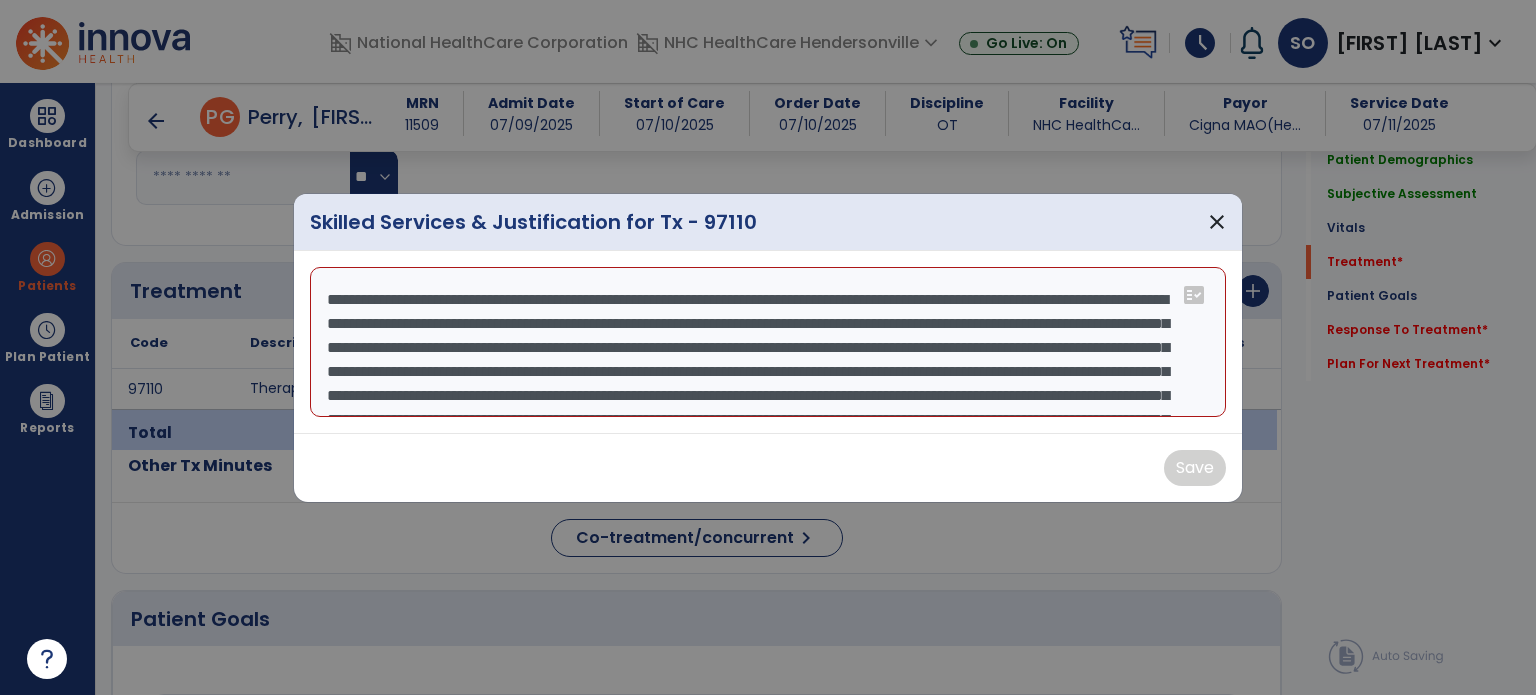 click on "**********" at bounding box center [768, 342] 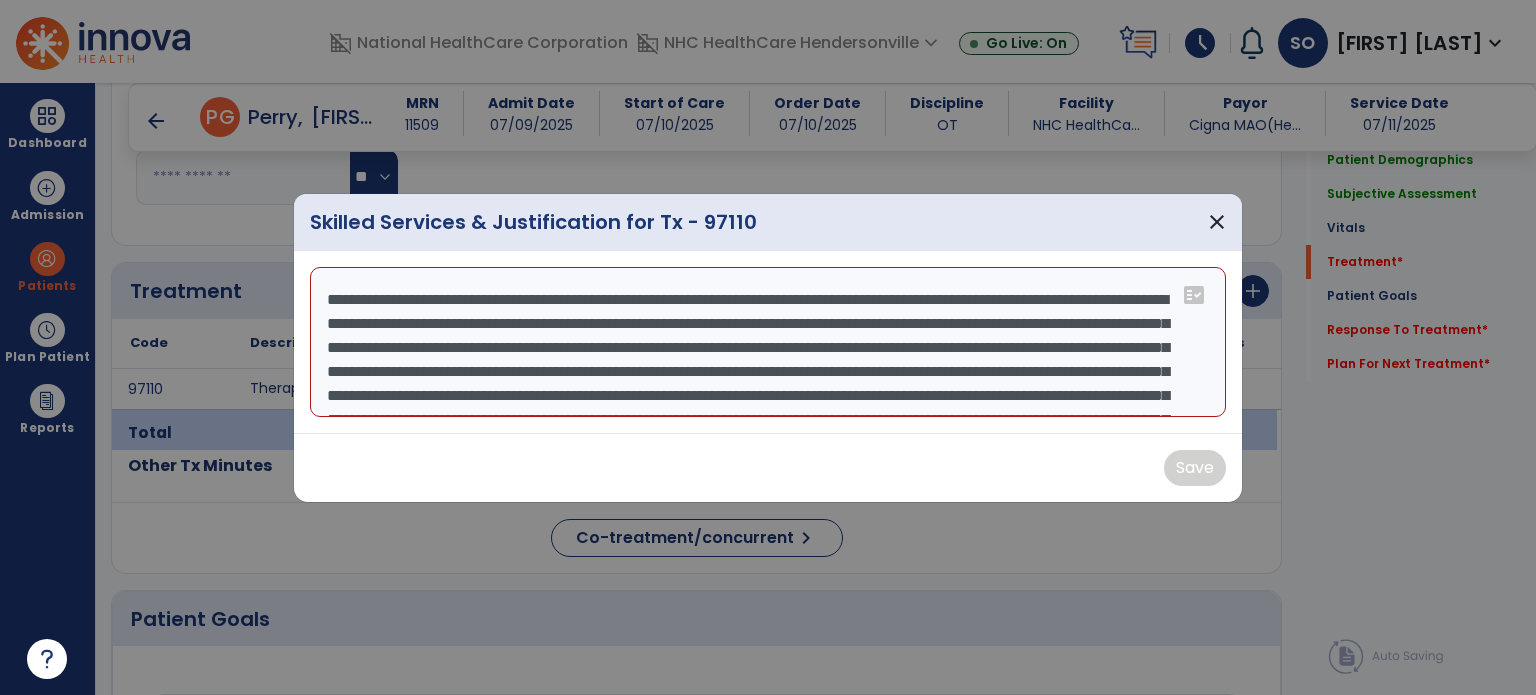 scroll, scrollTop: 111, scrollLeft: 0, axis: vertical 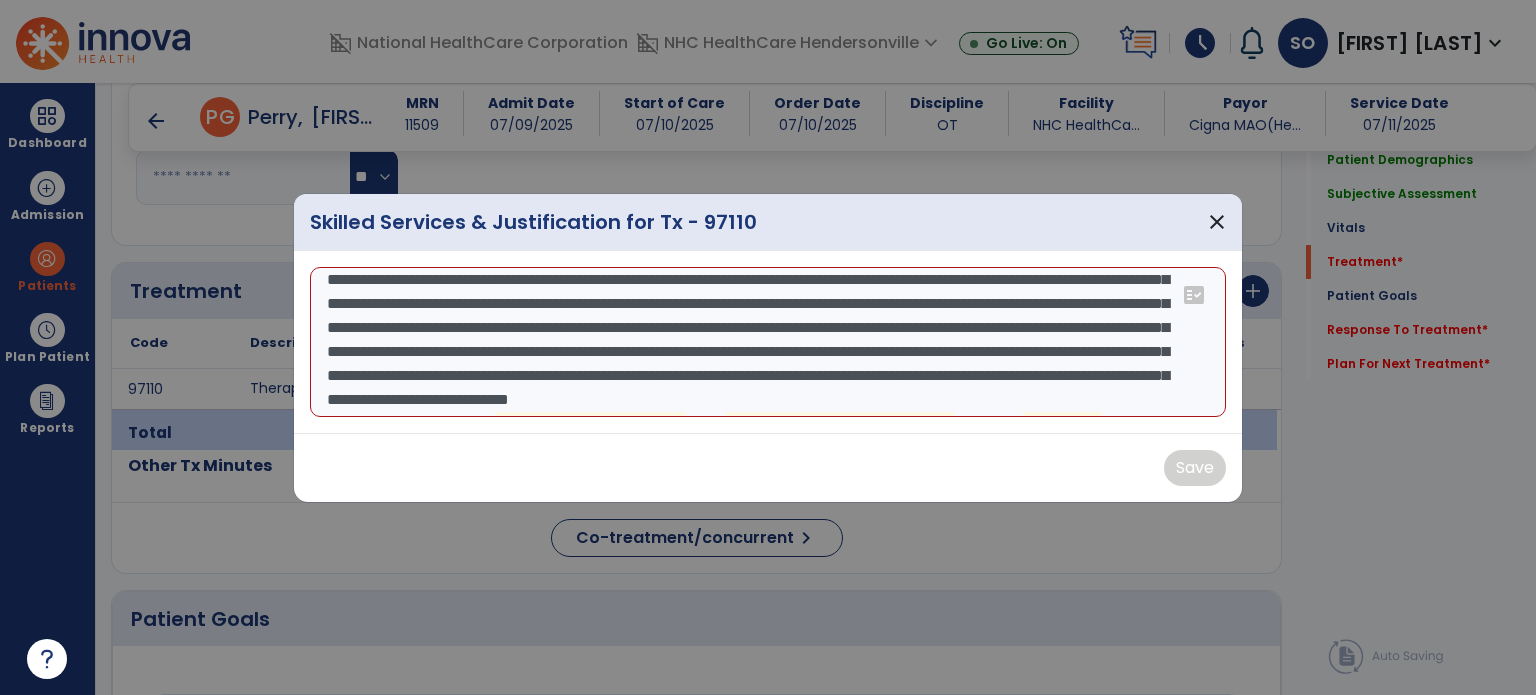 click on "**********" at bounding box center (768, 342) 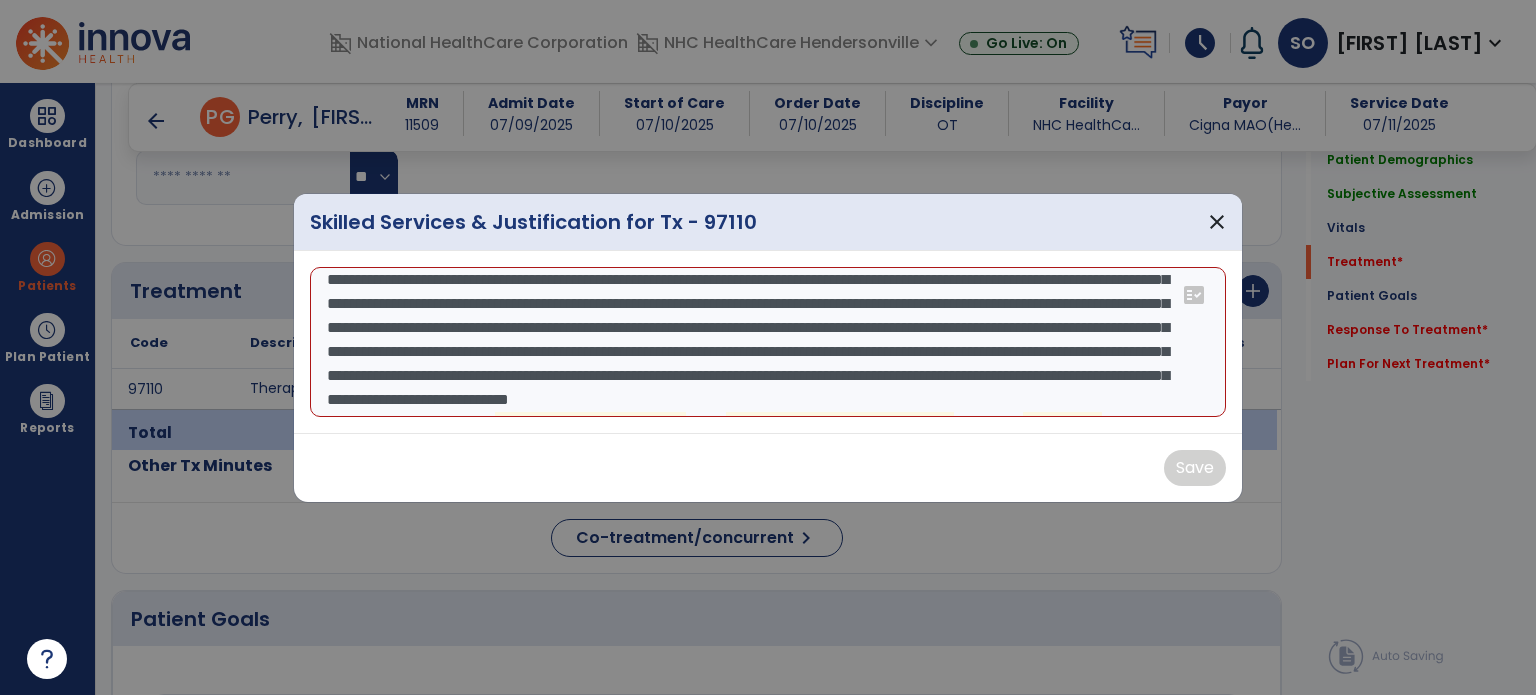 click on "**********" at bounding box center [768, 342] 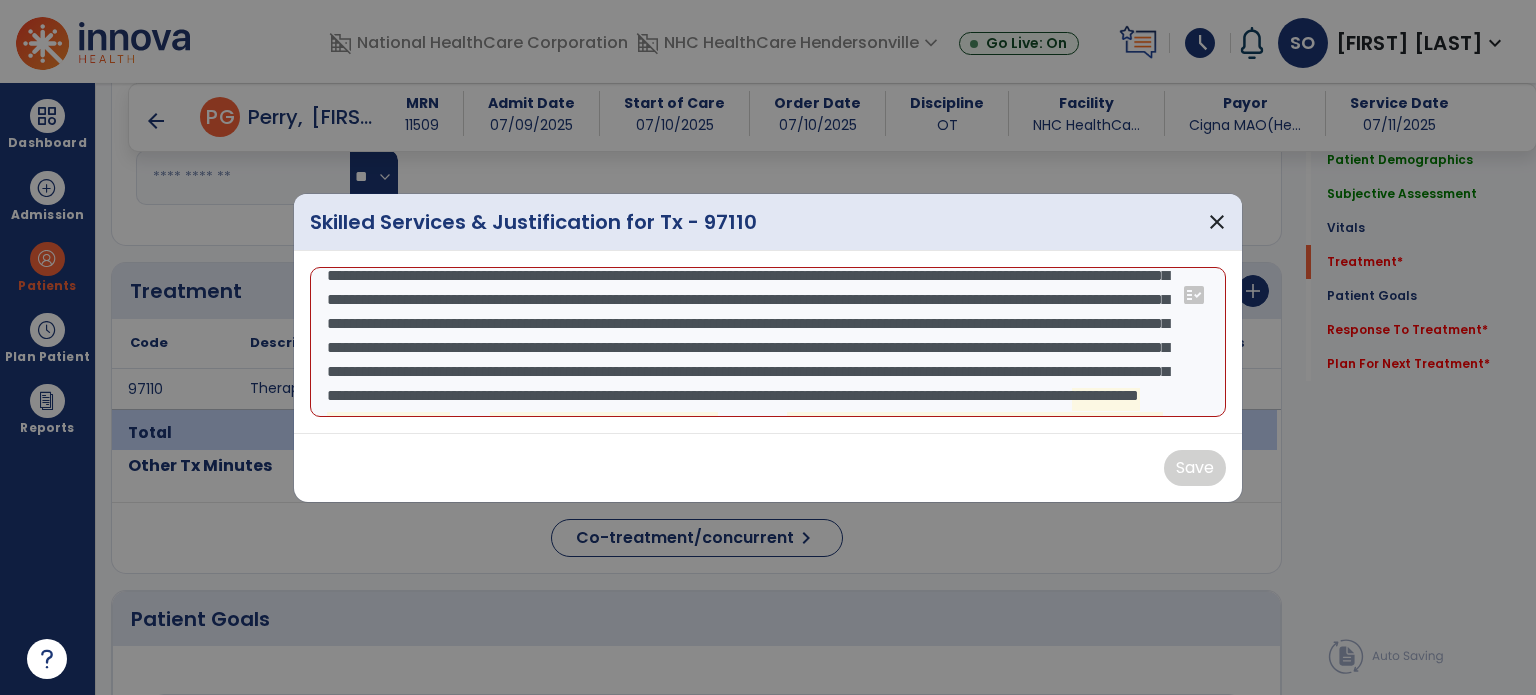 click on "**********" at bounding box center [768, 342] 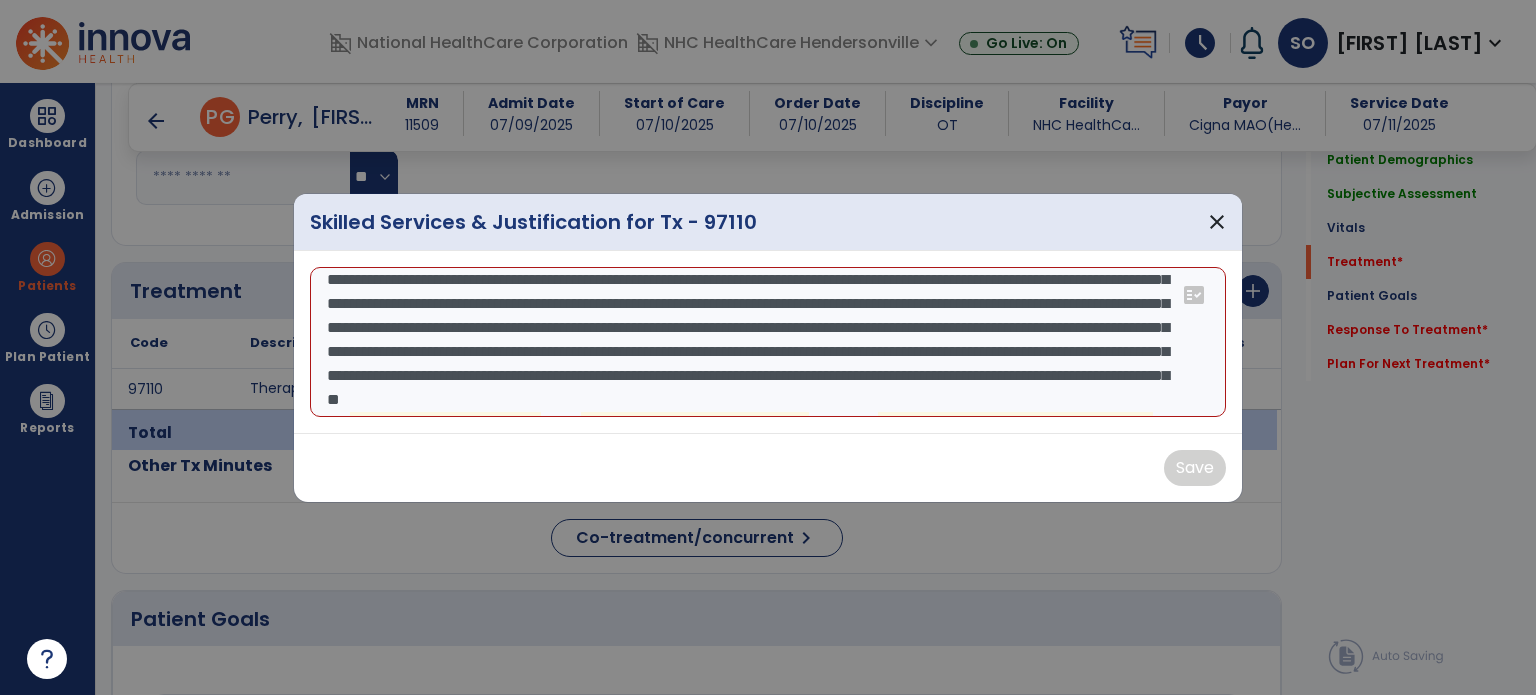 scroll, scrollTop: 82, scrollLeft: 0, axis: vertical 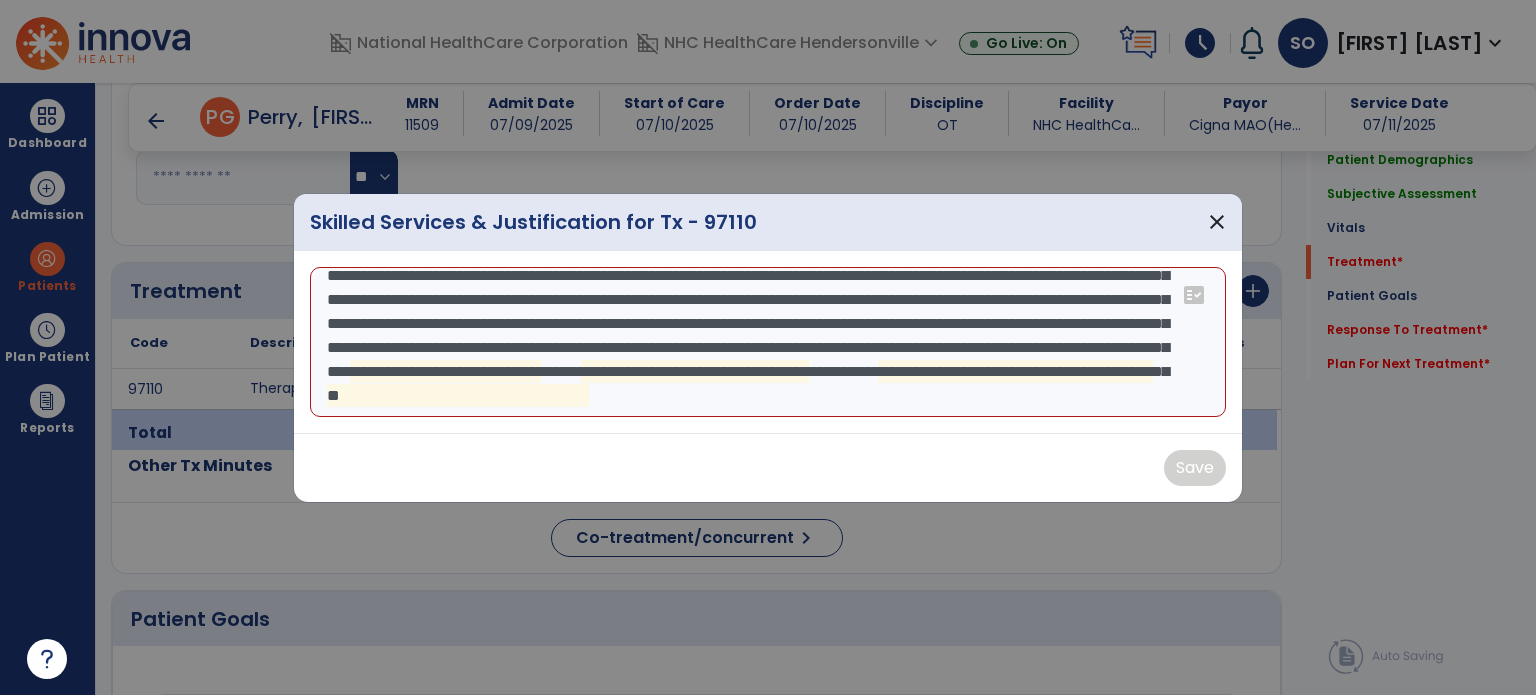 drag, startPoint x: 328, startPoint y: 331, endPoint x: 827, endPoint y: 403, distance: 504.16763 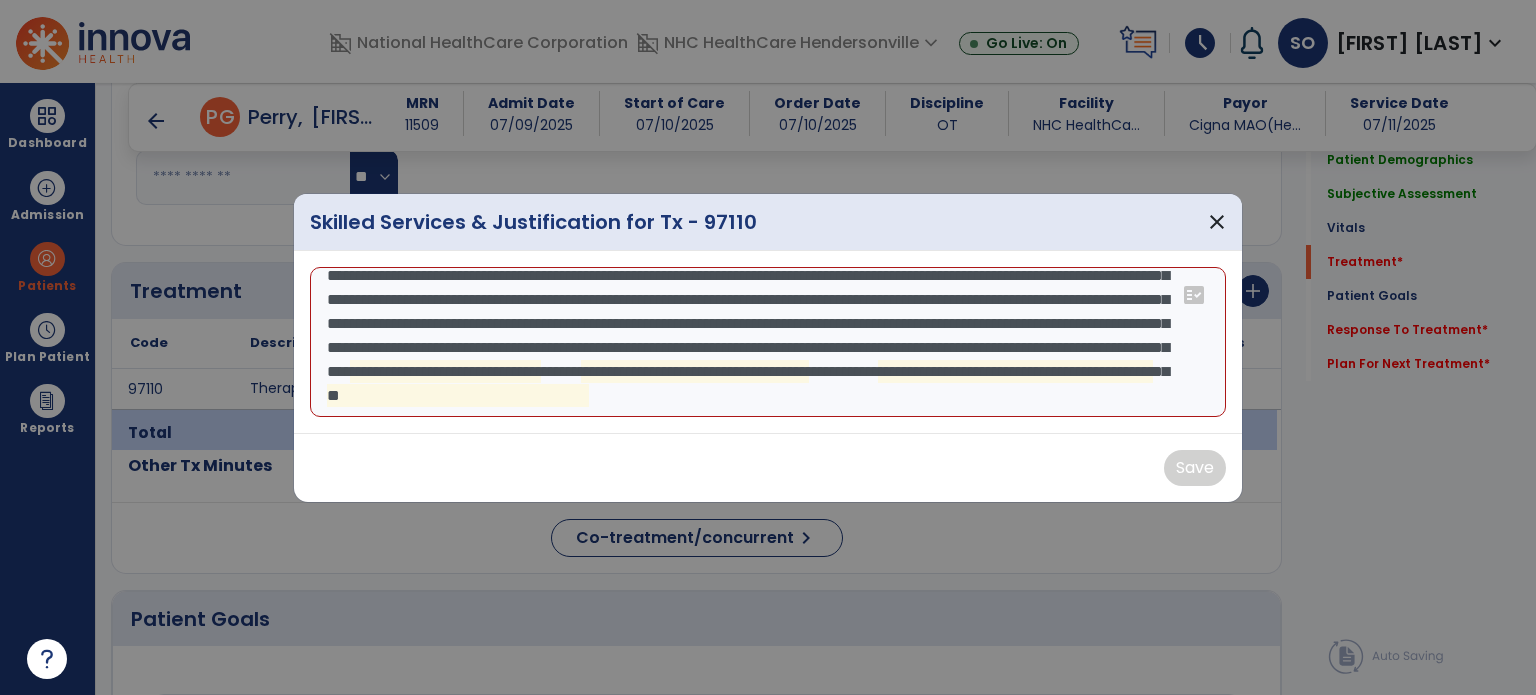 click on "**********" at bounding box center (768, 342) 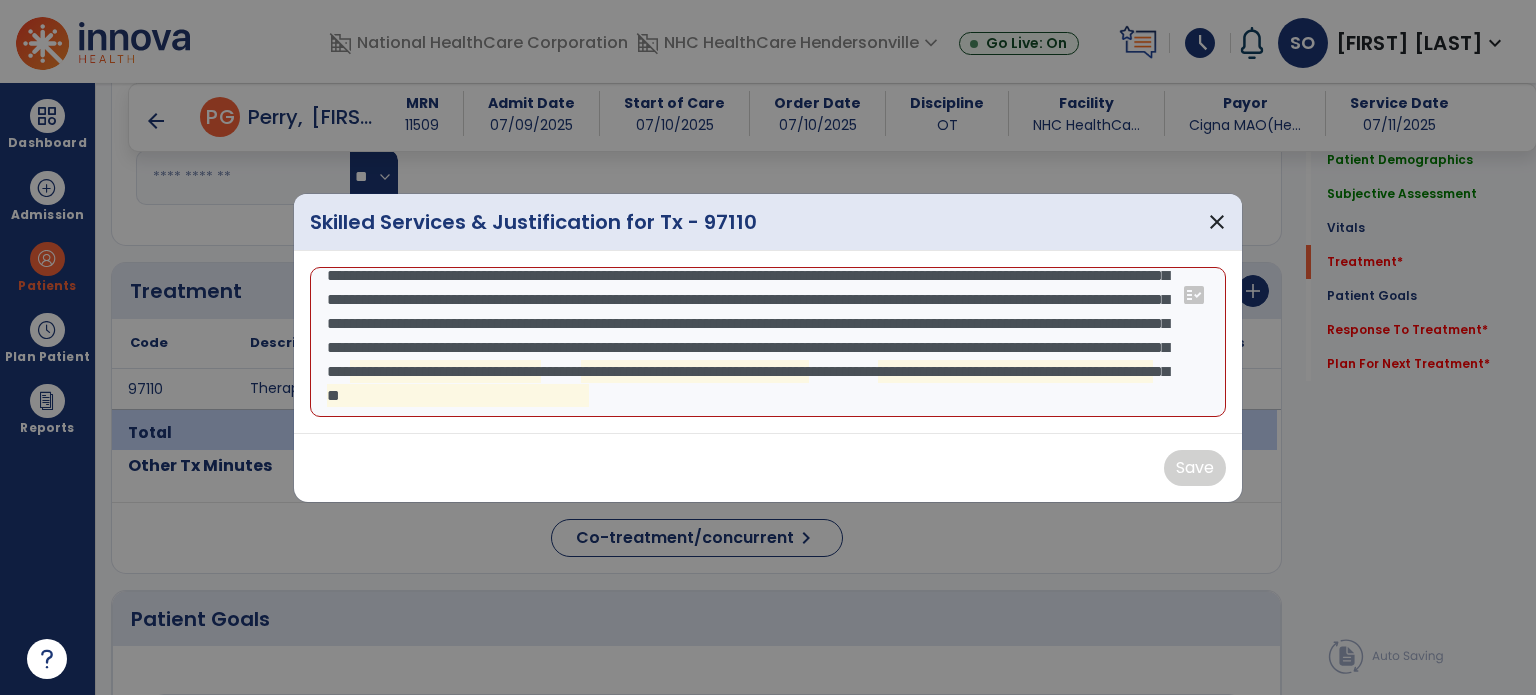 scroll, scrollTop: 53, scrollLeft: 0, axis: vertical 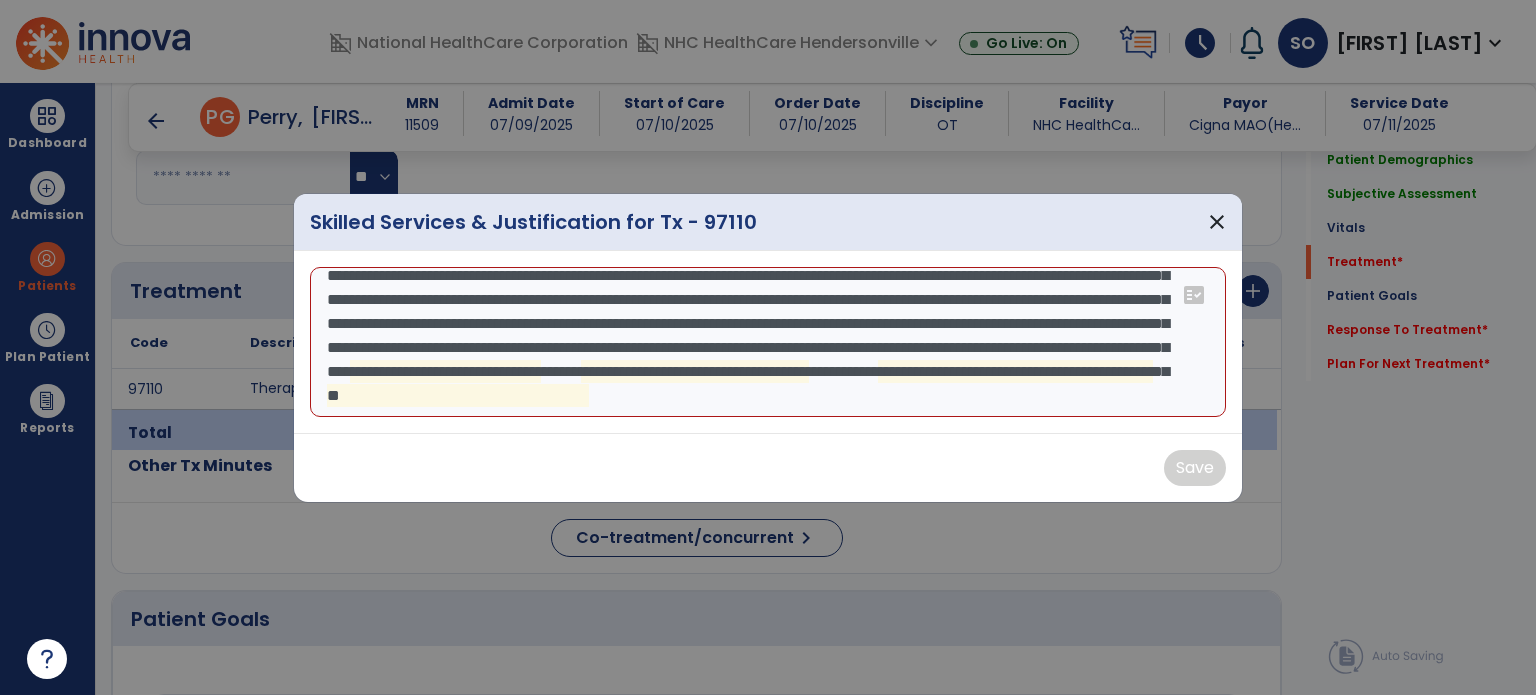 click on "OT directed patient through BUE skilled resistance training to increase BUE strength and function in order to utilize BUEs and promote carry-over of resistance training into ADL tasks and functional t/fs. With pt in supported sitting, pt performed 15 minutes on nustep with min resistance without c/o pain or fatigue. OT provided minimal VCs to facilitate proper targeting of muscle groups throughout skilled movements. Task graded to incorporate skilled movements in standing position to improve dynamic standing balance for ADL tasks to which OT provided (assist level) to maintain stand and VCs for optimal targeting of proper muscle groups. Continue to address dual tasking standing balance activities in future OT sessions to reduce the risk of falls and maximize safety and independence with ADL routine. resistive exercise program for [identify muscle groups] using [identify mode of resistance] including [describe instruction, modification, progression, and/or assessment] fact_check" at bounding box center [768, 342] 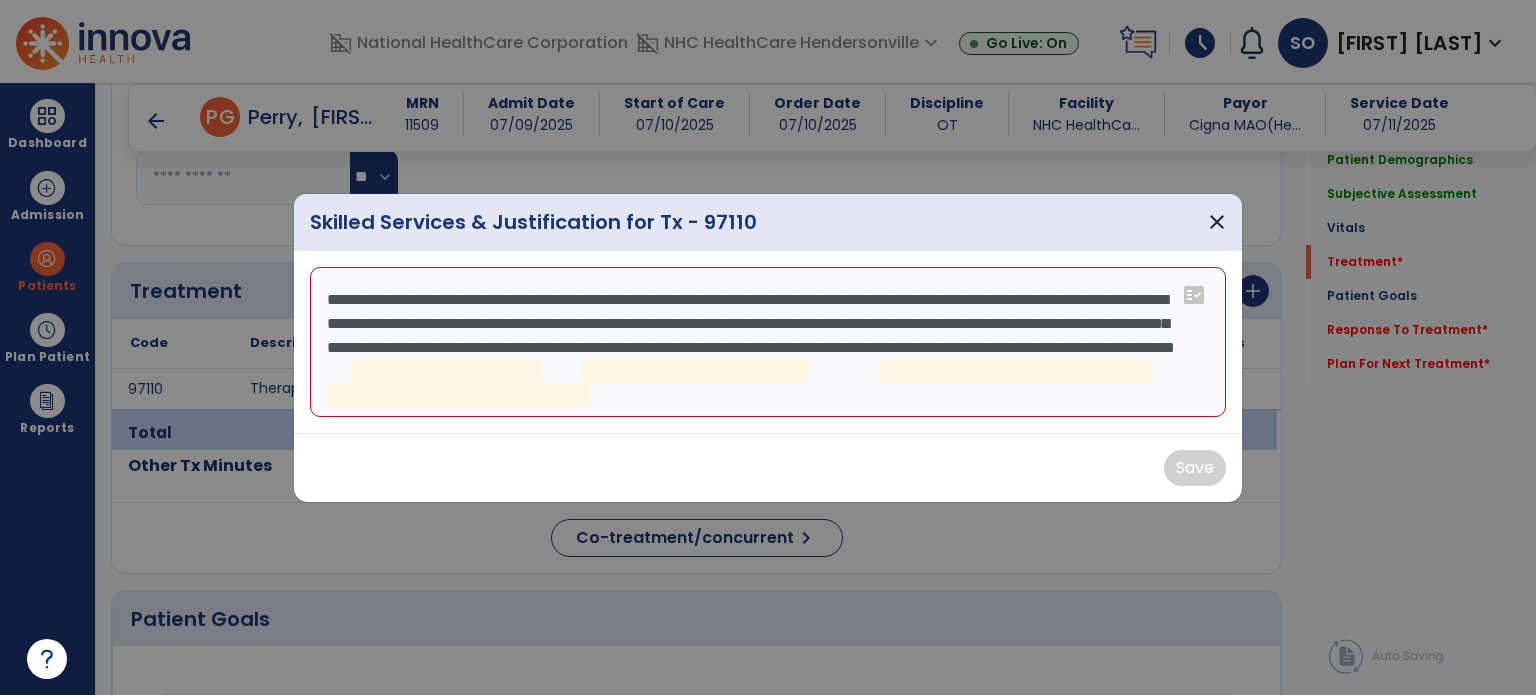 scroll, scrollTop: 0, scrollLeft: 0, axis: both 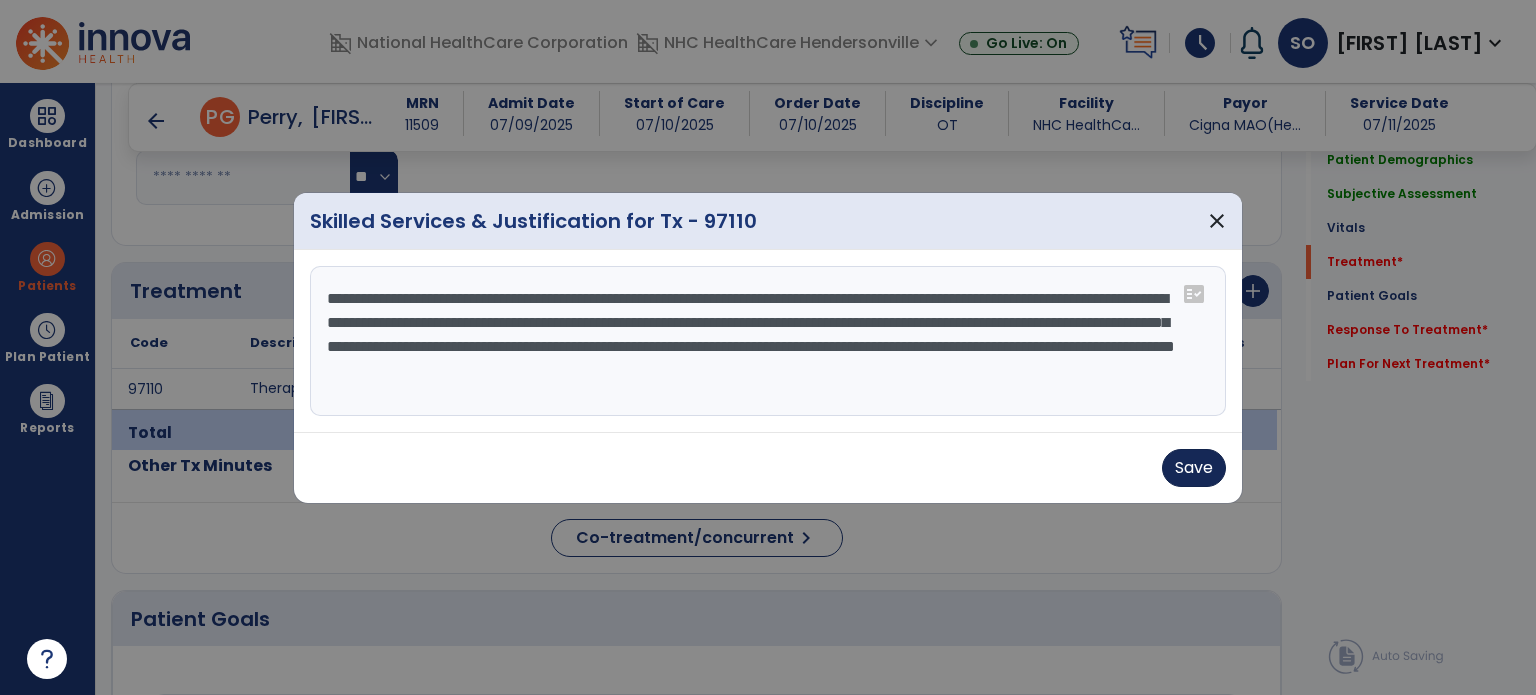 type on "**********" 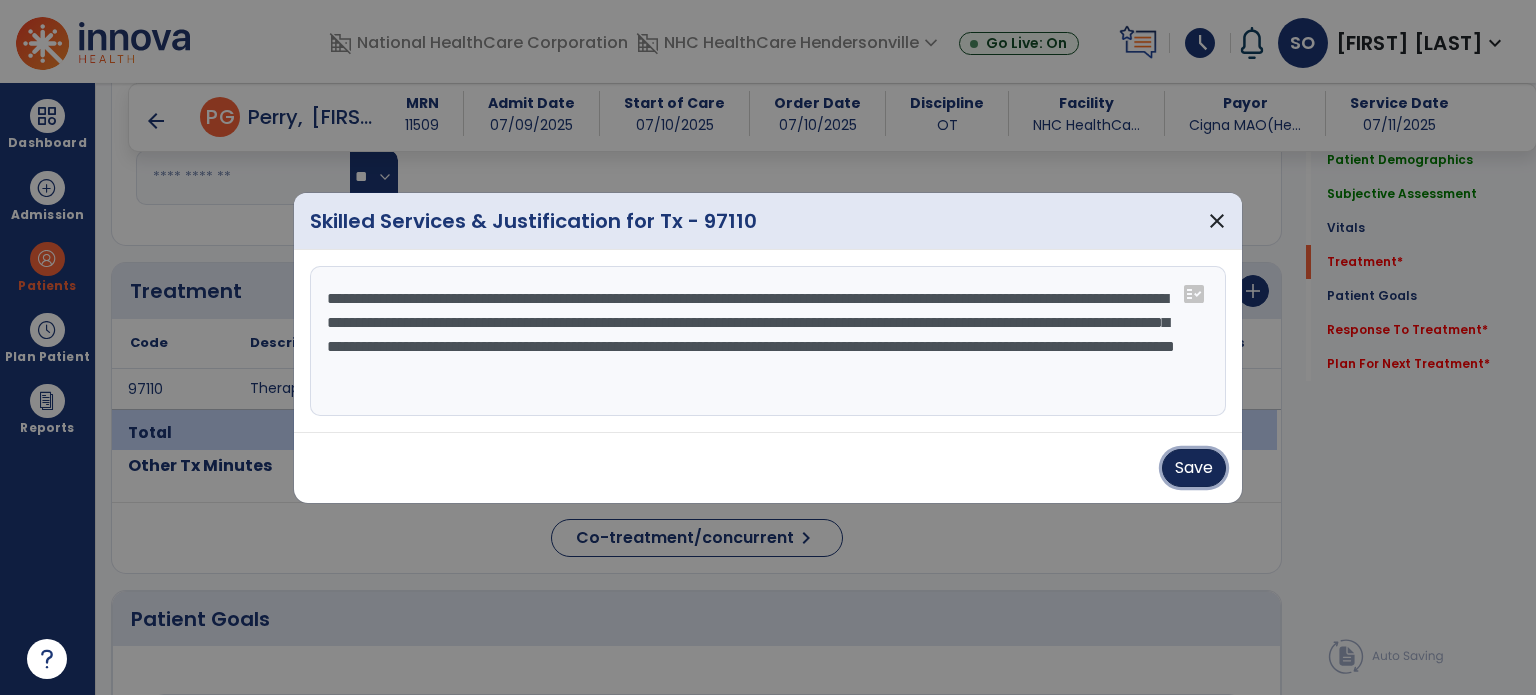 click on "Save" at bounding box center (1194, 468) 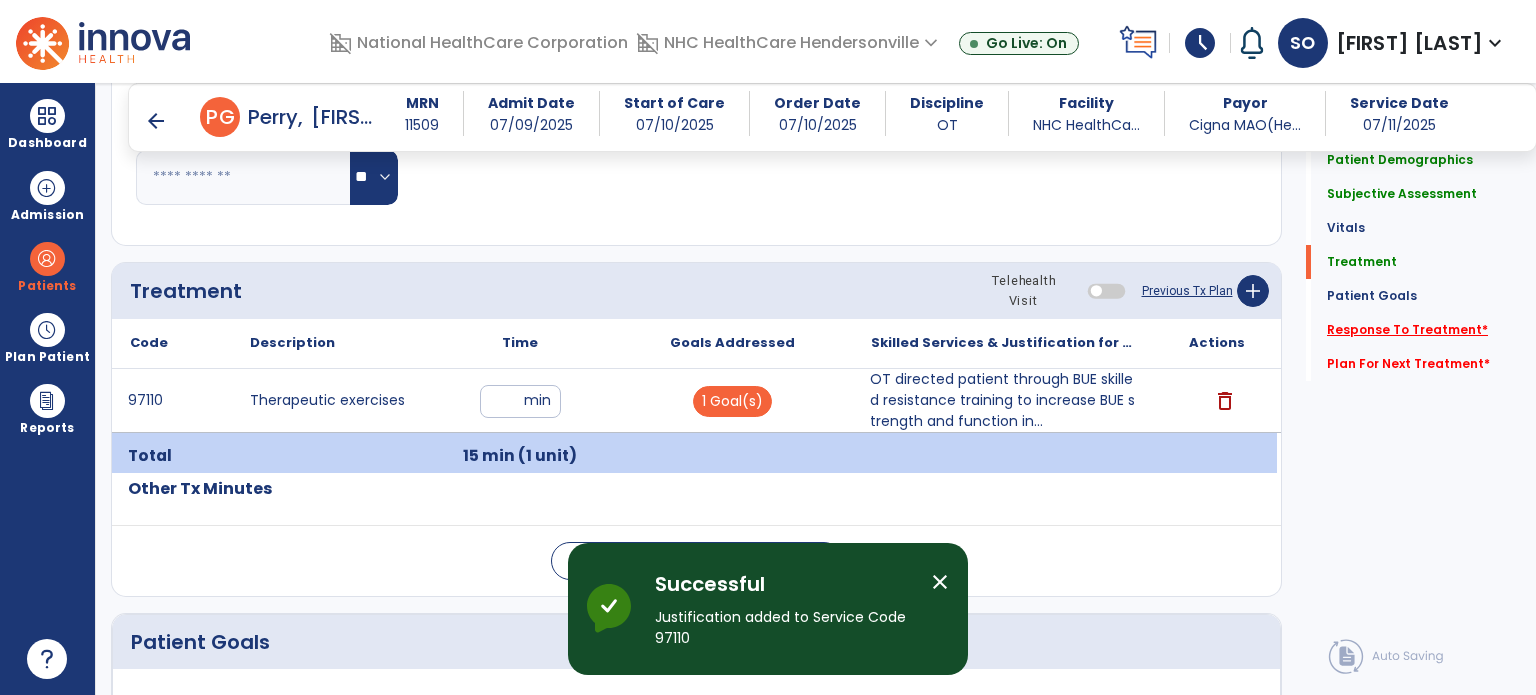 click on "Response To Treatment   *" 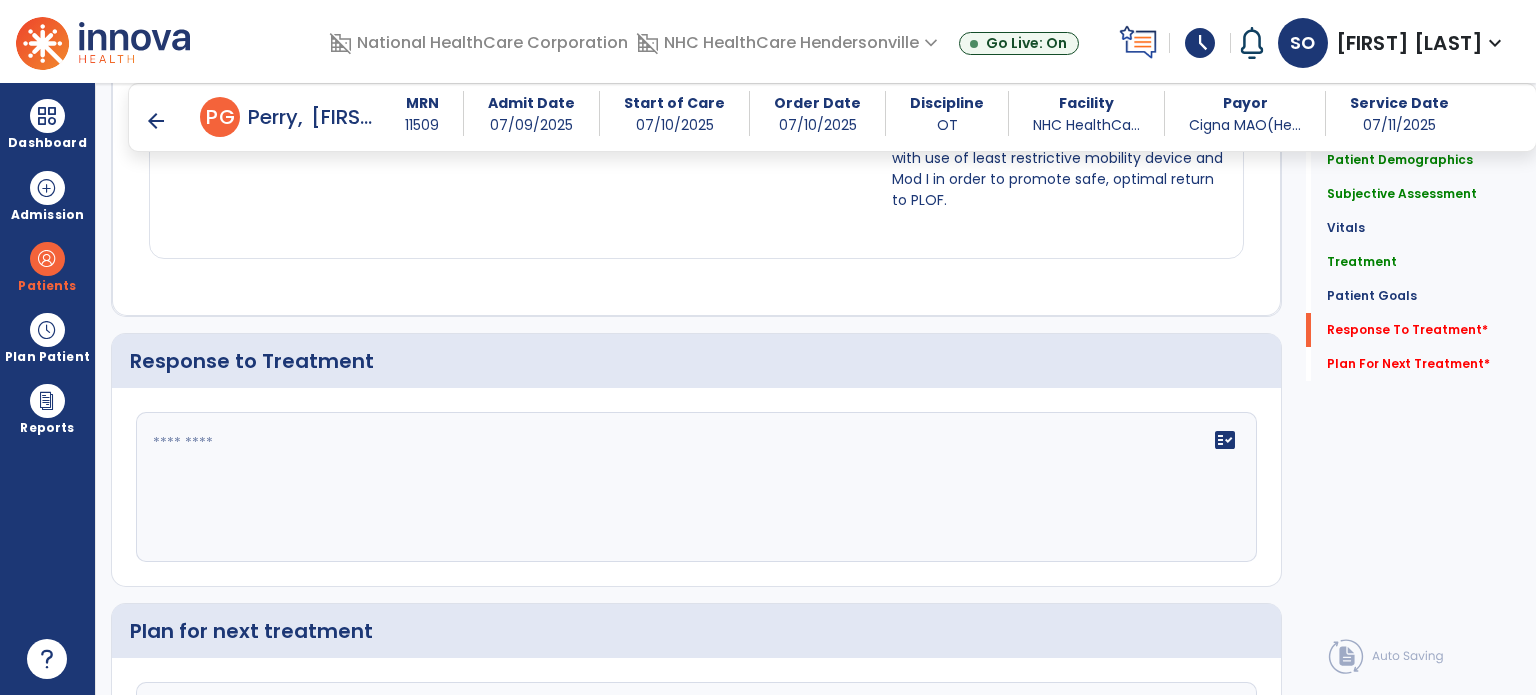 scroll, scrollTop: 2356, scrollLeft: 0, axis: vertical 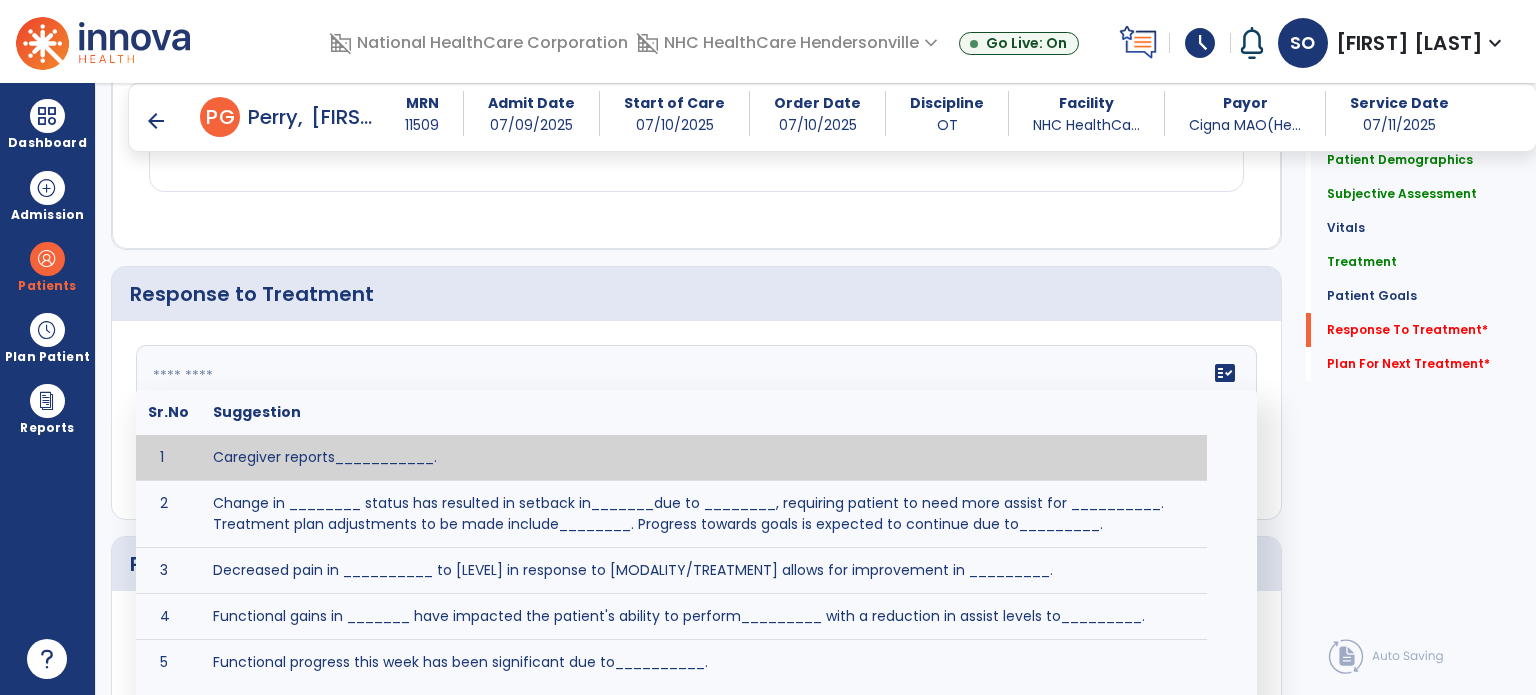 drag, startPoint x: 343, startPoint y: 384, endPoint x: 333, endPoint y: 365, distance: 21.470911 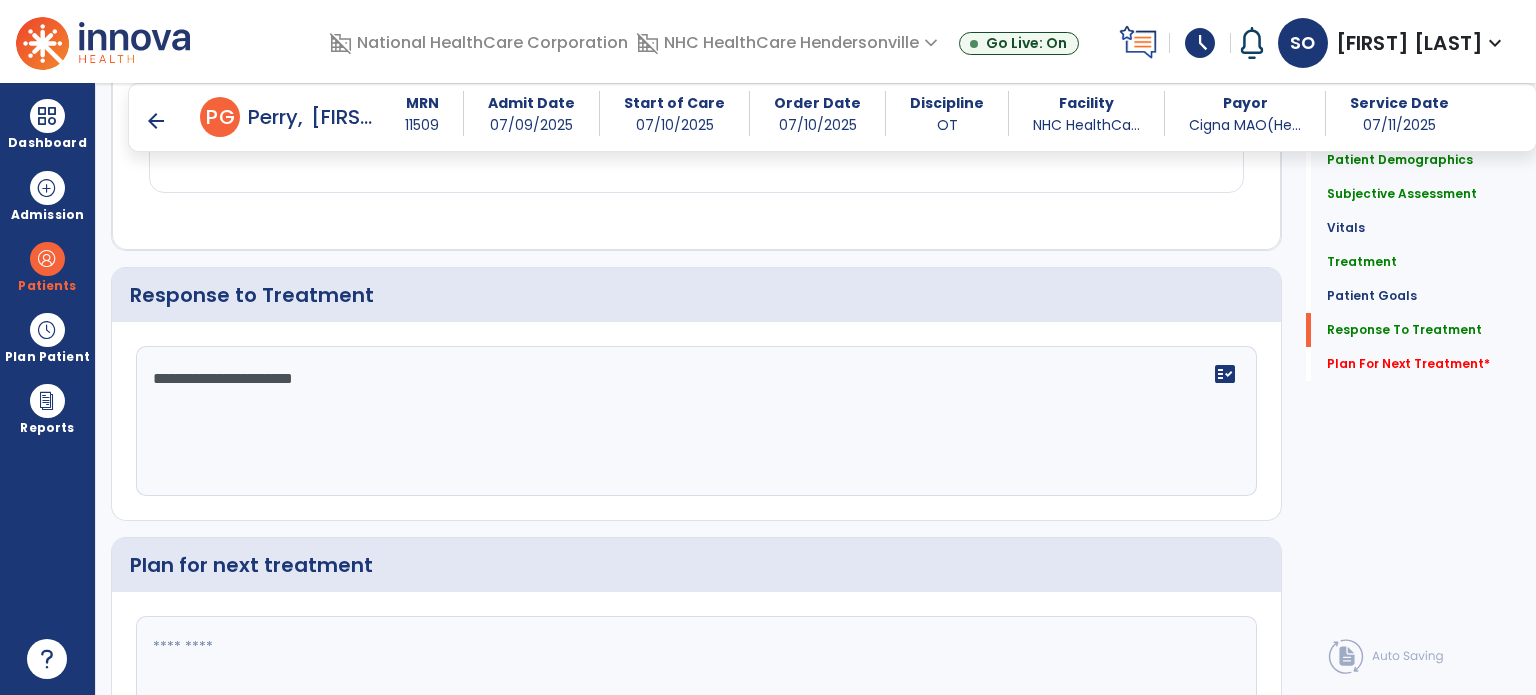 scroll, scrollTop: 2356, scrollLeft: 0, axis: vertical 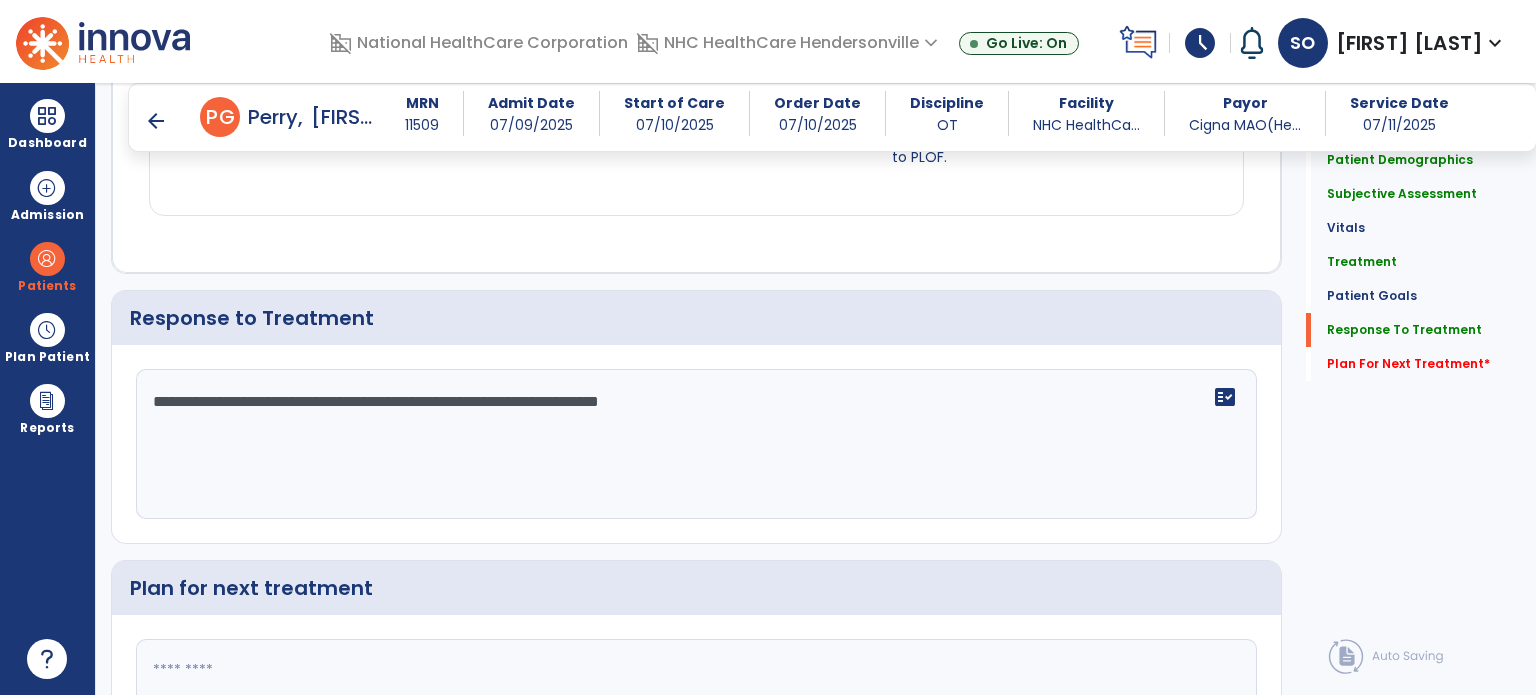 click on "**********" 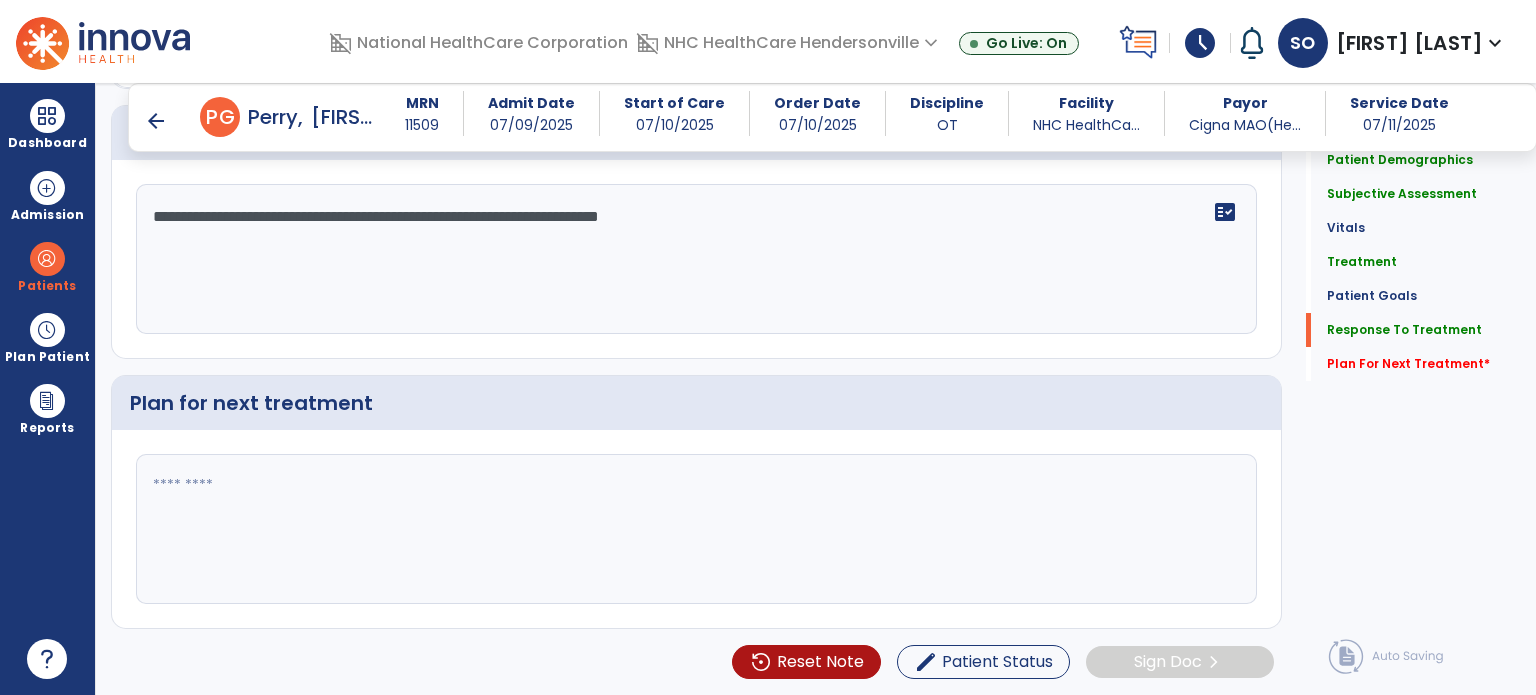 scroll, scrollTop: 2510, scrollLeft: 0, axis: vertical 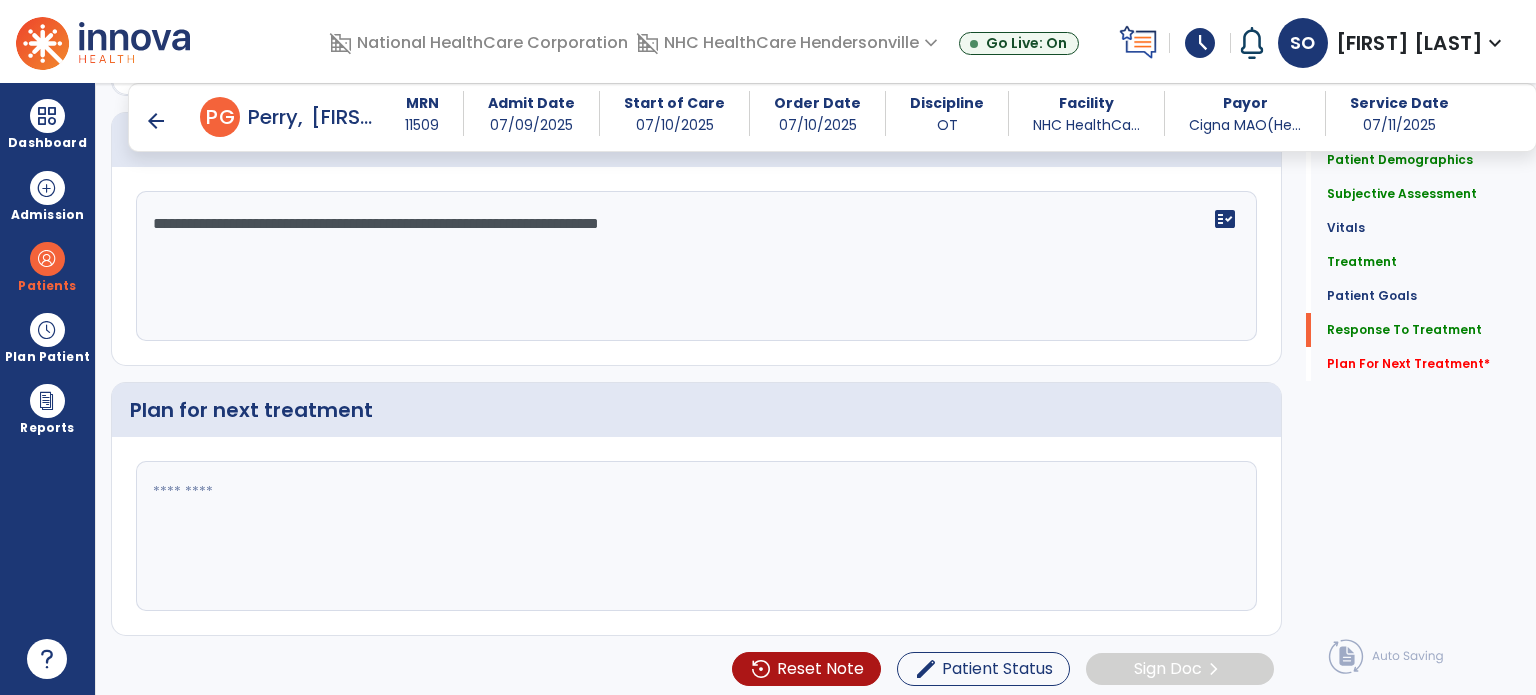click 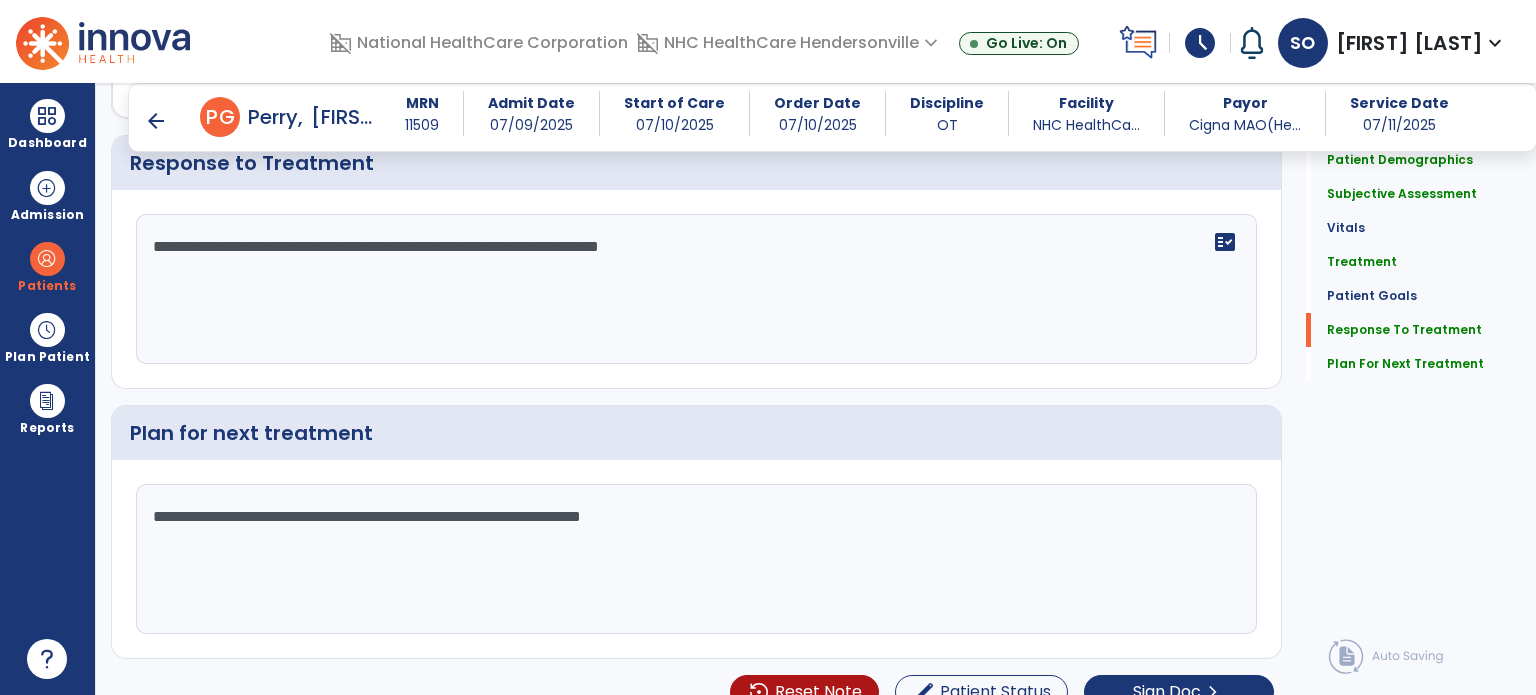 scroll, scrollTop: 2510, scrollLeft: 0, axis: vertical 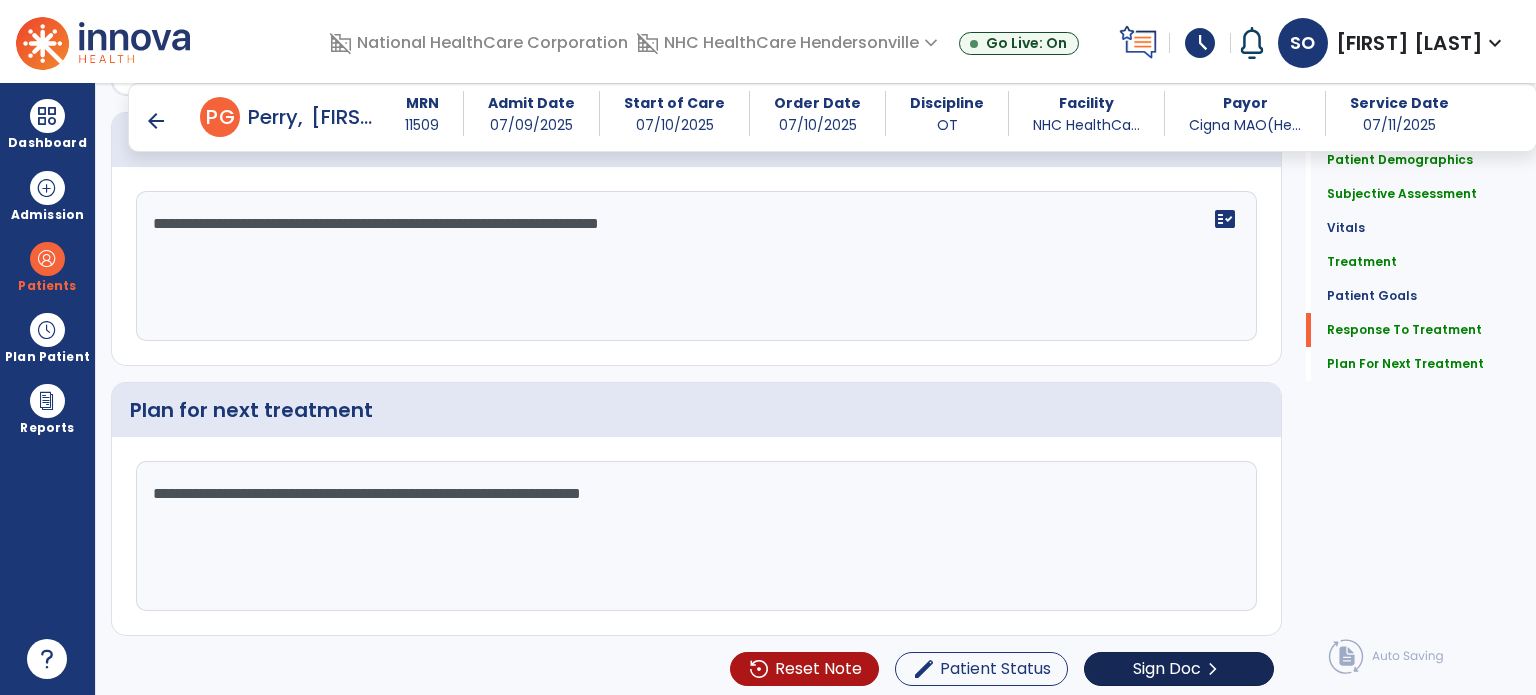 type on "**********" 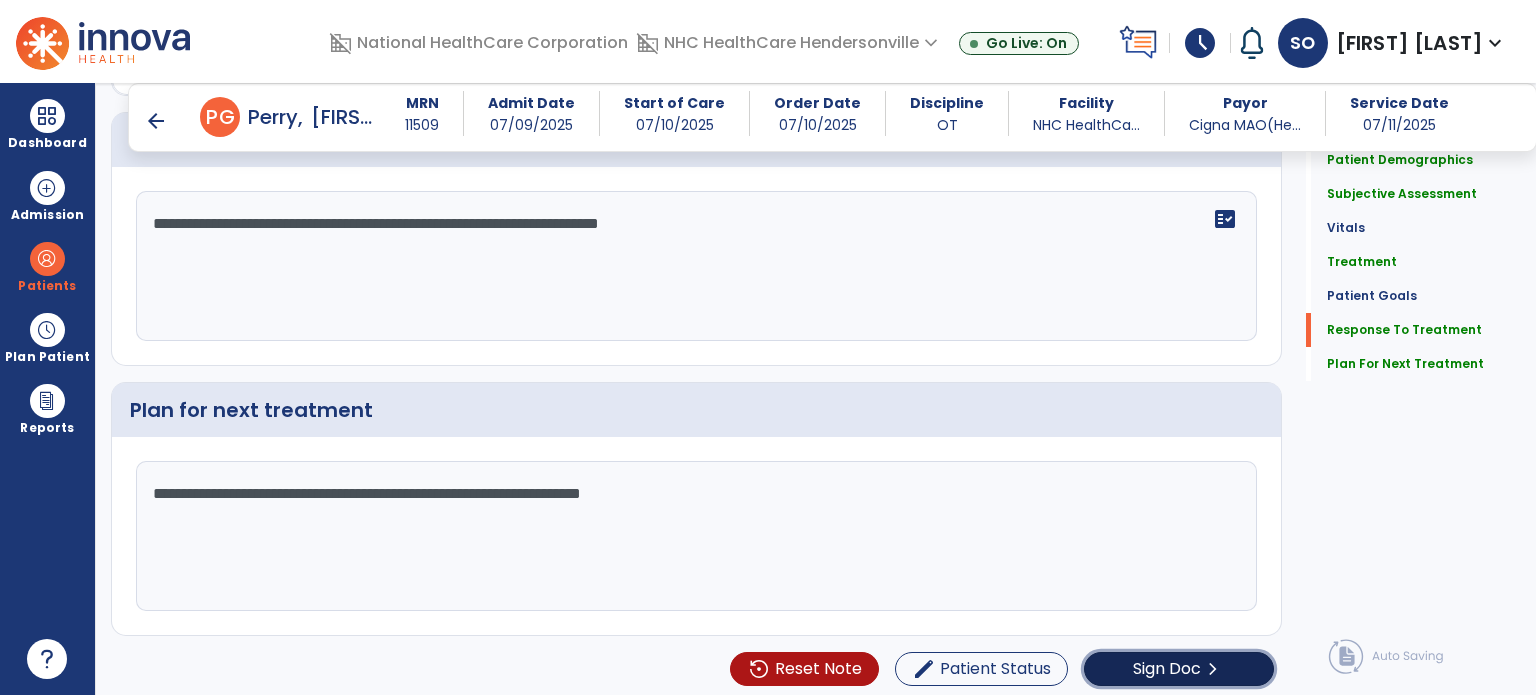 click on "chevron_right" 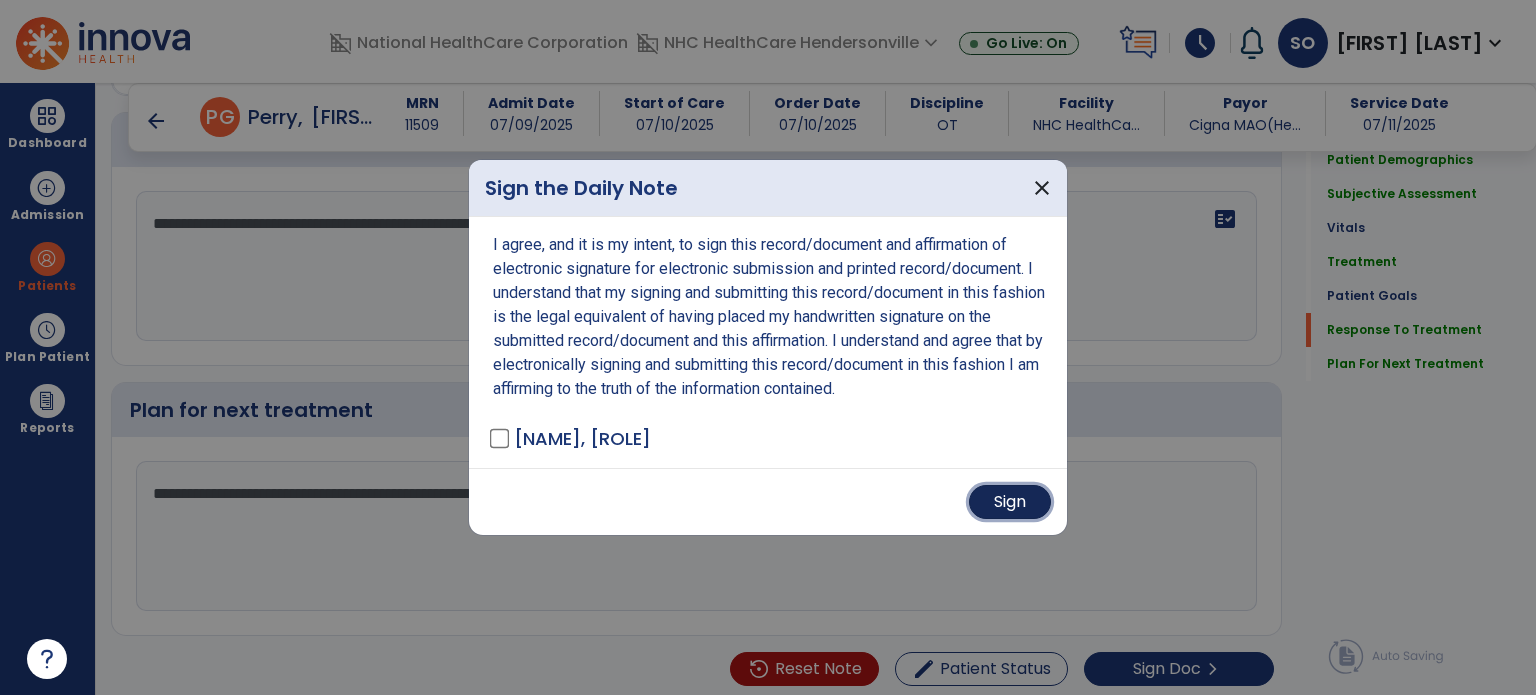 click on "Sign" at bounding box center (1010, 502) 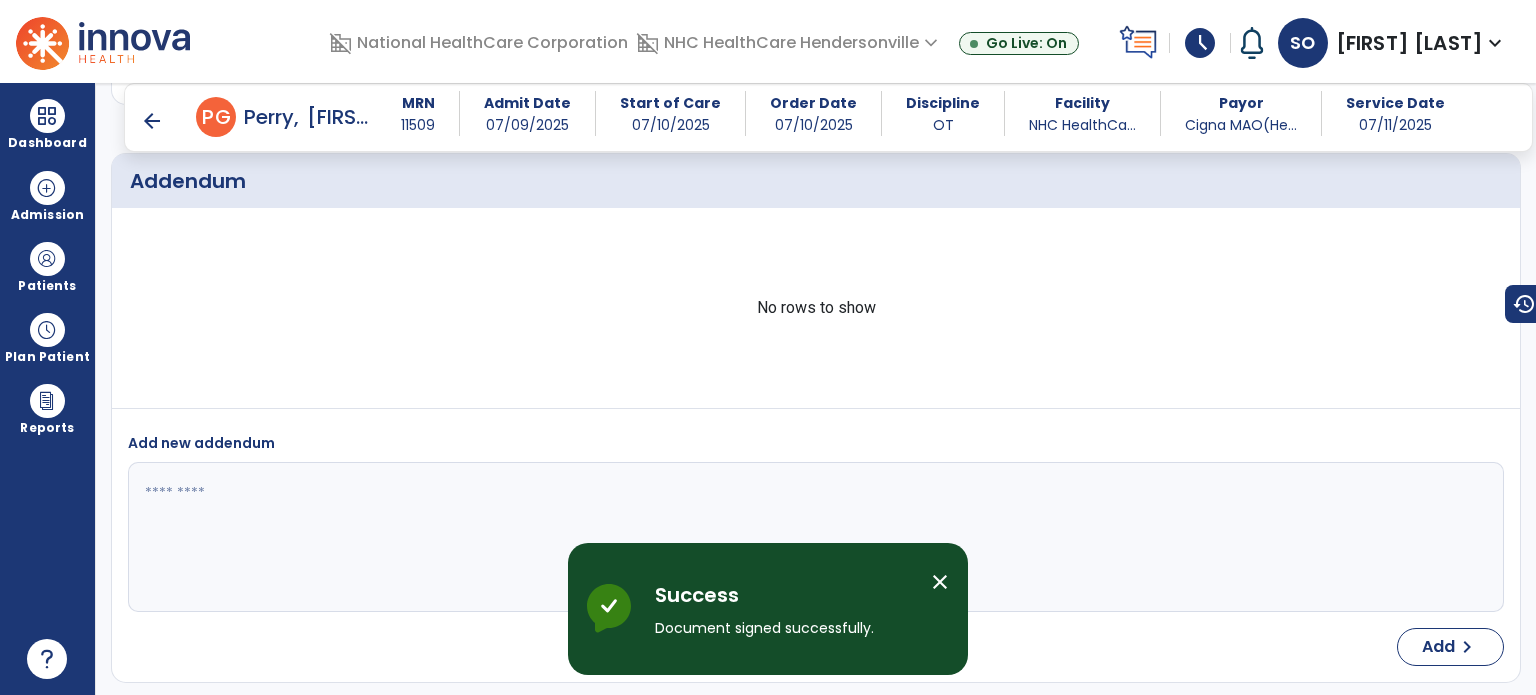 scroll, scrollTop: 3908, scrollLeft: 0, axis: vertical 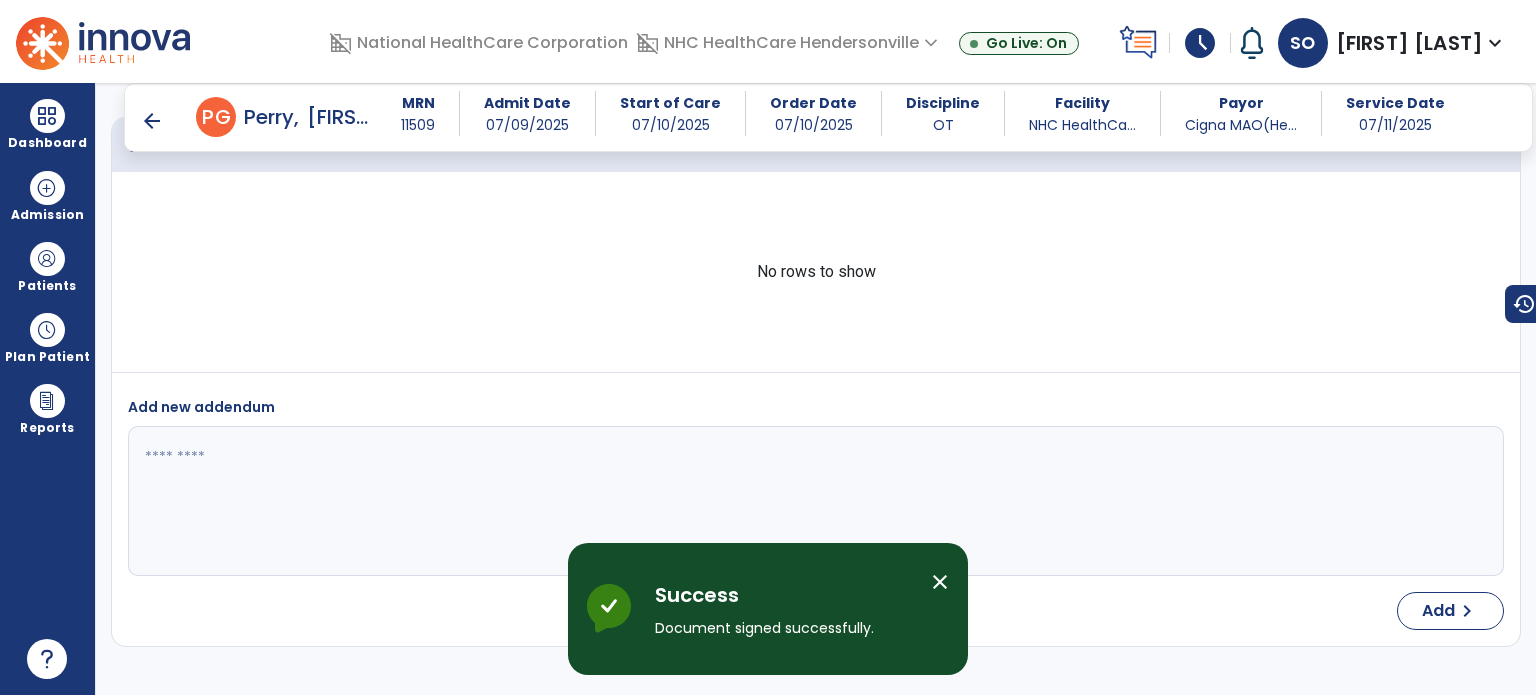 click on "close" at bounding box center [940, 582] 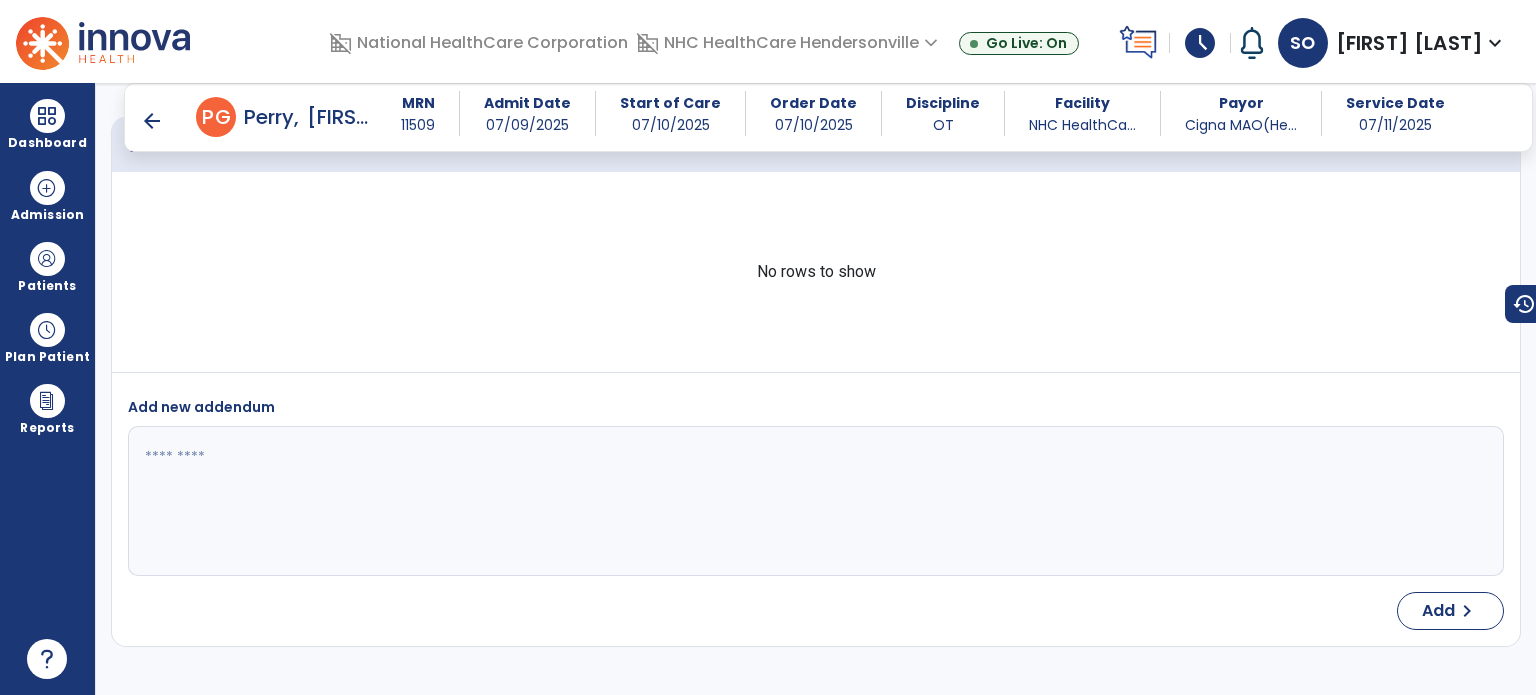 click on "arrow_back" at bounding box center (152, 121) 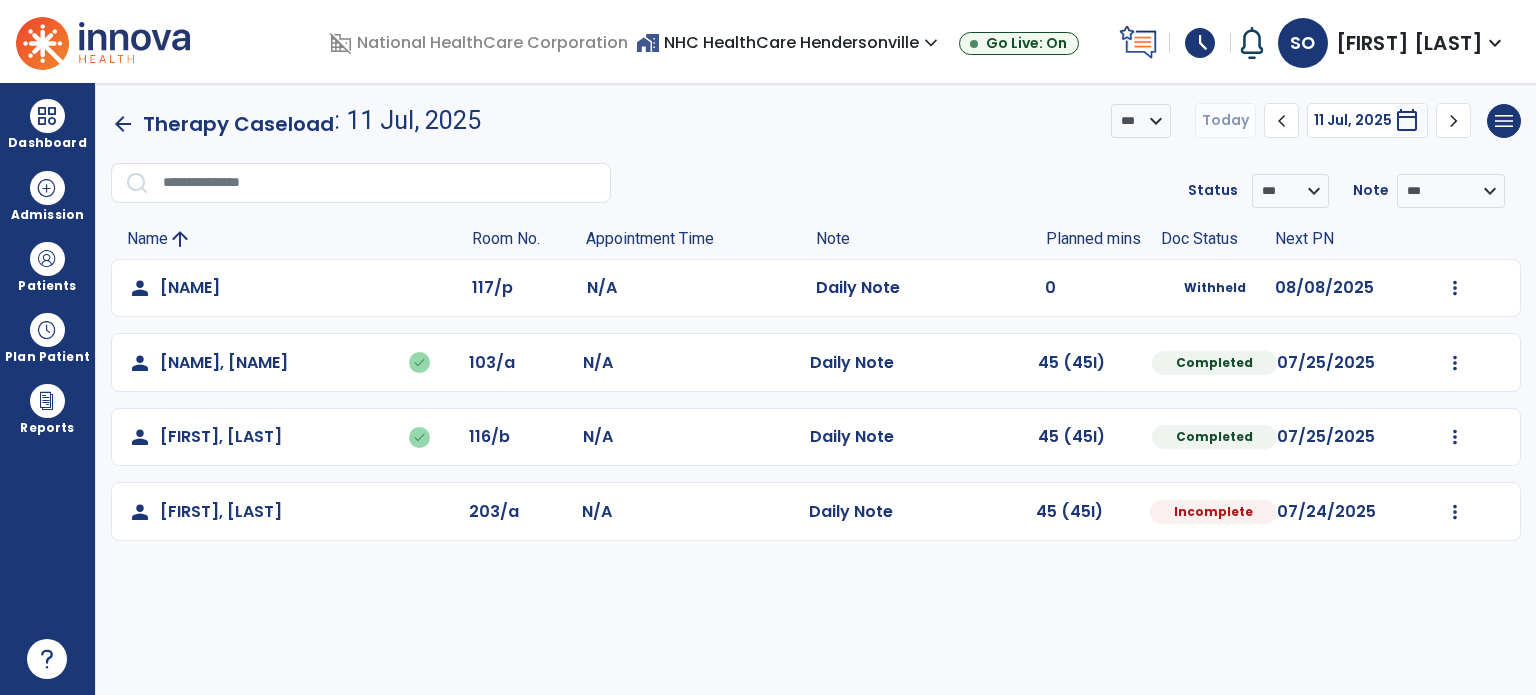 click on "Mark Visit As Complete   Reset Note   Open Document   G + C Mins" 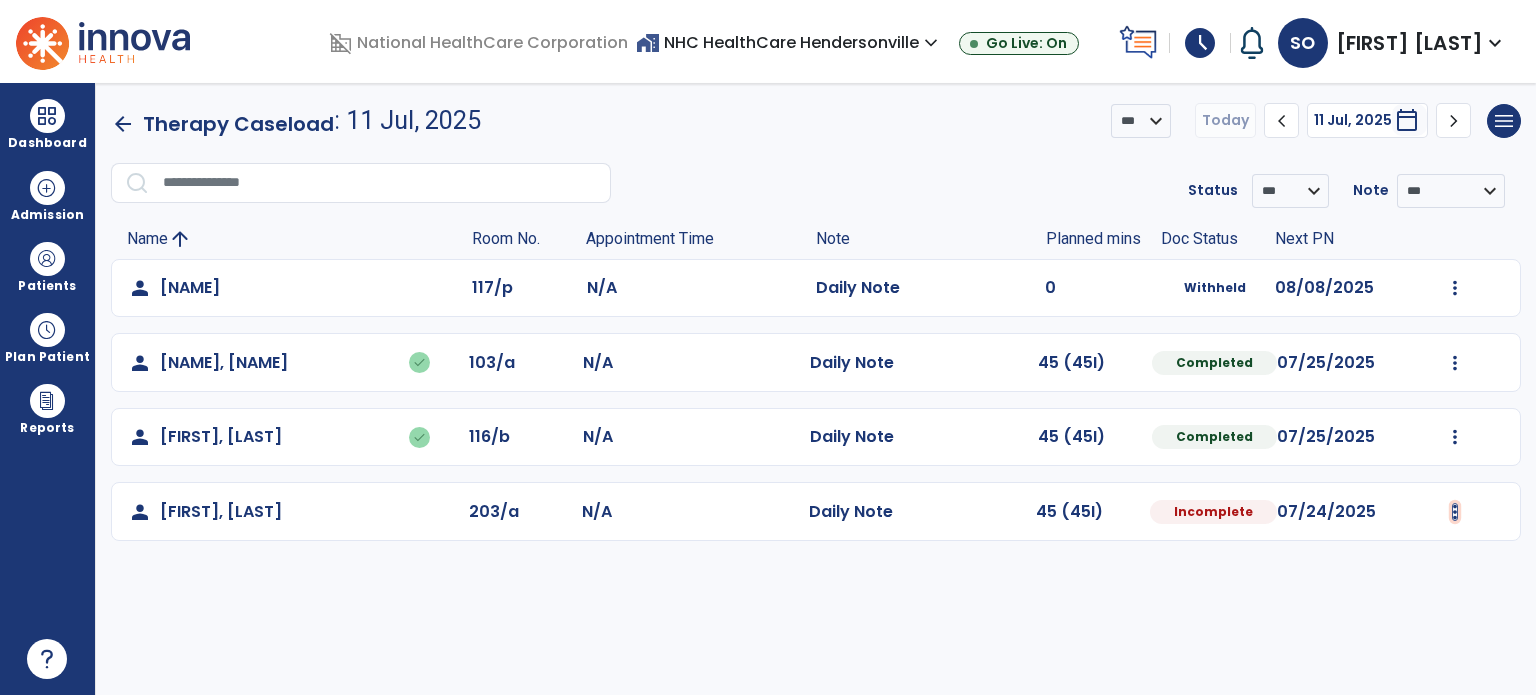 click at bounding box center [1455, 288] 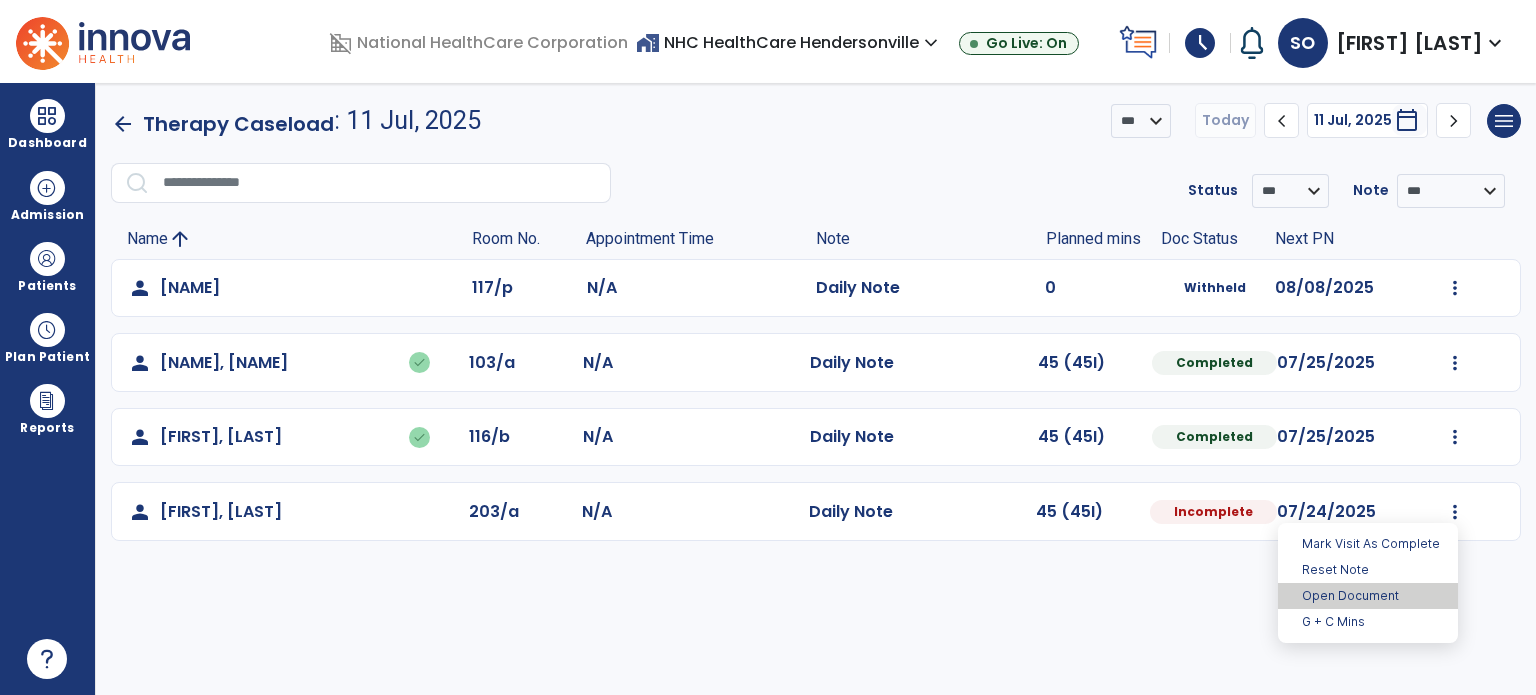 click on "Open Document" at bounding box center [1368, 596] 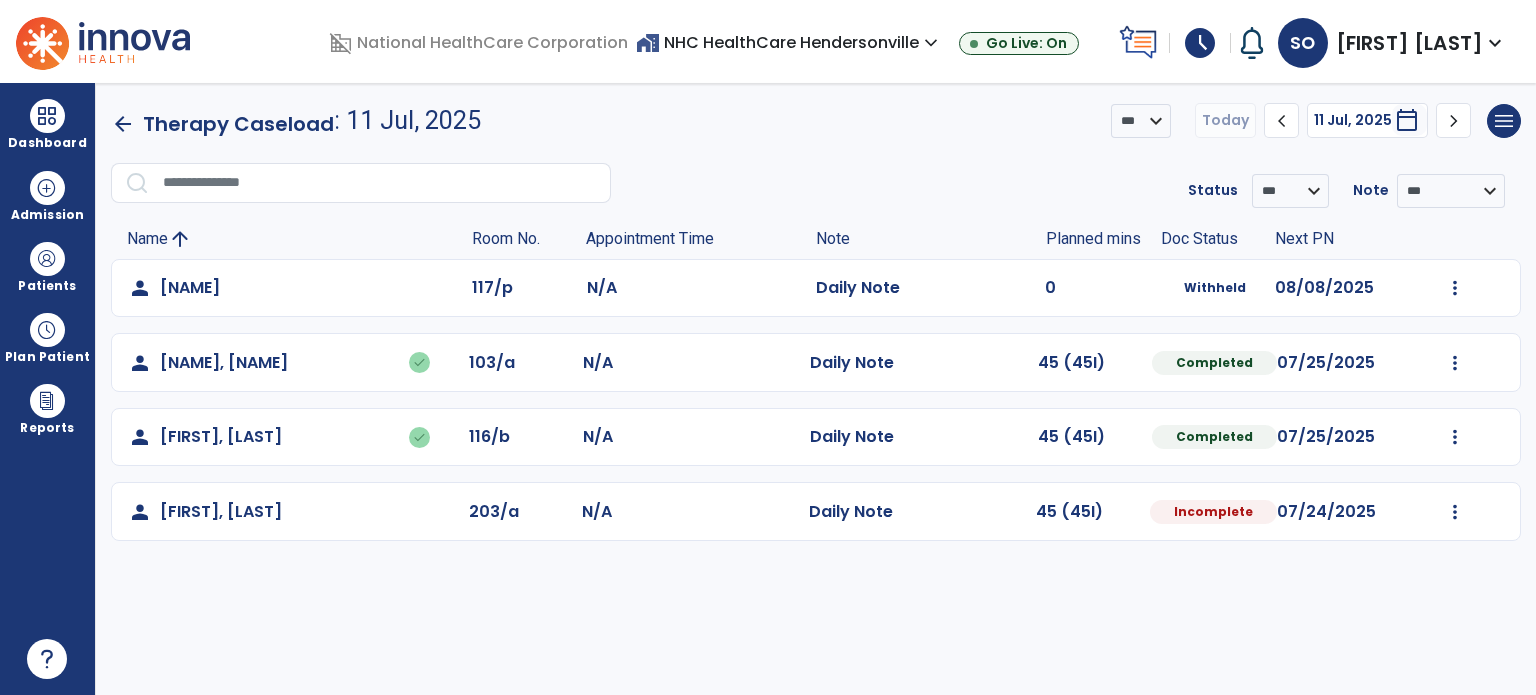 select on "*" 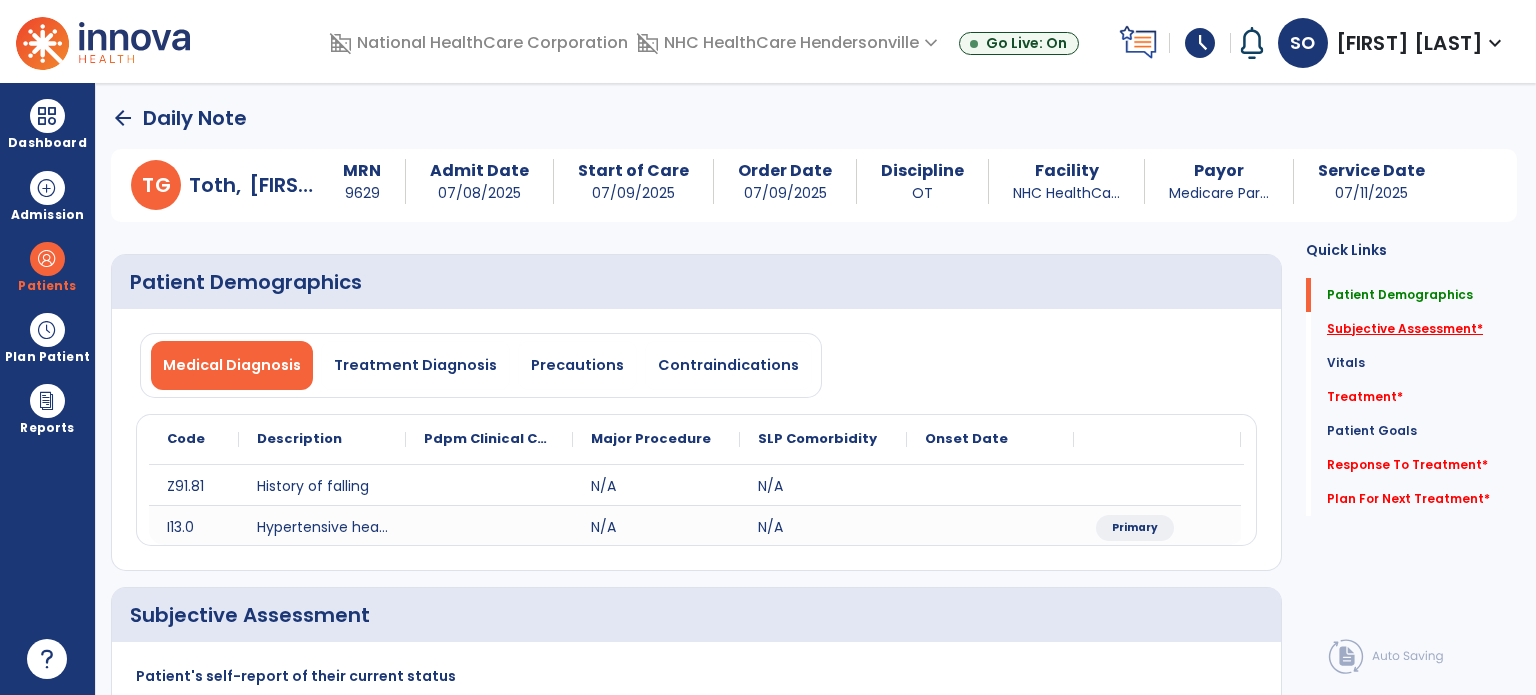 click on "Subjective Assessment   *" 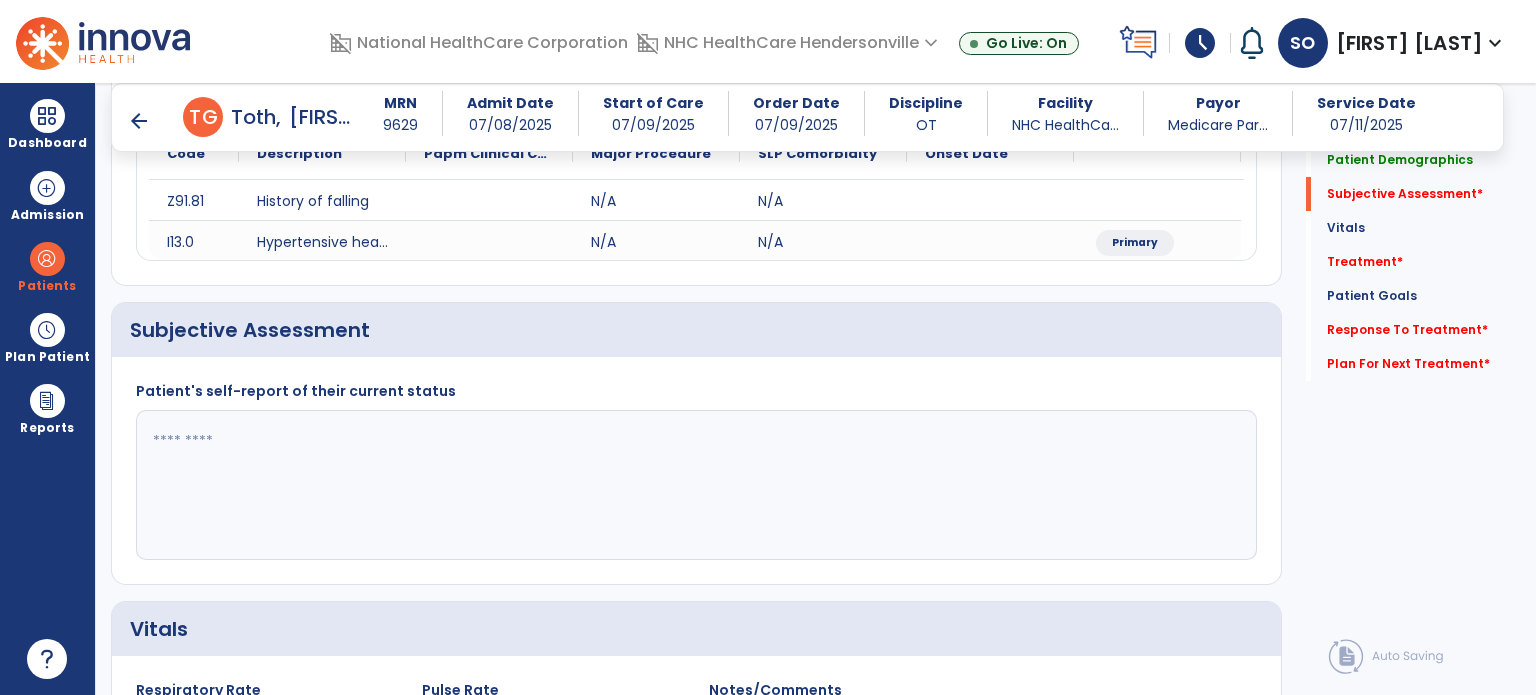 scroll, scrollTop: 338, scrollLeft: 0, axis: vertical 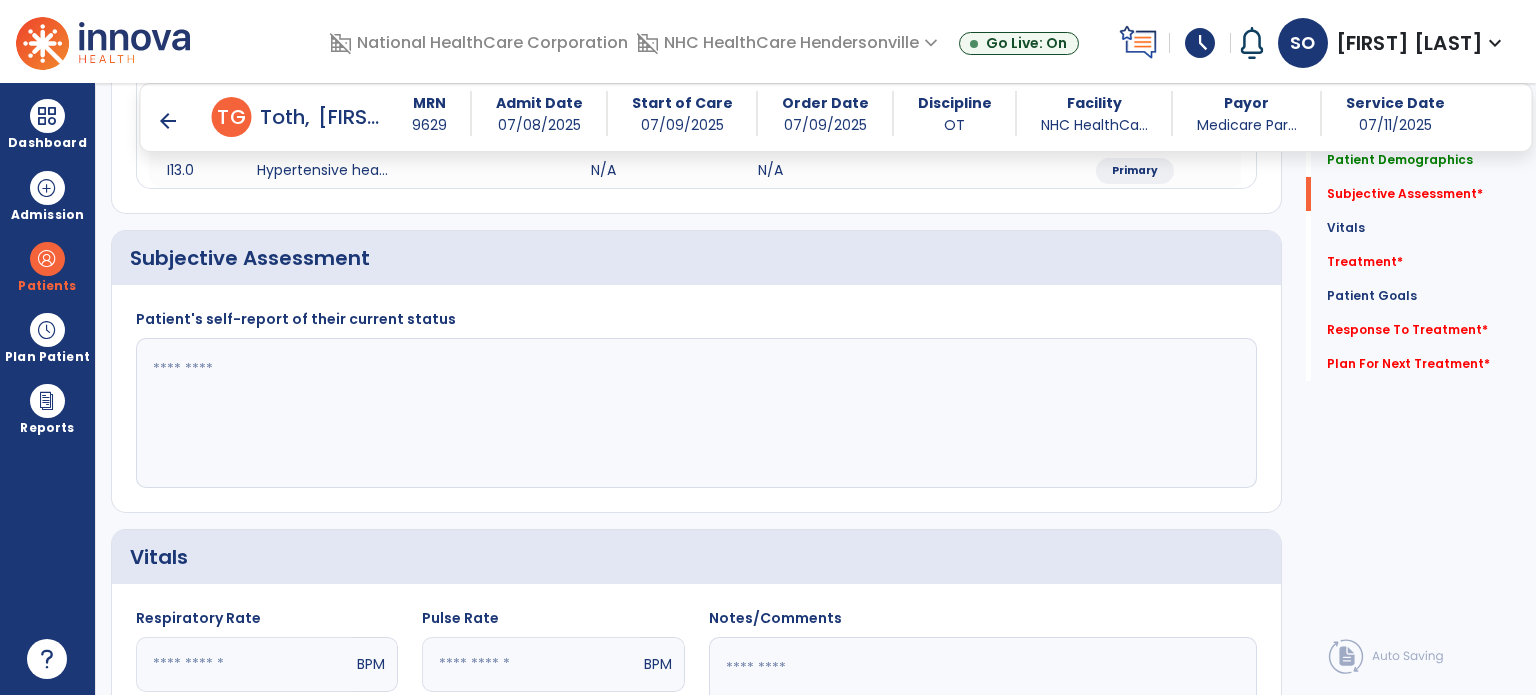 click 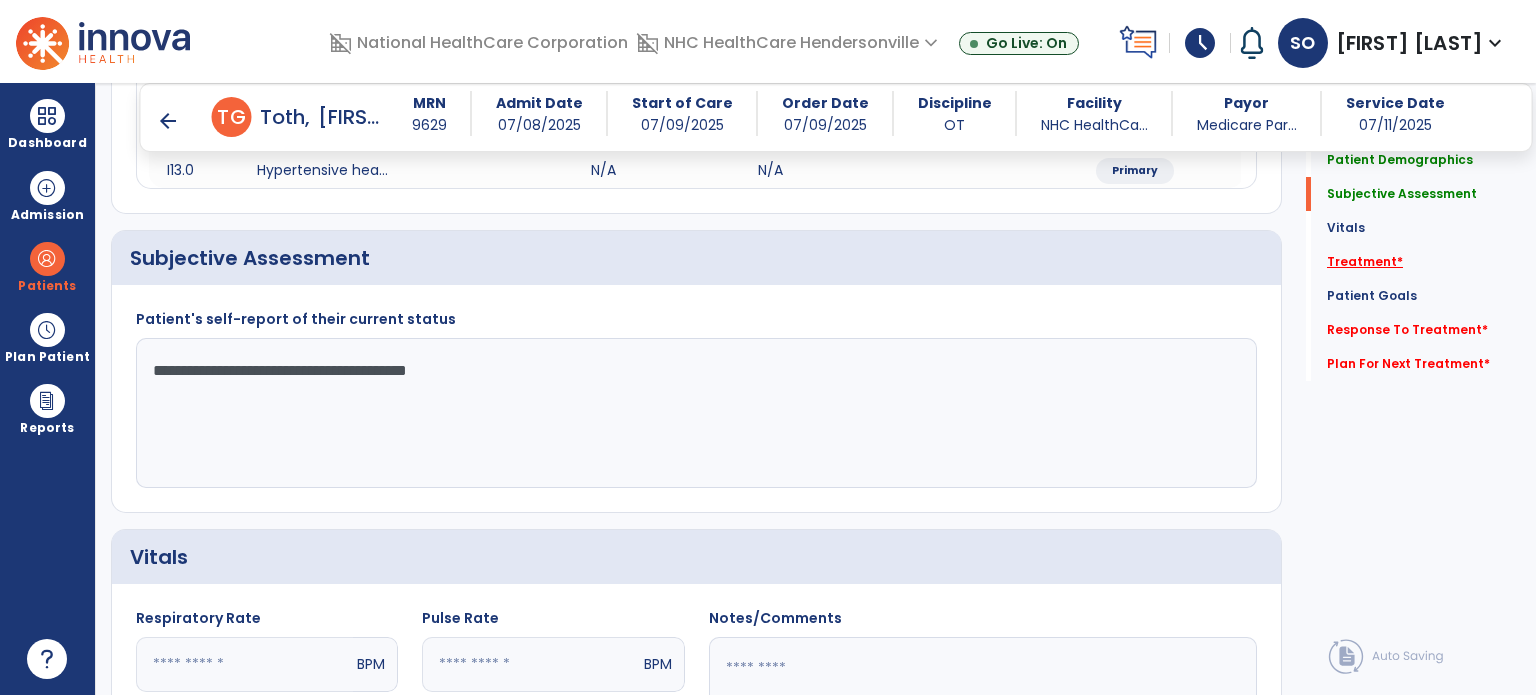 type on "**********" 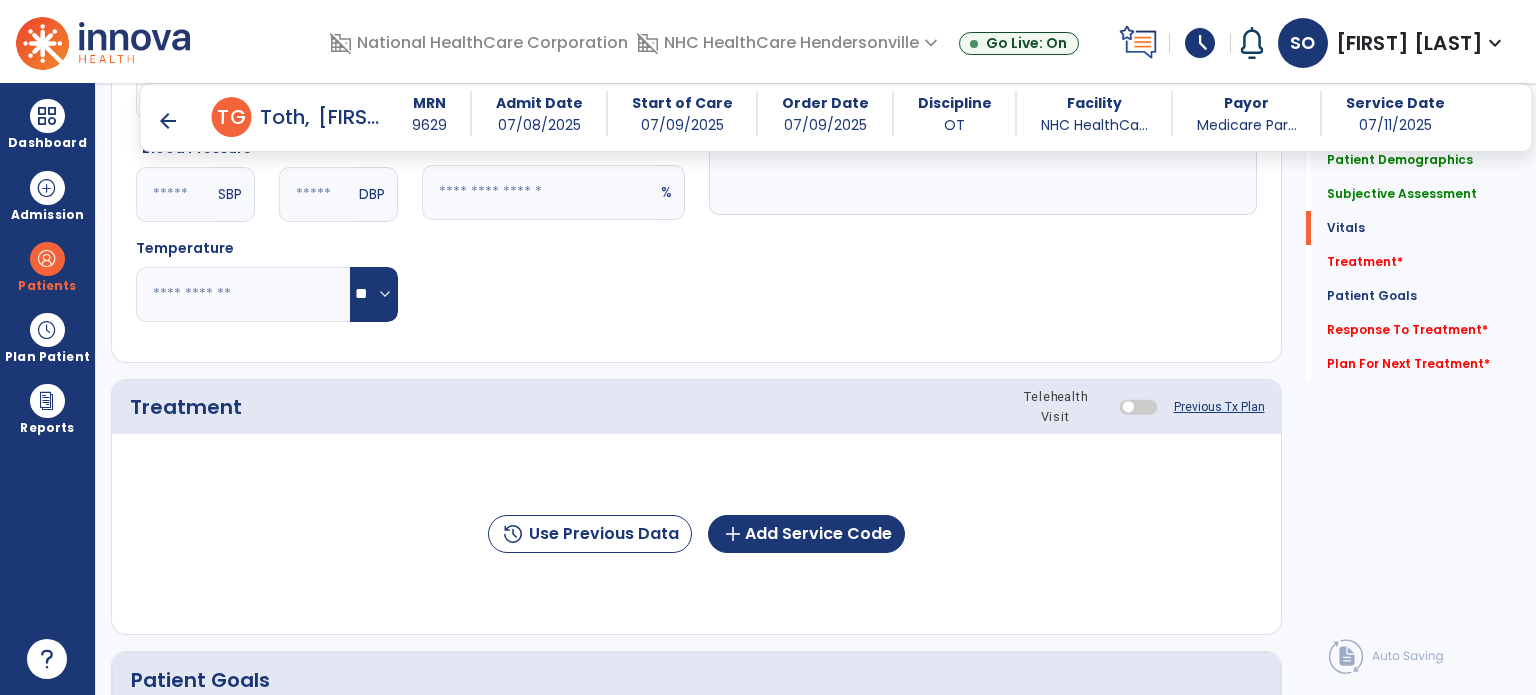 scroll, scrollTop: 1027, scrollLeft: 0, axis: vertical 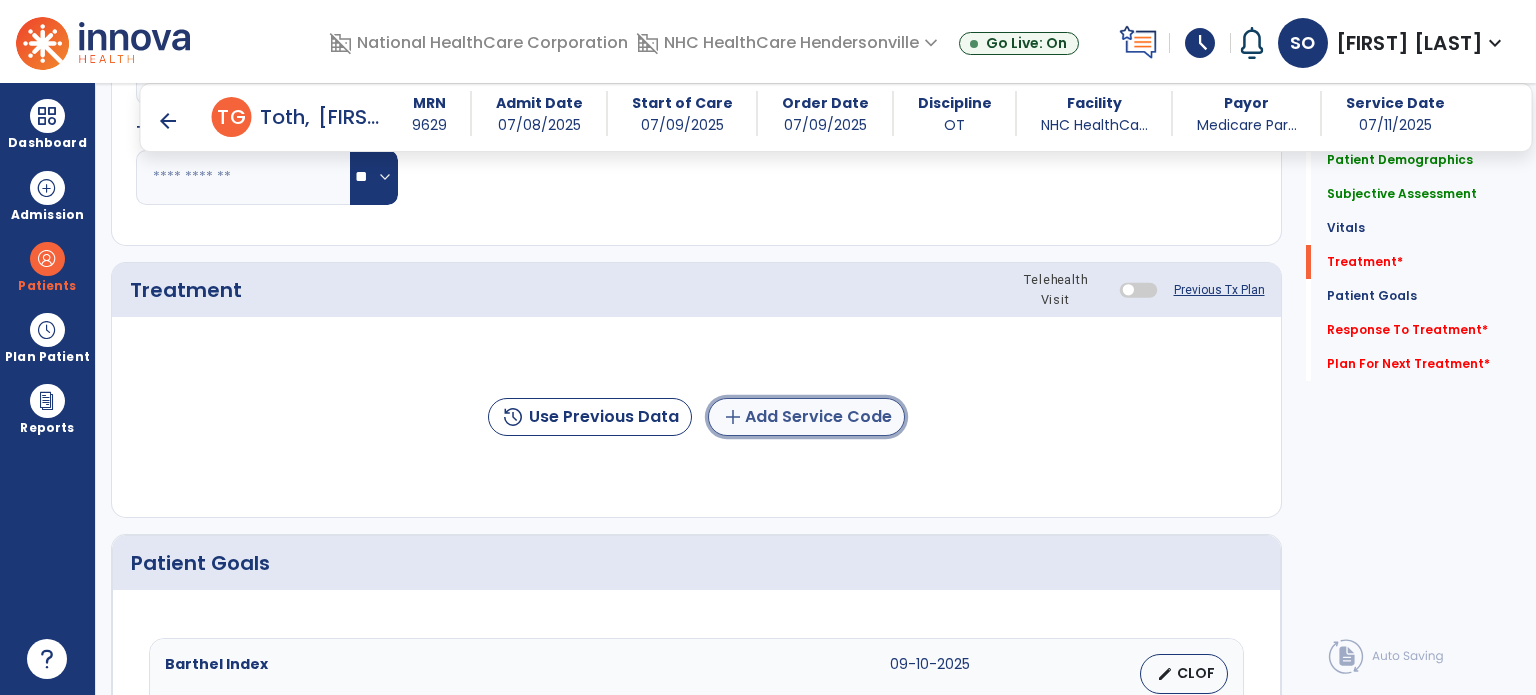 click on "add  Add Service Code" 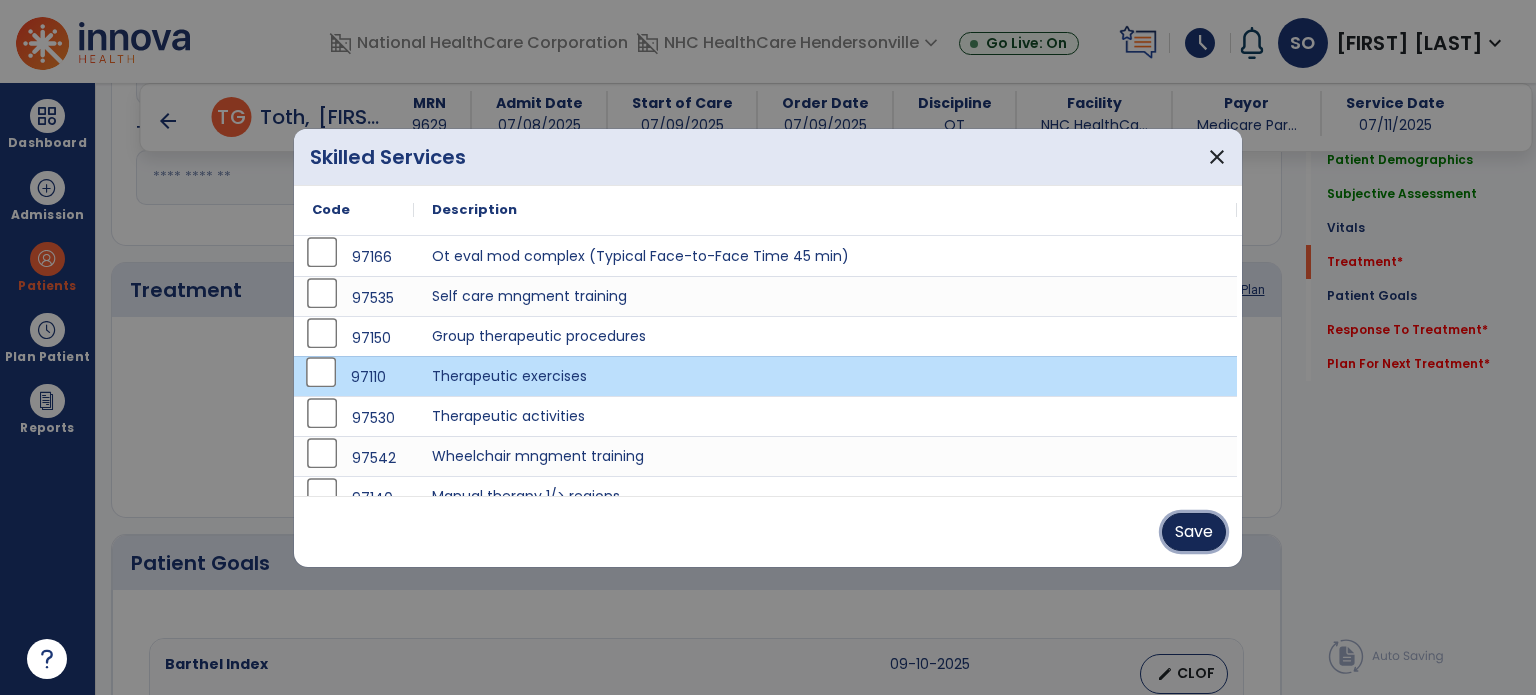 click on "Save" at bounding box center (1194, 532) 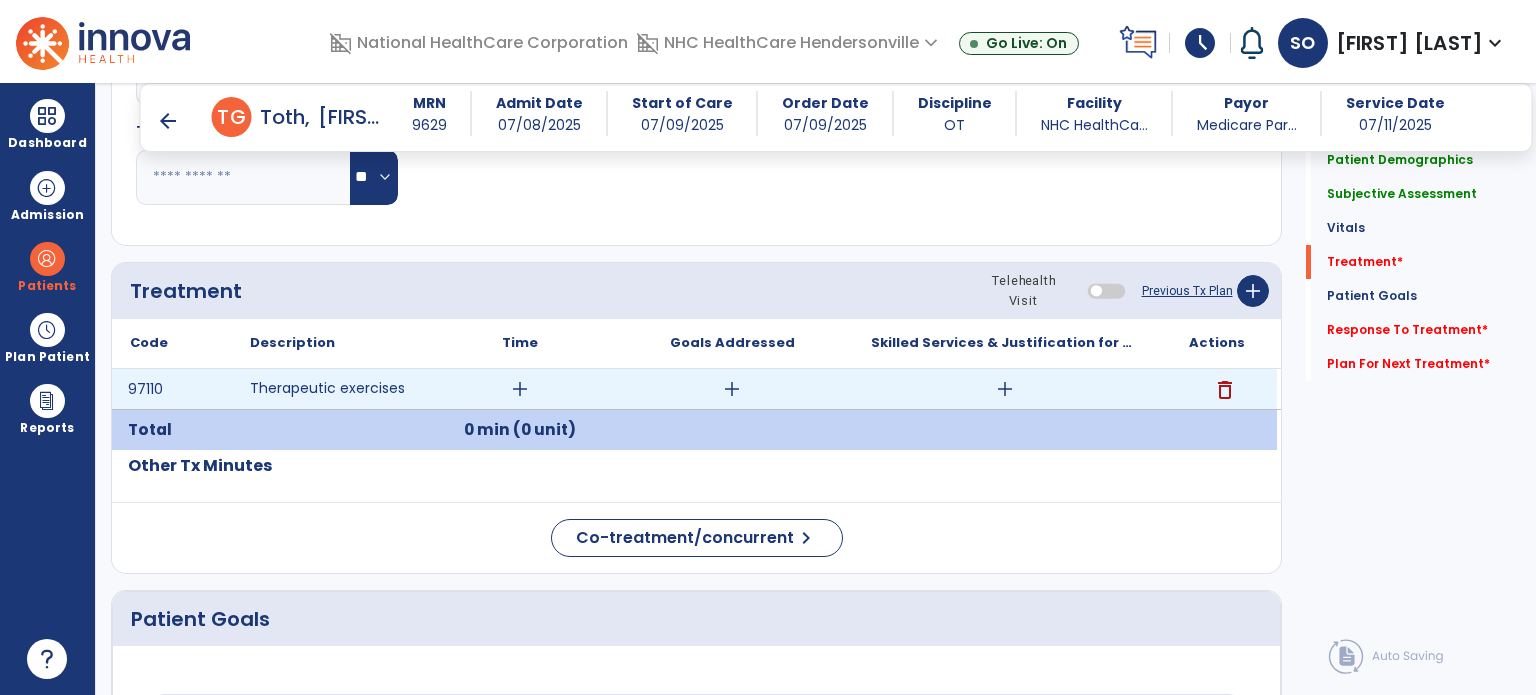 click on "delete" at bounding box center (1225, 390) 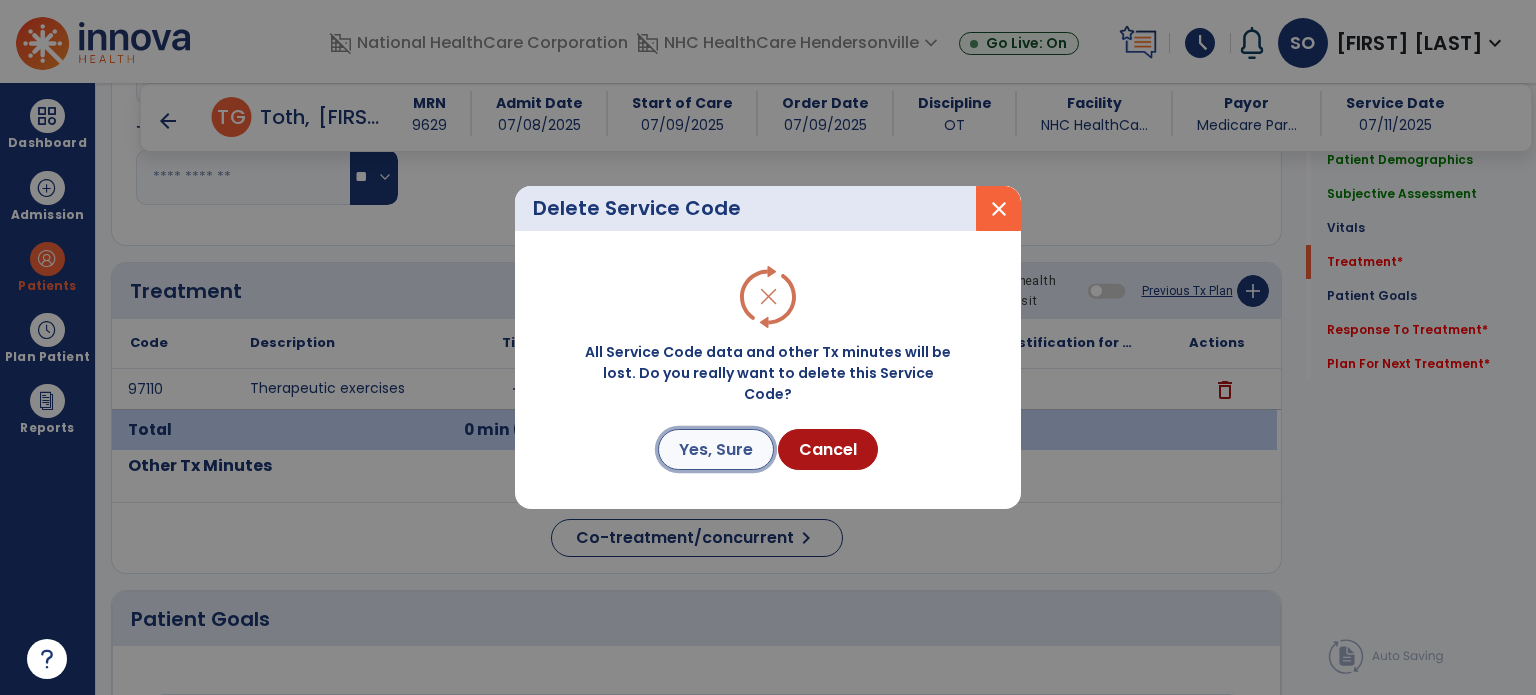 click on "Yes, Sure" at bounding box center [716, 449] 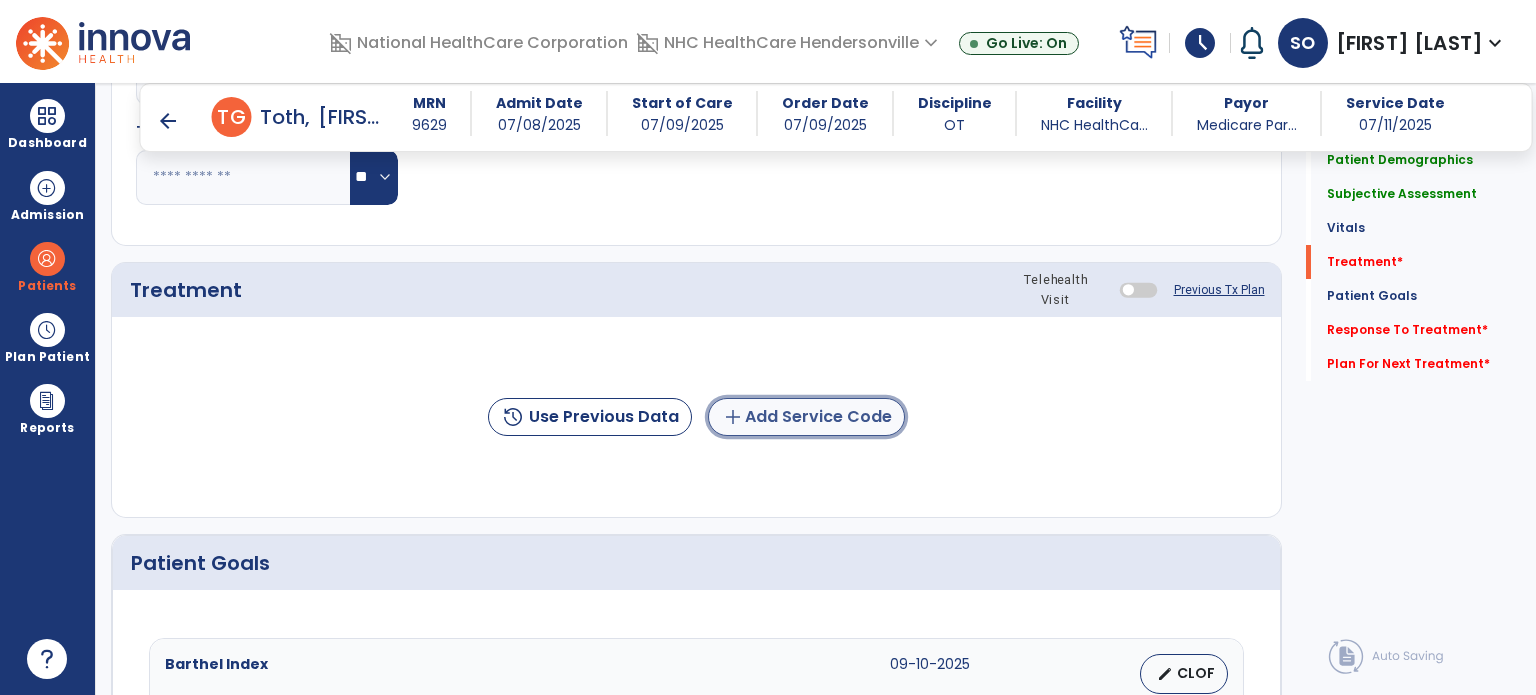 click on "add  Add Service Code" 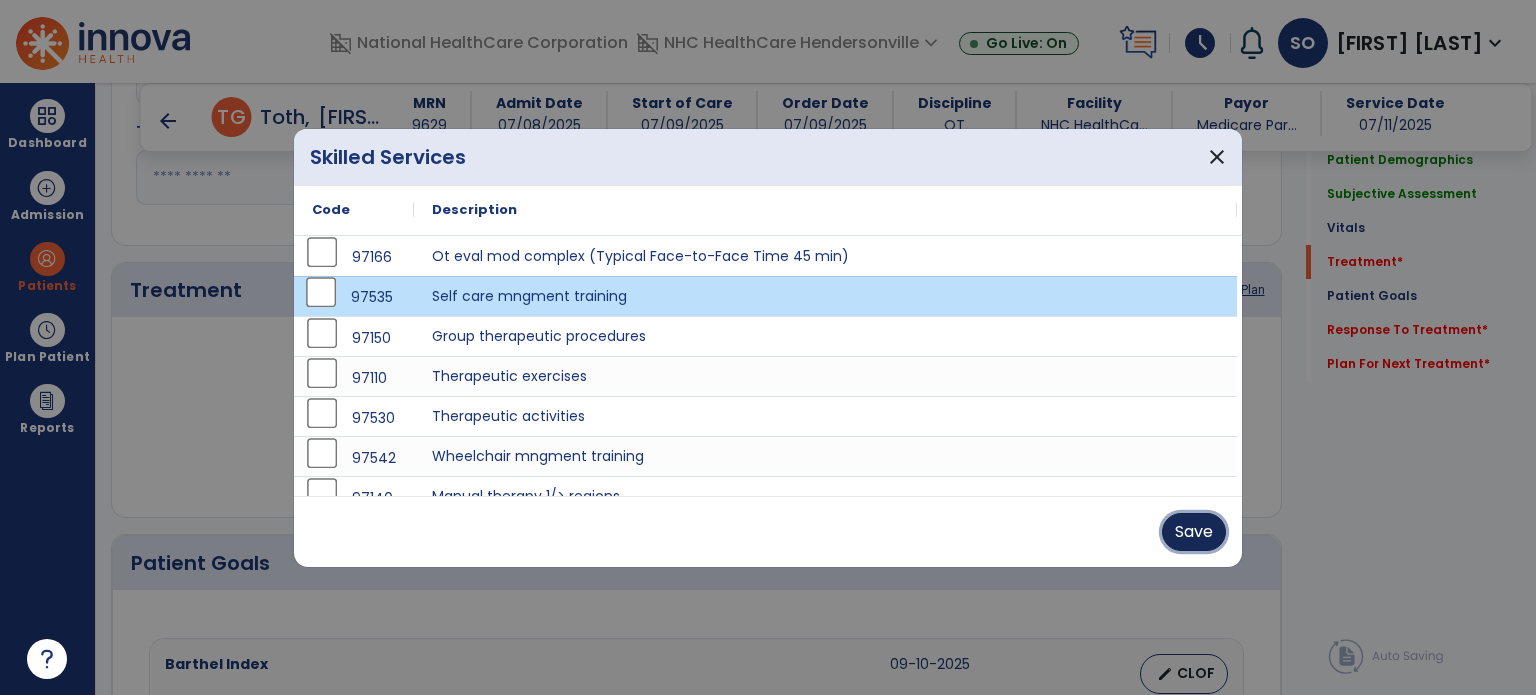 click on "Save" at bounding box center (1194, 532) 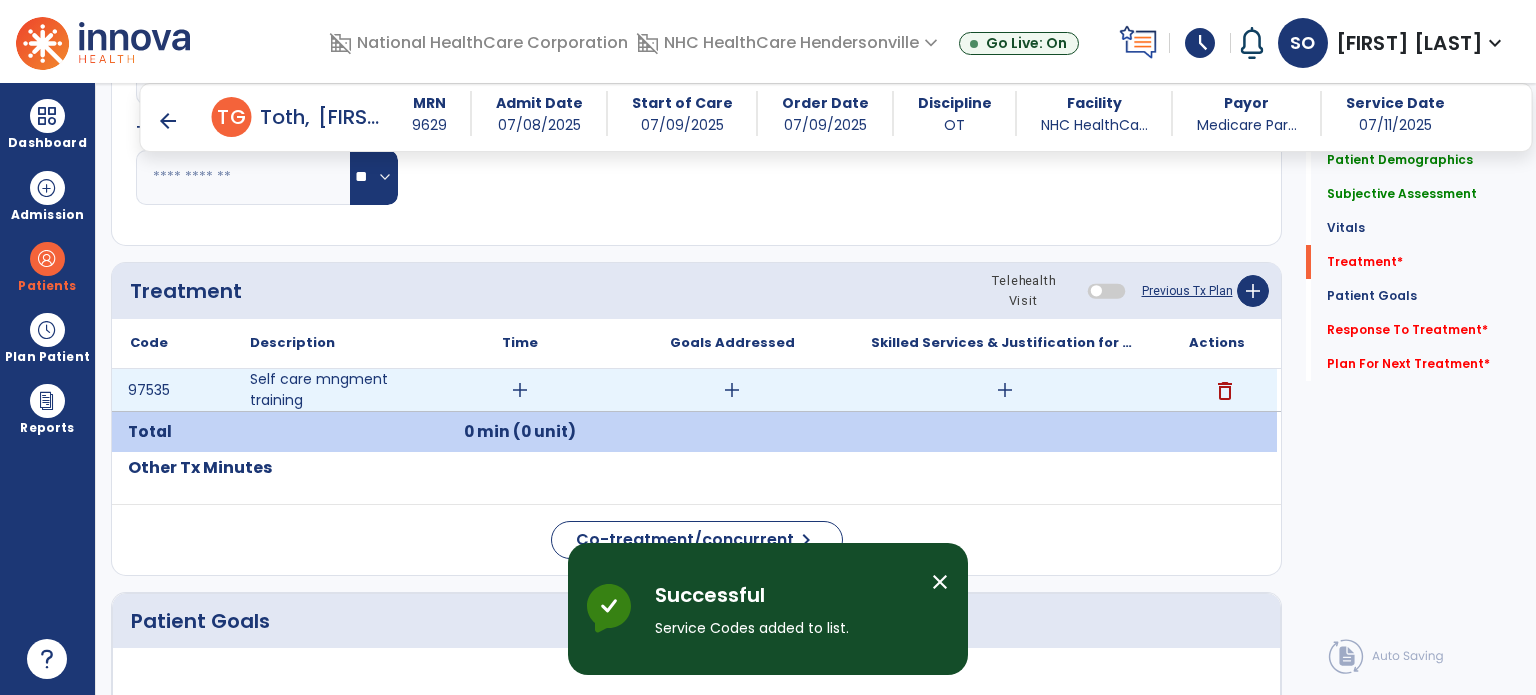 click on "add" at bounding box center [520, 390] 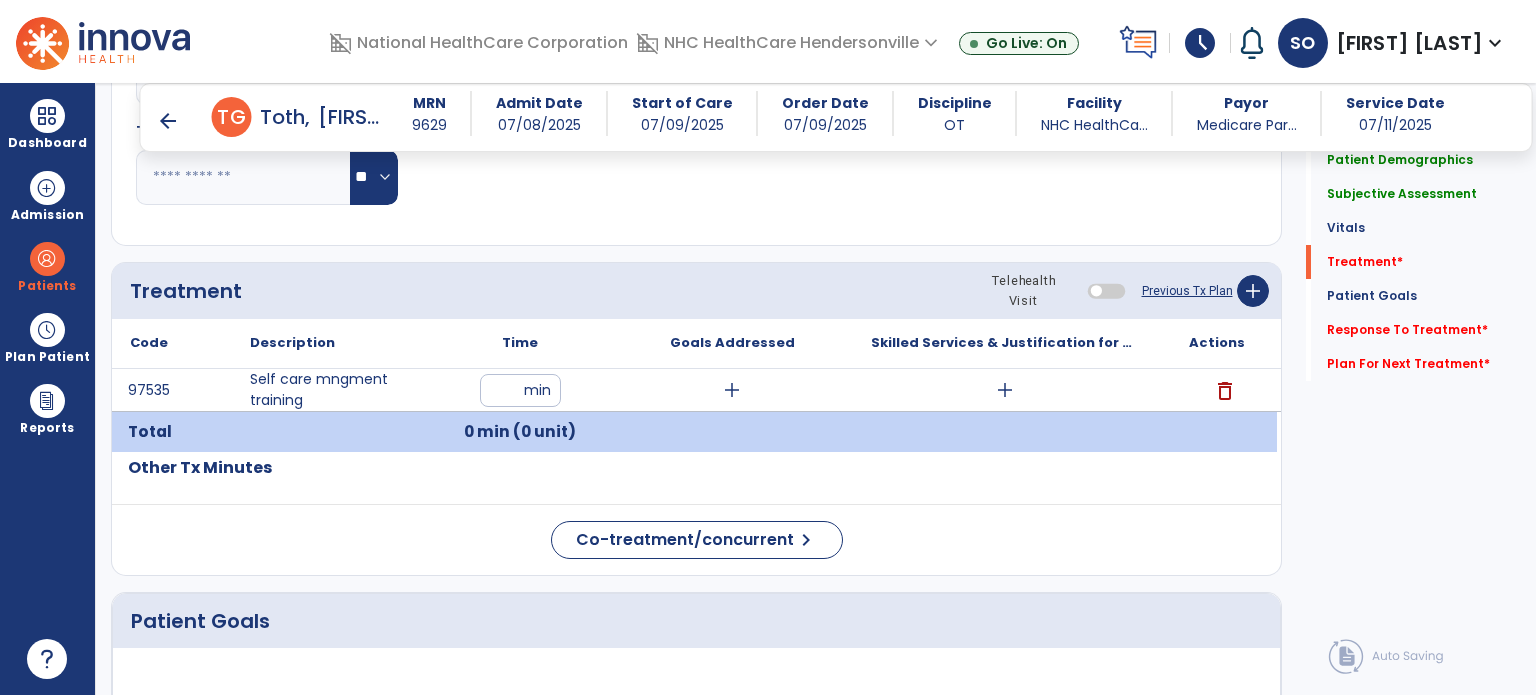 type on "**" 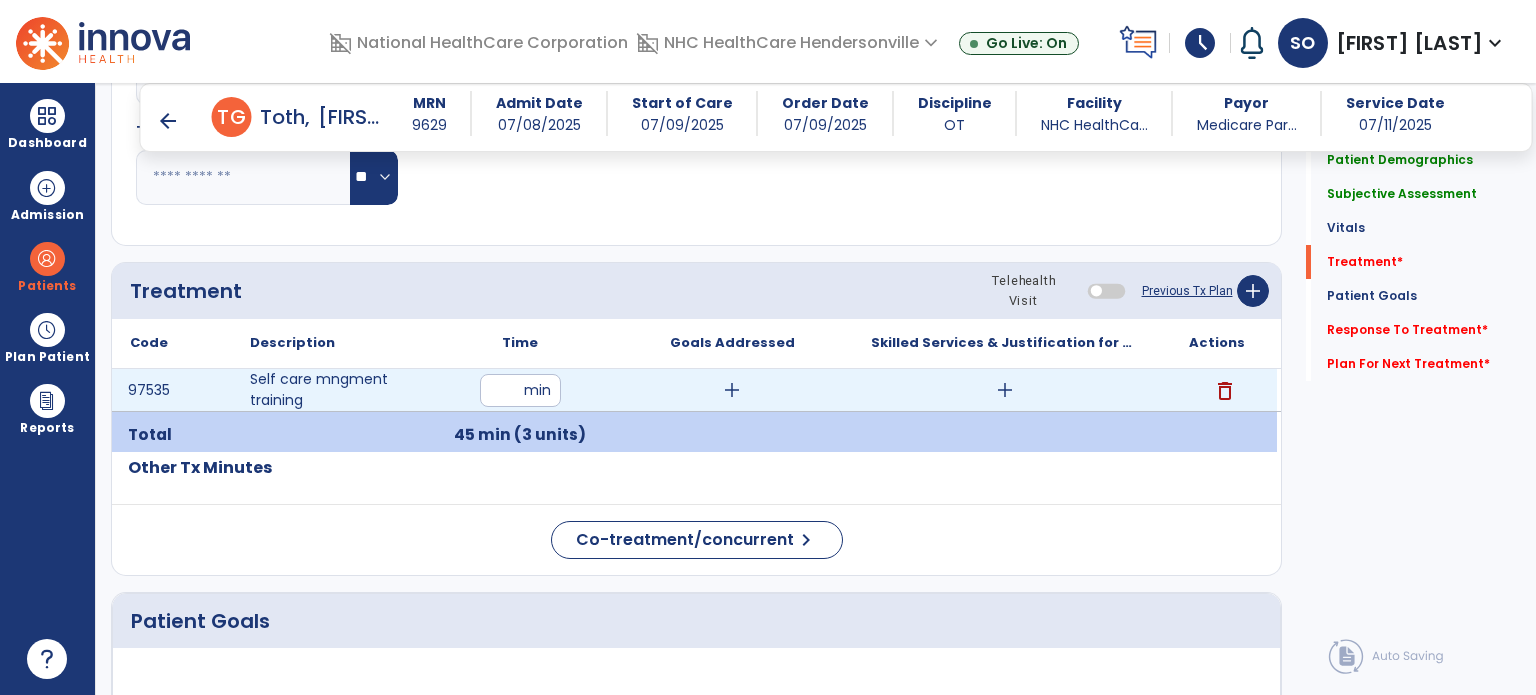 click on "add" at bounding box center (732, 390) 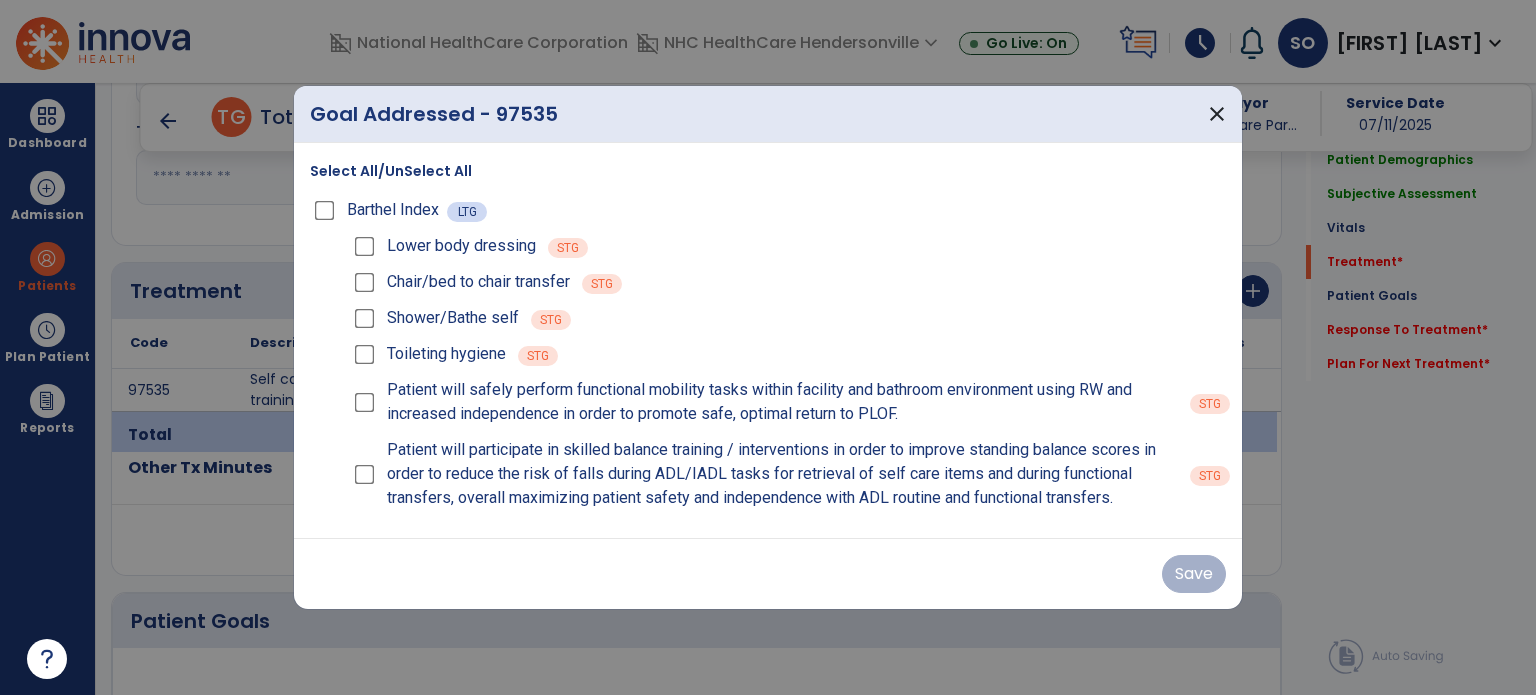 click on "Patient will safely perform functional mobility tasks within facility and bathroom environment using RW and increased independence in order to promote safe, optimal return to PLOF." at bounding box center [764, 402] 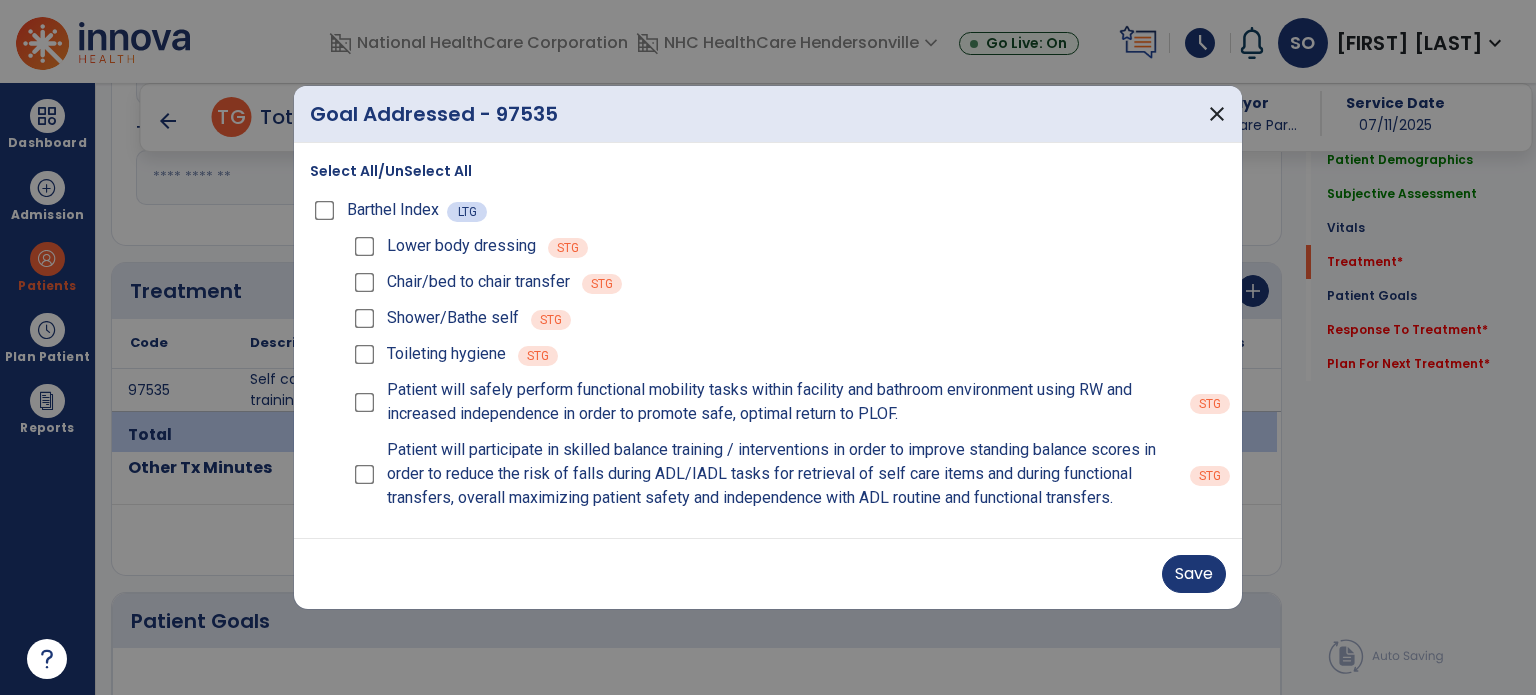click on "Patient will participate in skilled balance training / interventions in order to improve standing balance scores in order to reduce the risk of falls during ADL/IADL tasks for retrieval of self care items and during functional transfers, overall maximizing patient safety and independence with ADL routine and functional transfers." at bounding box center (764, 474) 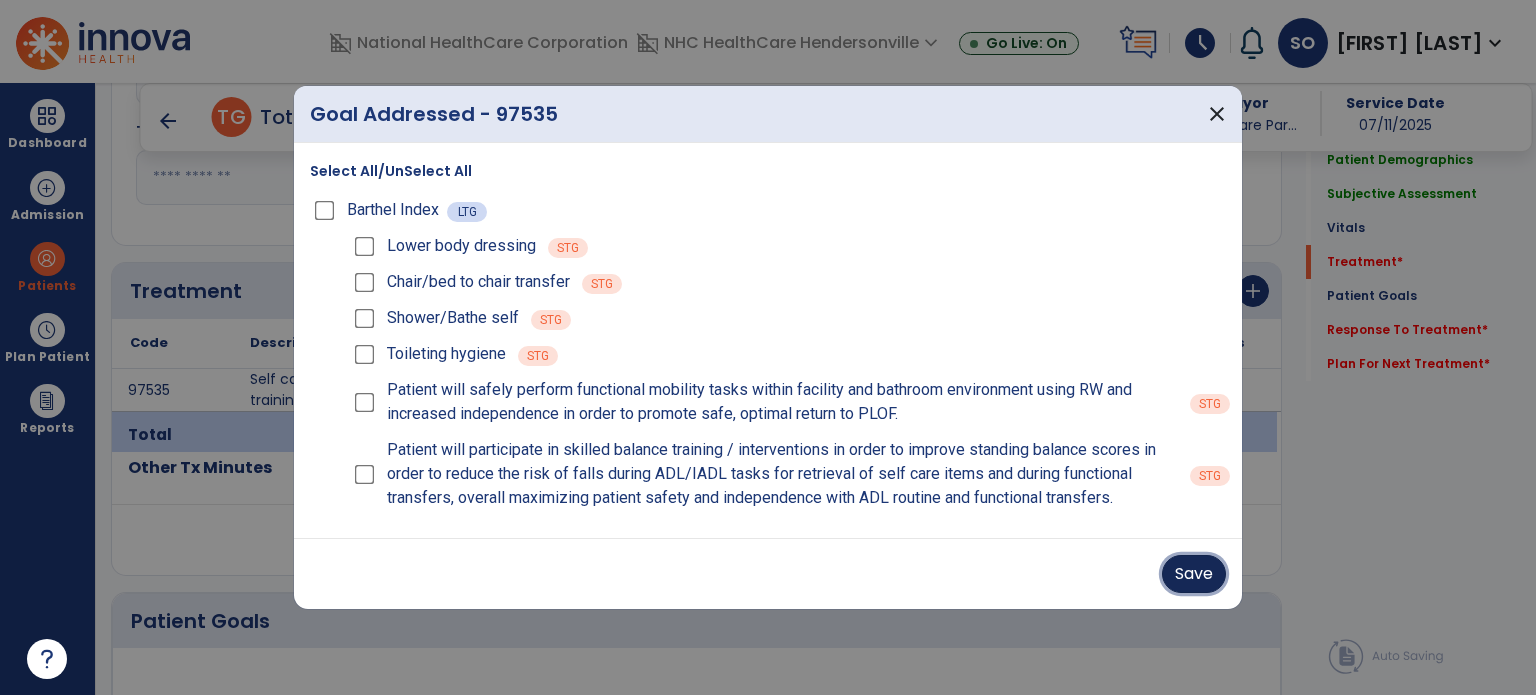 click on "Save" at bounding box center (1194, 574) 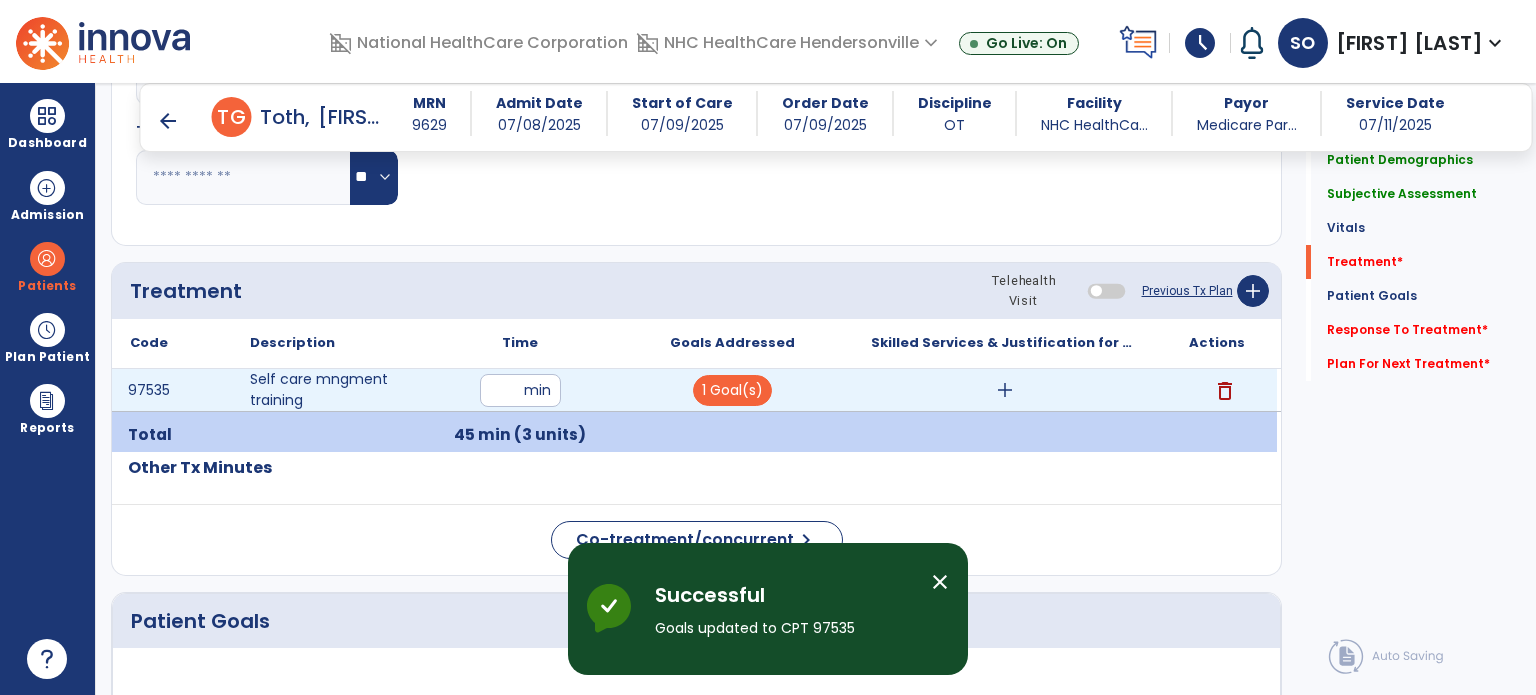 click on "add" at bounding box center [1005, 390] 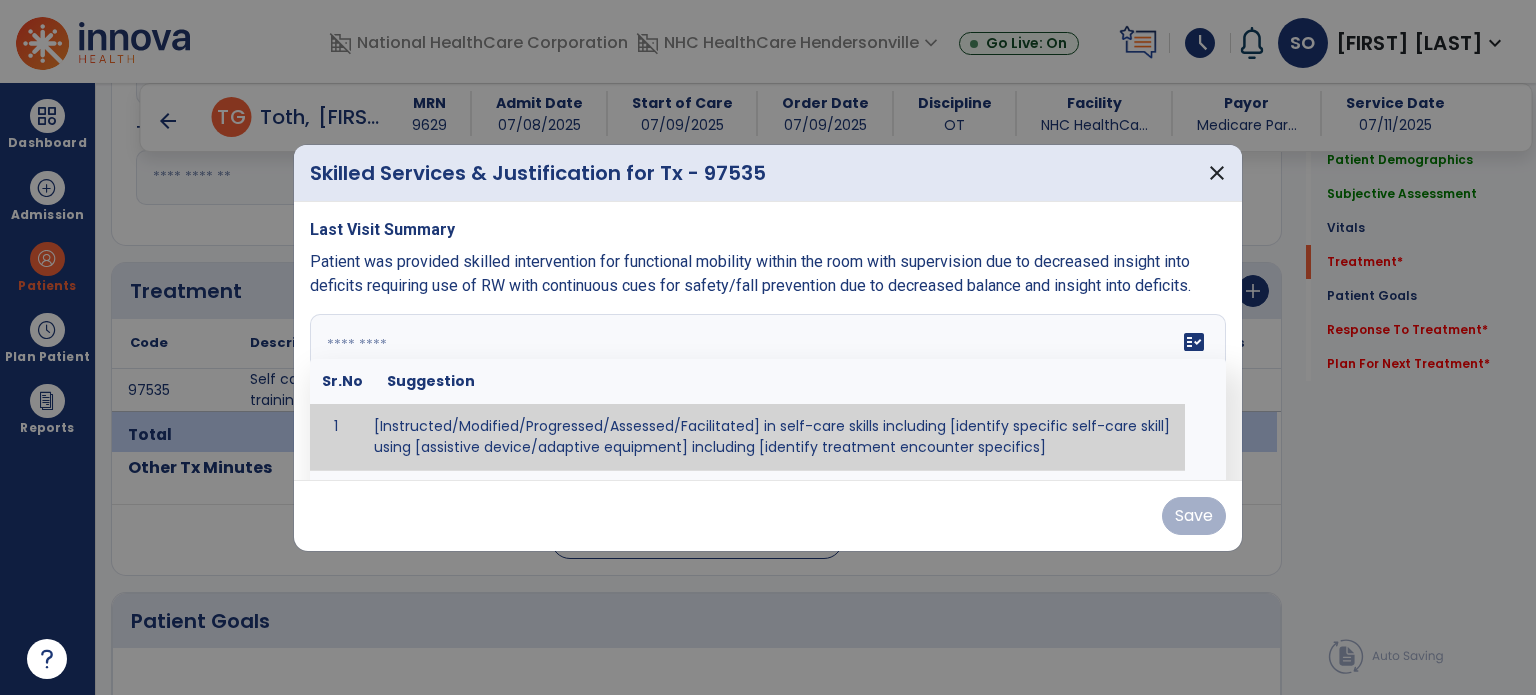 click at bounding box center [766, 389] 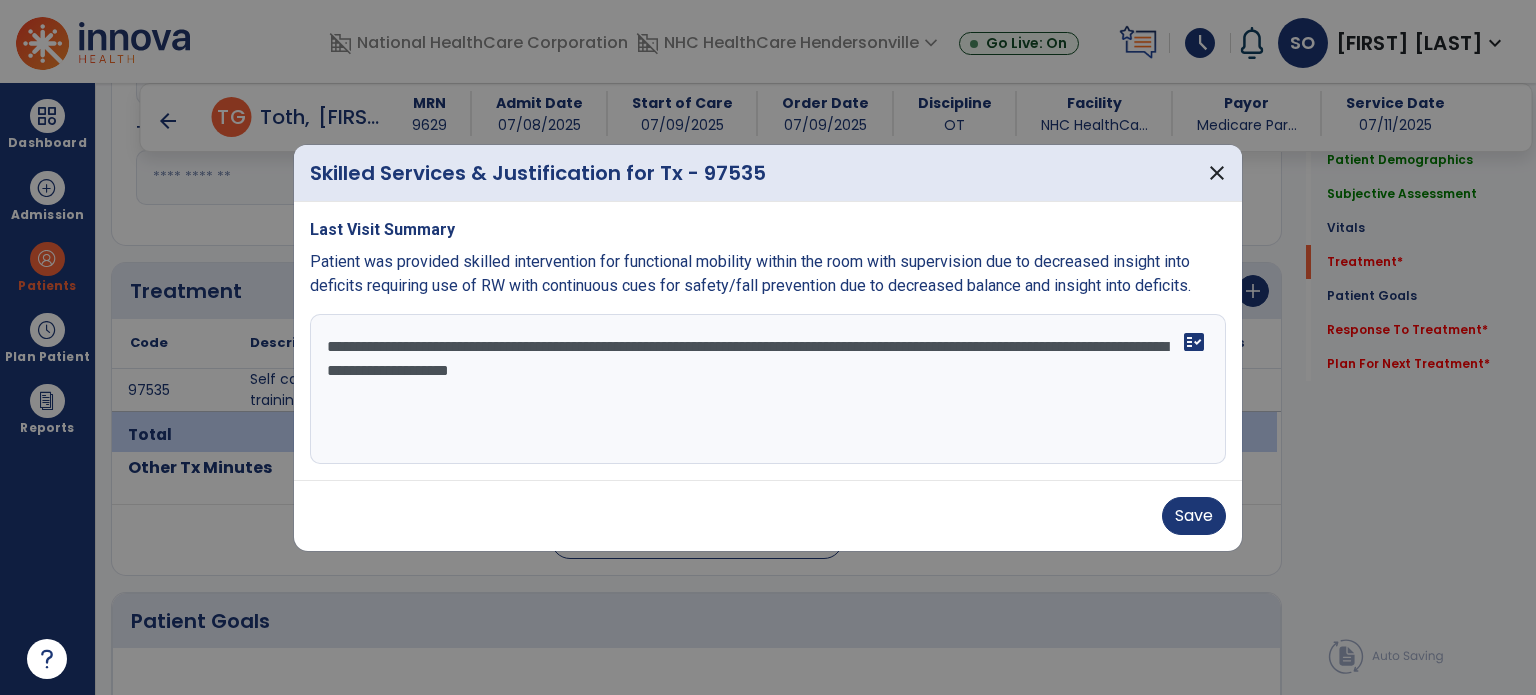 click at bounding box center [768, 347] 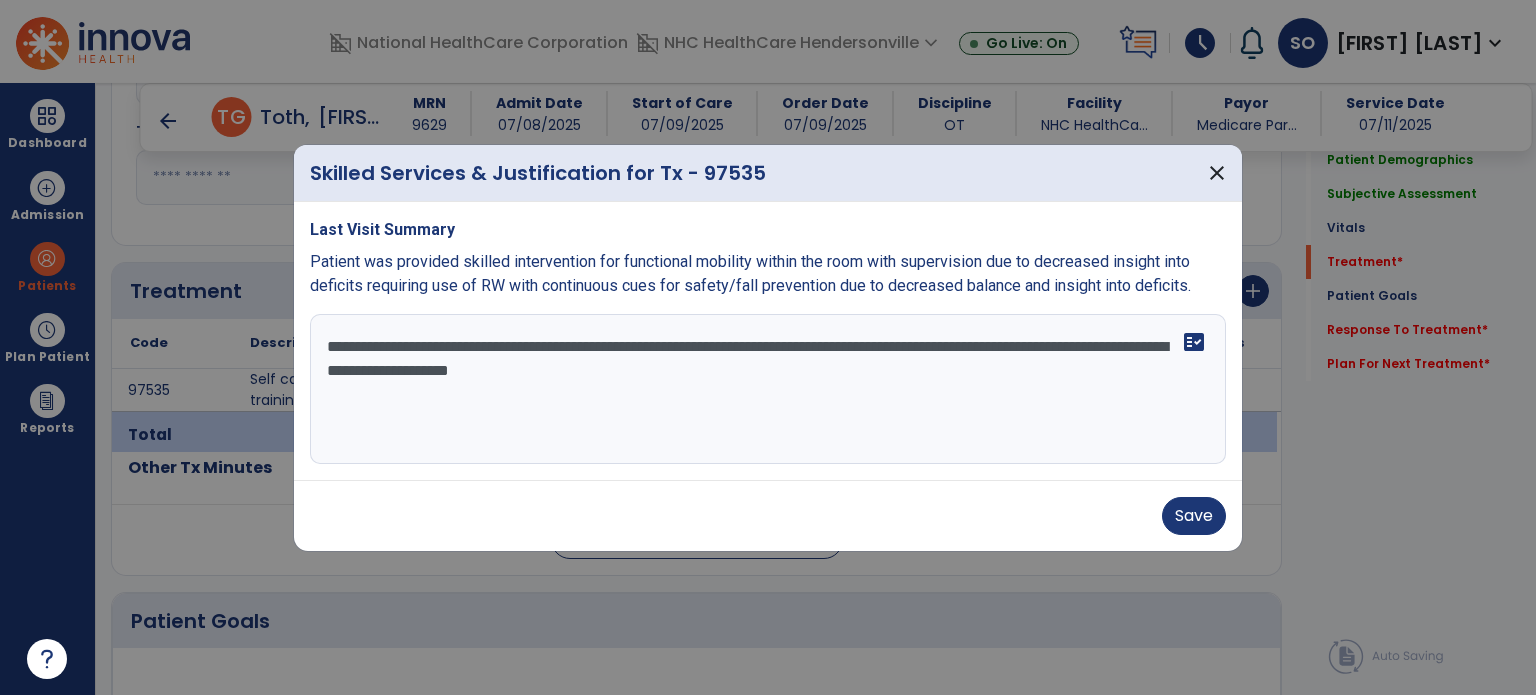 click on "**********" at bounding box center (768, 389) 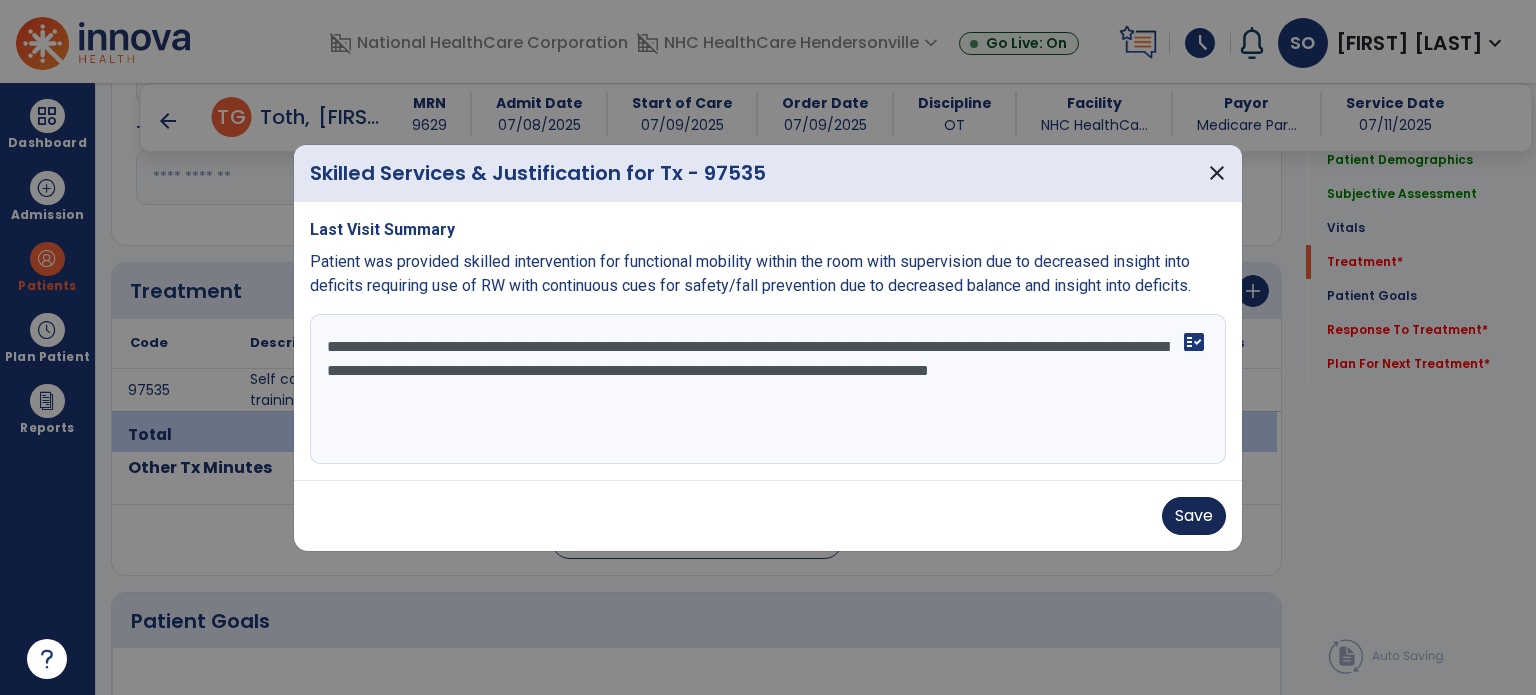 type on "**********" 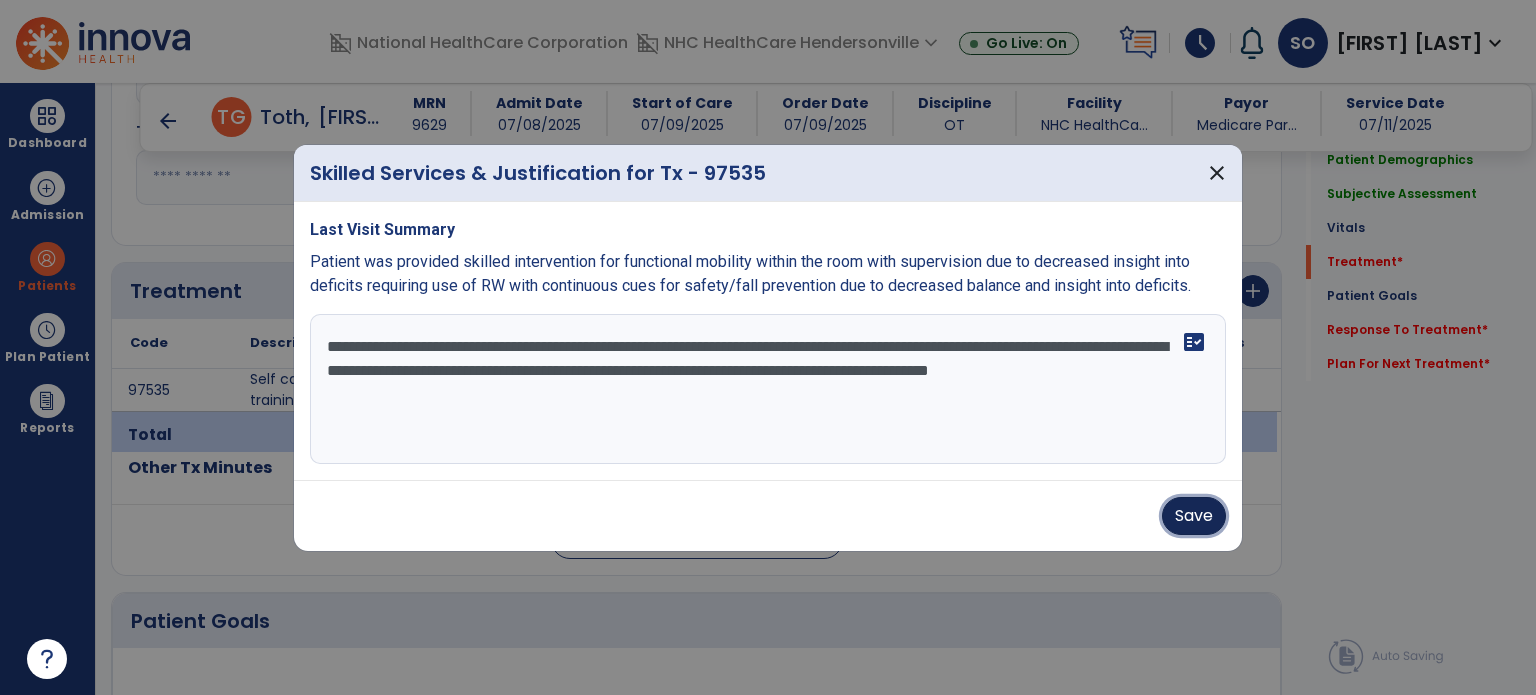 click on "Save" at bounding box center [1194, 516] 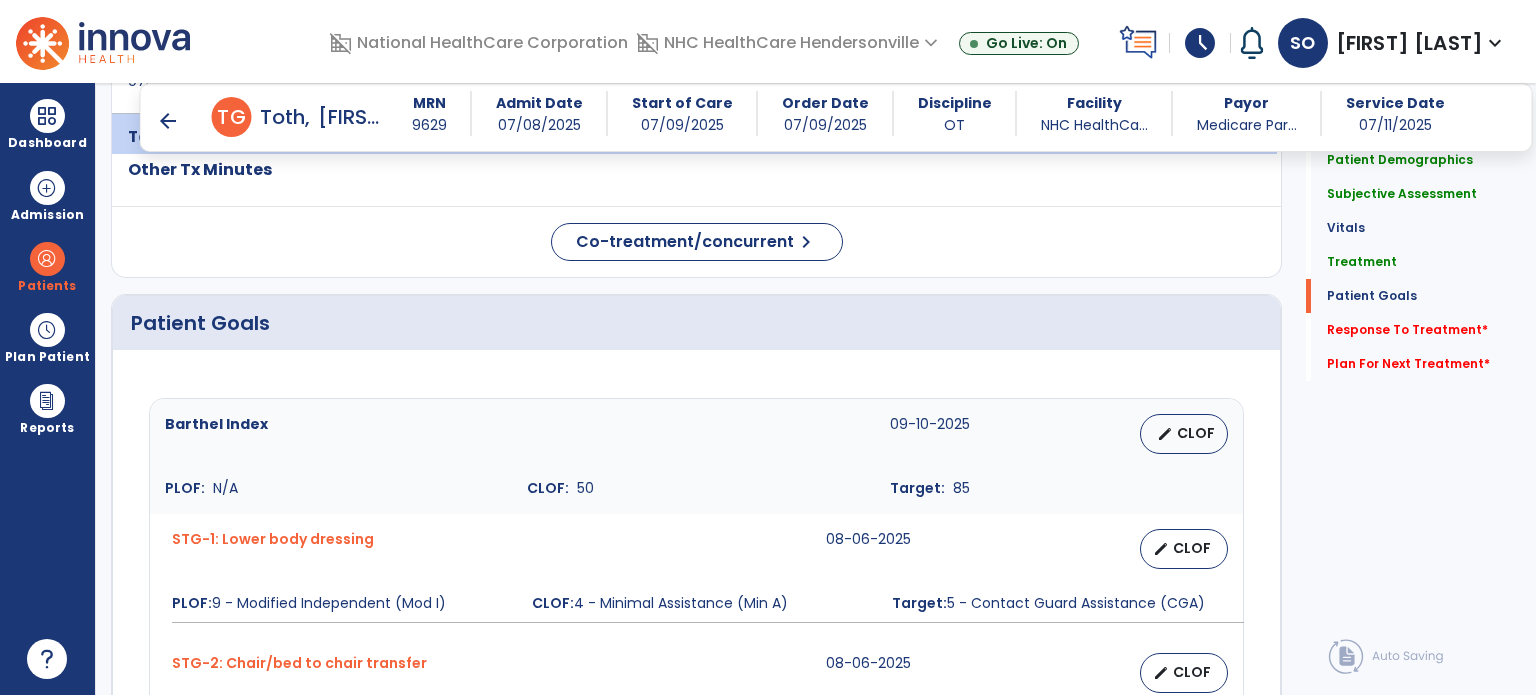 scroll, scrollTop: 1327, scrollLeft: 0, axis: vertical 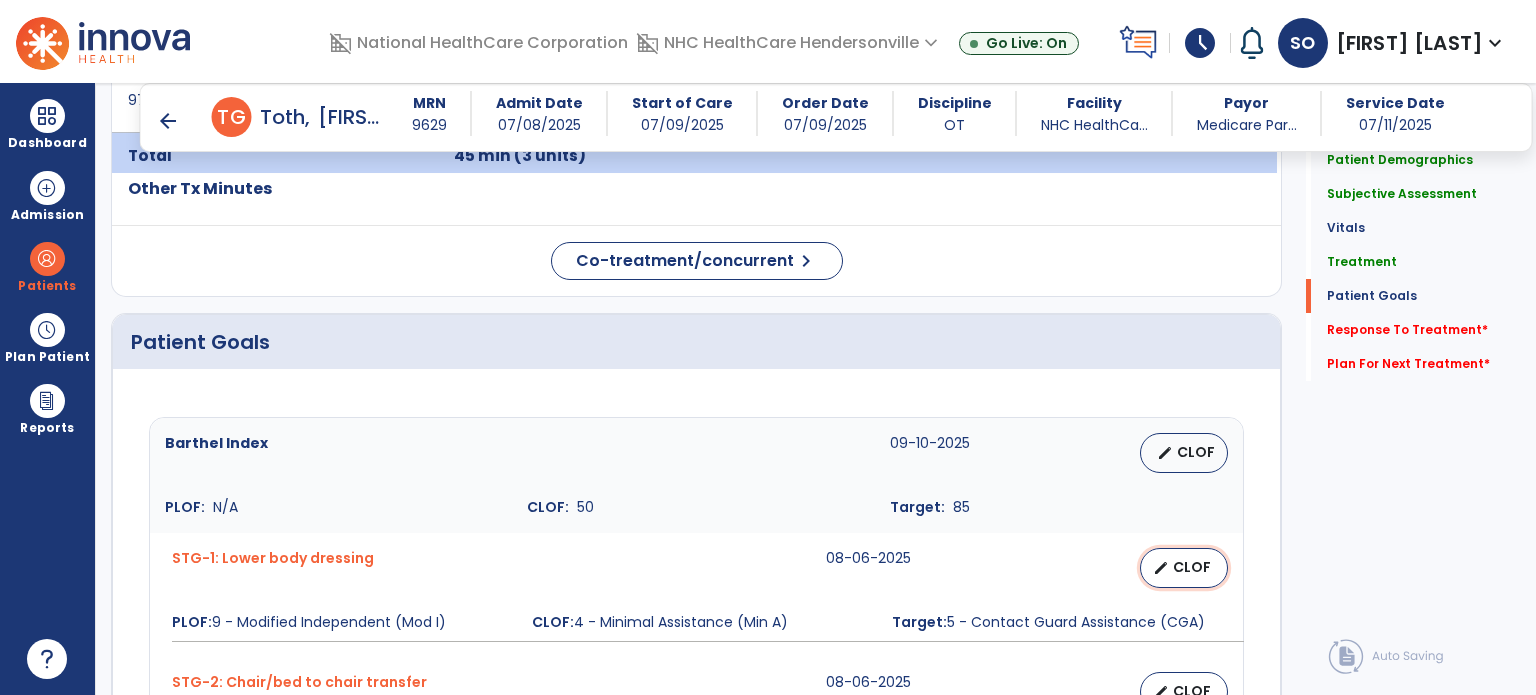 click on "edit   CLOF" at bounding box center [1184, 568] 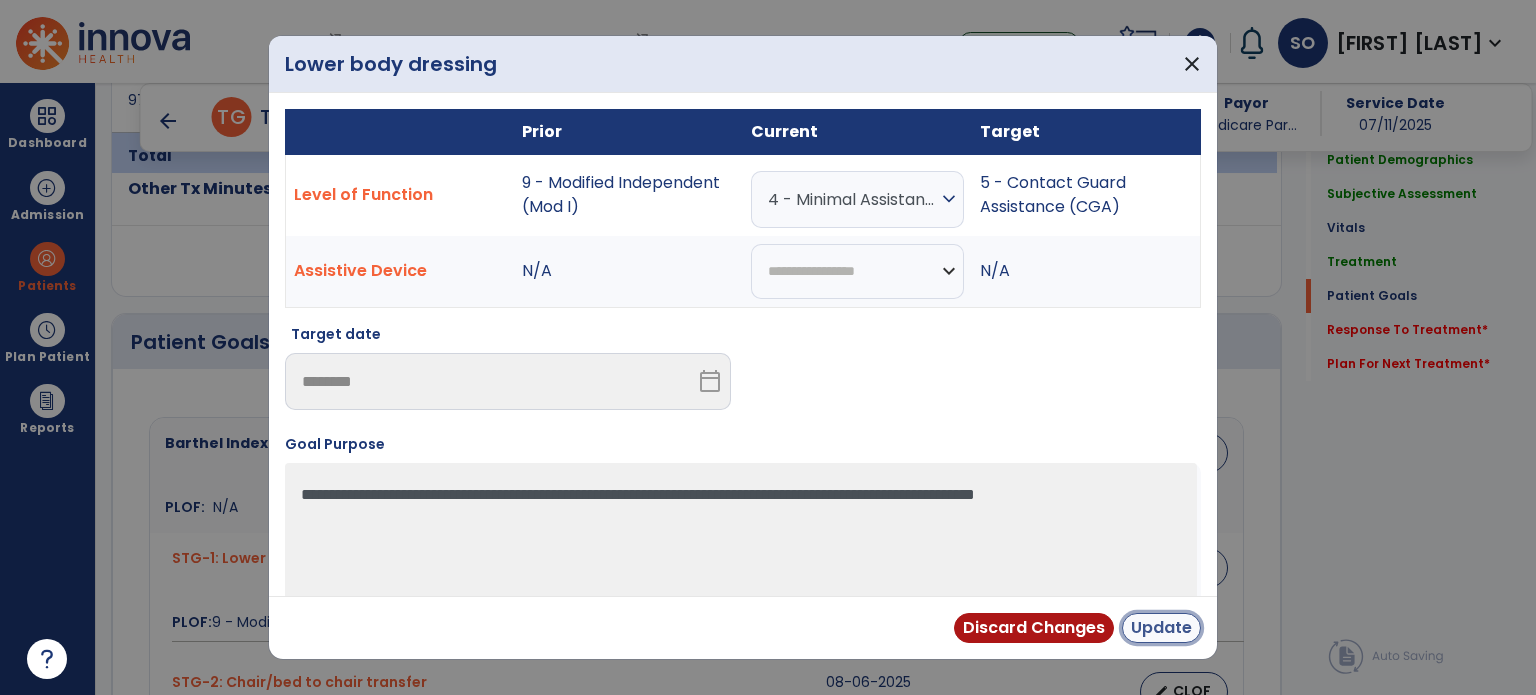 click on "Update" at bounding box center (1161, 628) 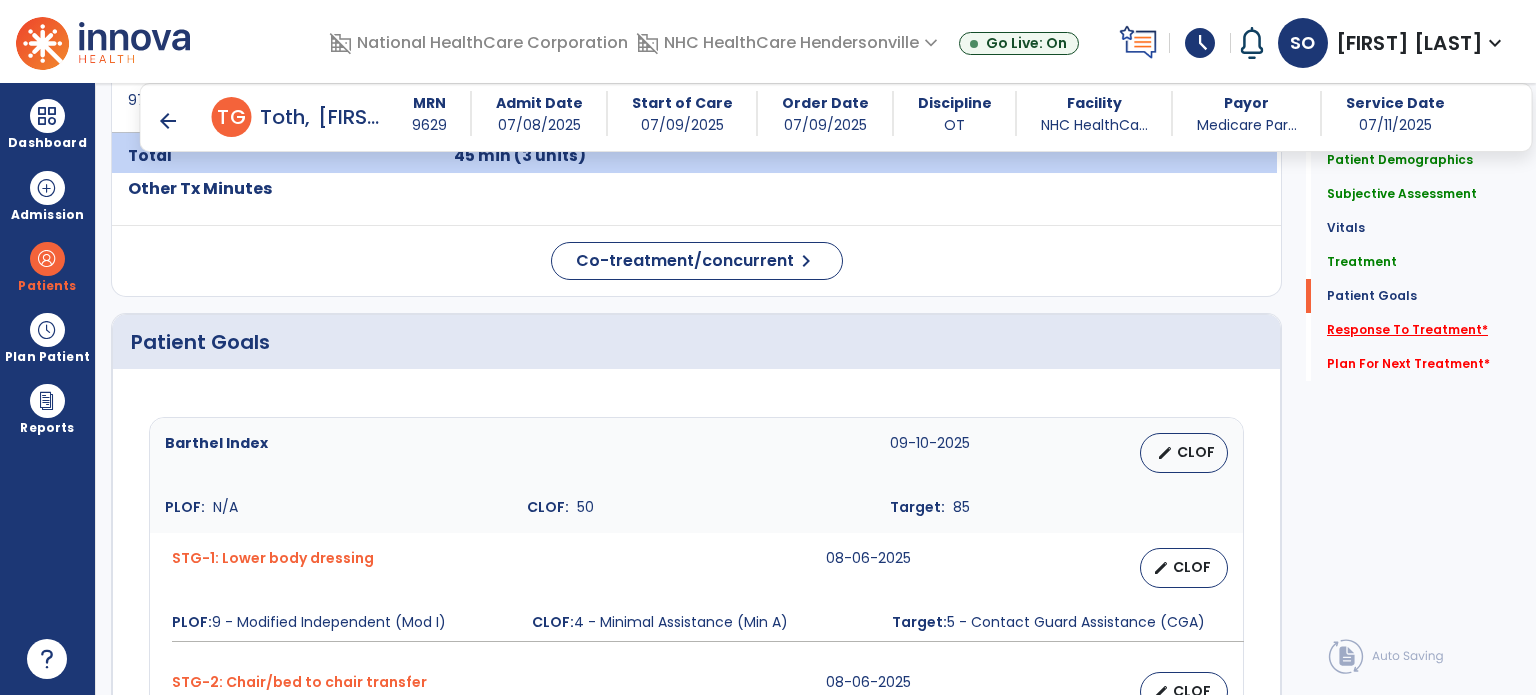click on "Response To Treatment   *" 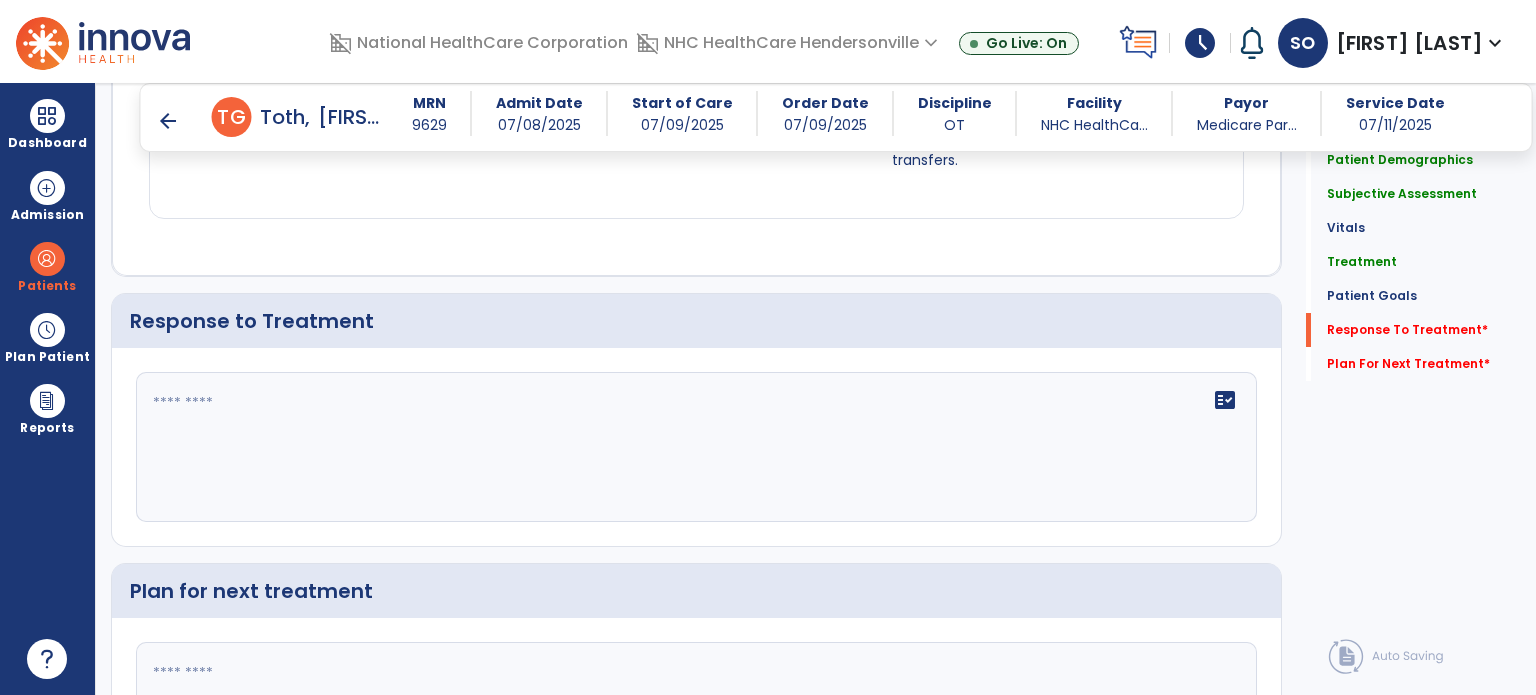 scroll, scrollTop: 2733, scrollLeft: 0, axis: vertical 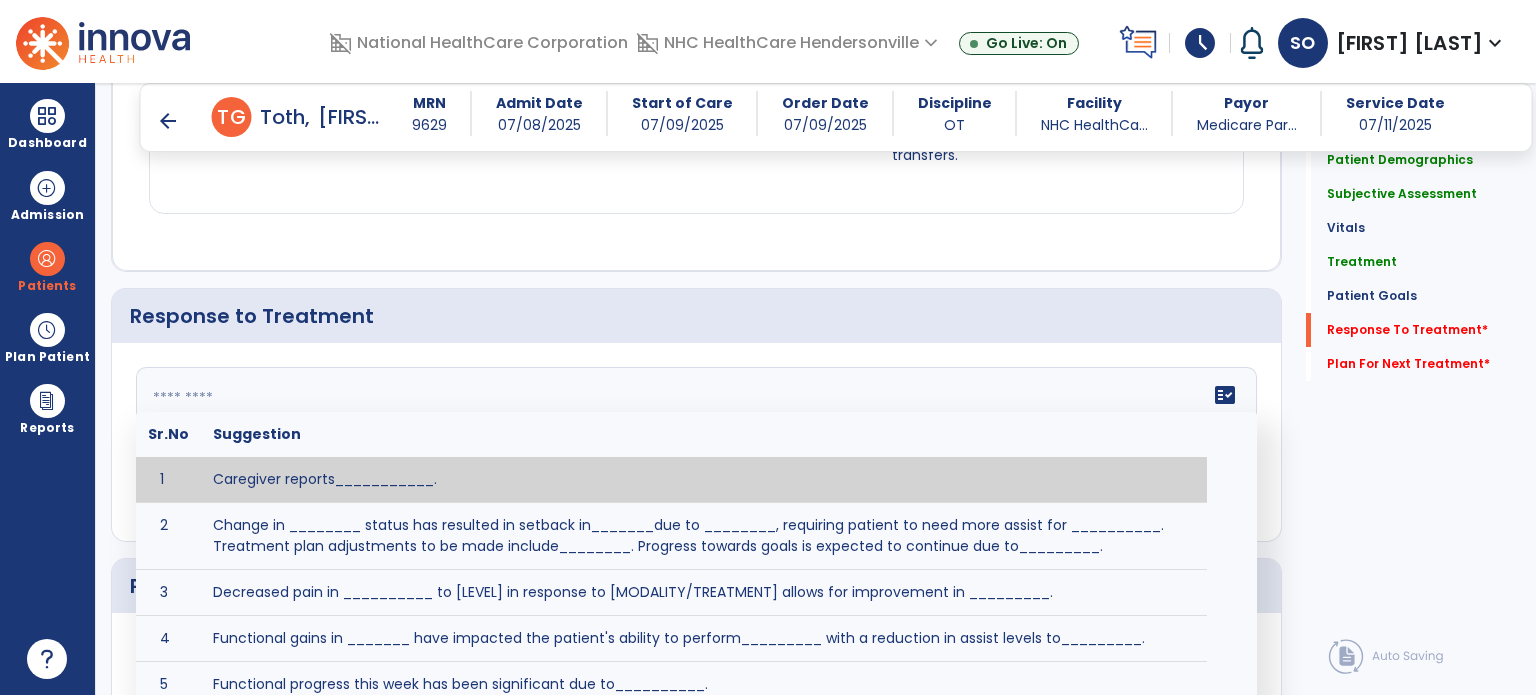 click on "fact_check  Sr.No Suggestion 1 Caregiver reports___________. 2 Change in ________ status has resulted in setback in_______due to ________, requiring patient to need more assist for __________.   Treatment plan adjustments to be made include________.  Progress towards goals is expected to continue due to_________. 3 Decreased pain in __________ to [LEVEL] in response to [MODALITY/TREATMENT] allows for improvement in _________. 4 Functional gains in _______ have impacted the patient's ability to perform_________ with a reduction in assist levels to_________. 5 Functional progress this week has been significant due to__________. 6 Gains in ________ have improved the patient's ability to perform ______with decreased levels of assist to___________. 7 Improvement in ________allows patient to tolerate higher levels of challenges in_________. 8 Pain in [AREA] has decreased to [LEVEL] in response to [TREATMENT/MODALITY], allowing fore ease in completing__________. 9 10 11 12 13 14 15 16 17 18 19 20 21" 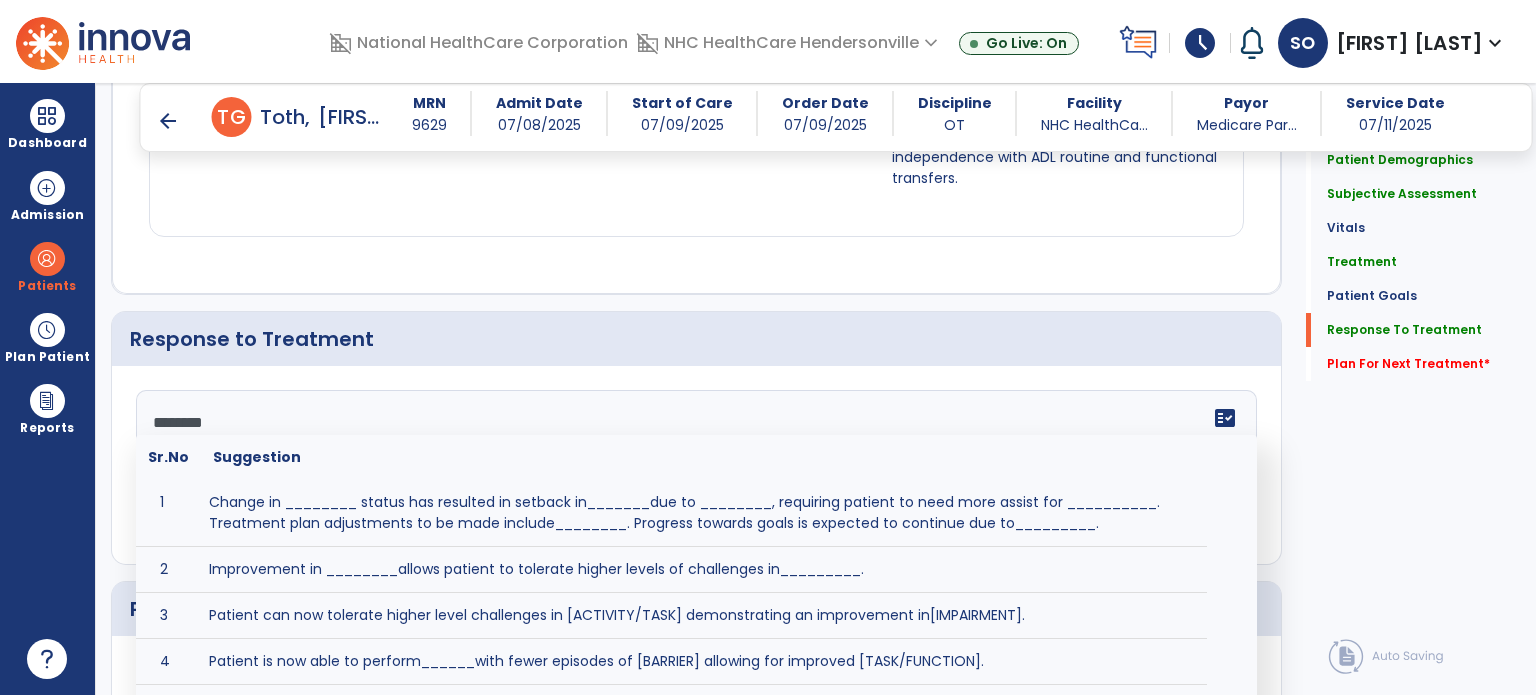 scroll, scrollTop: 2733, scrollLeft: 0, axis: vertical 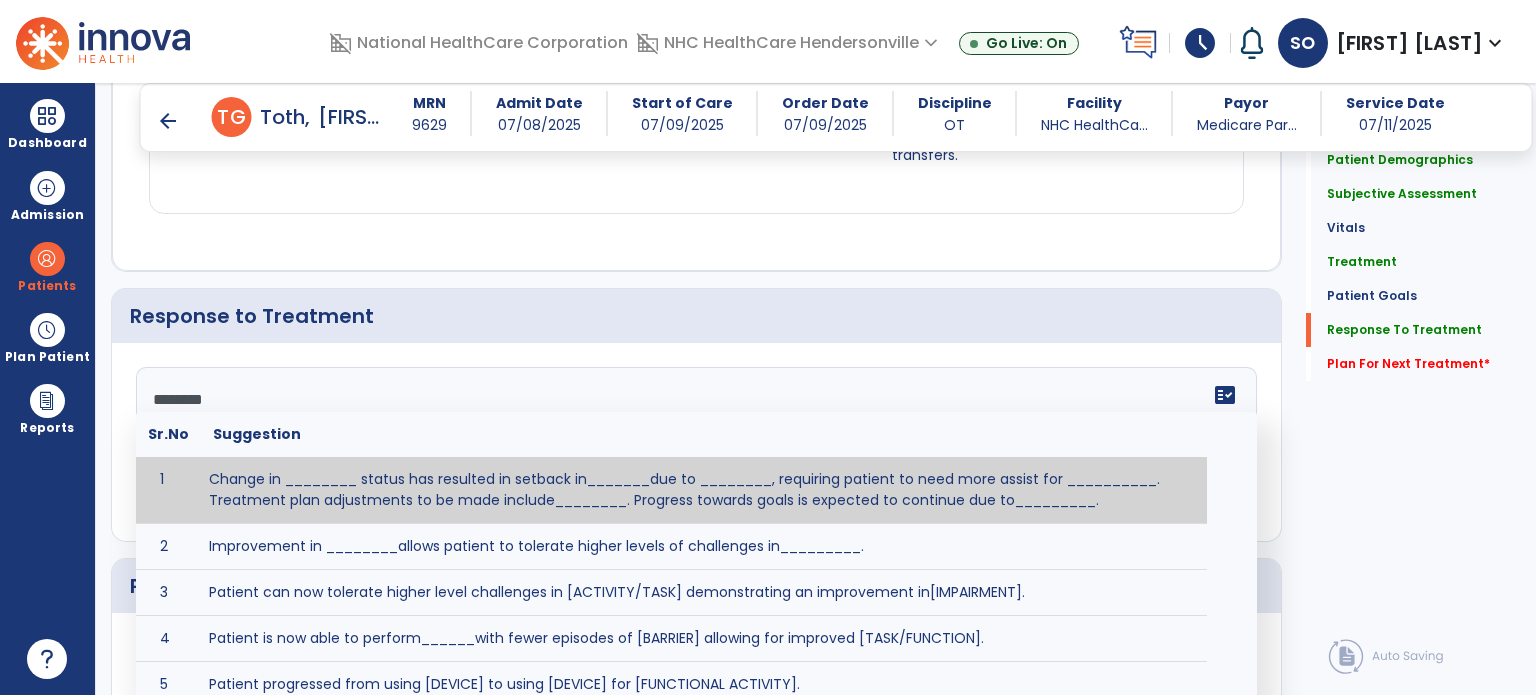 click on "*******" 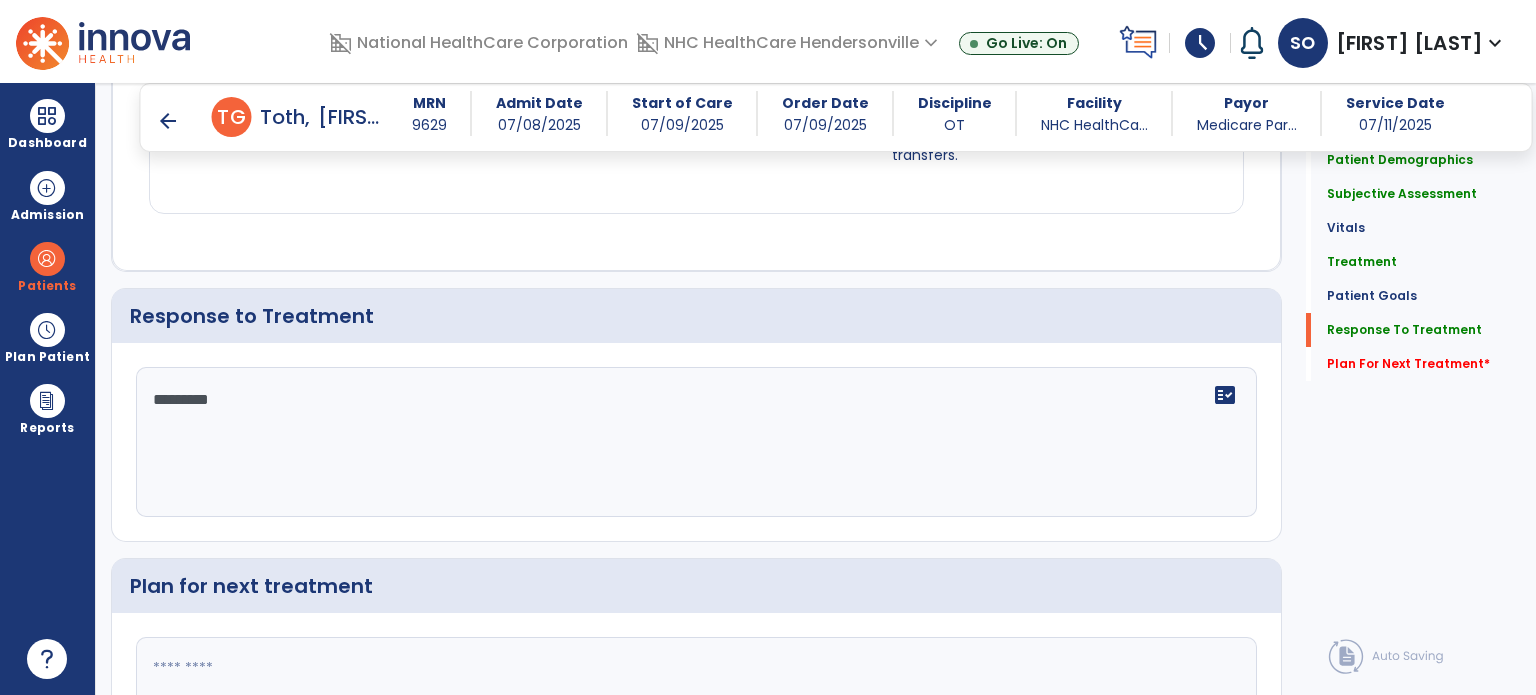 click on "*******" 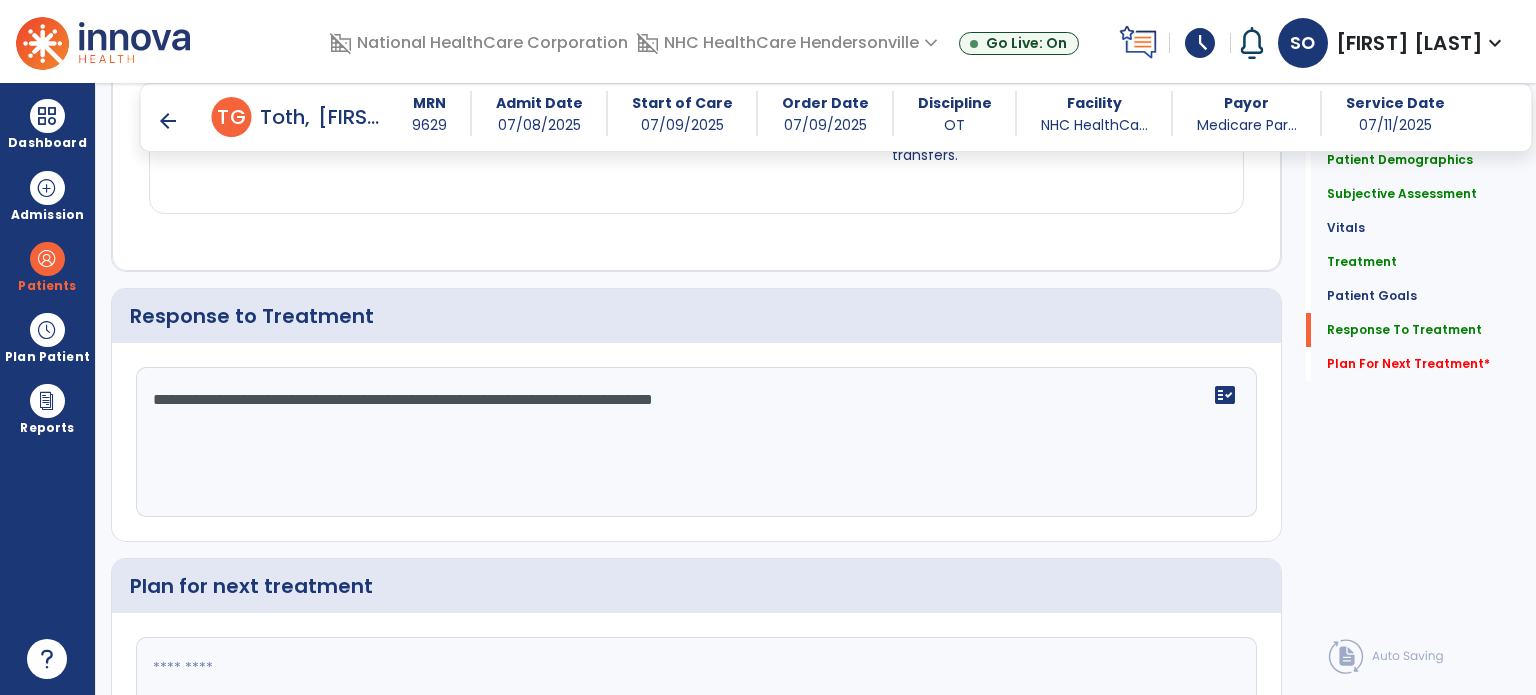 scroll, scrollTop: 2888, scrollLeft: 0, axis: vertical 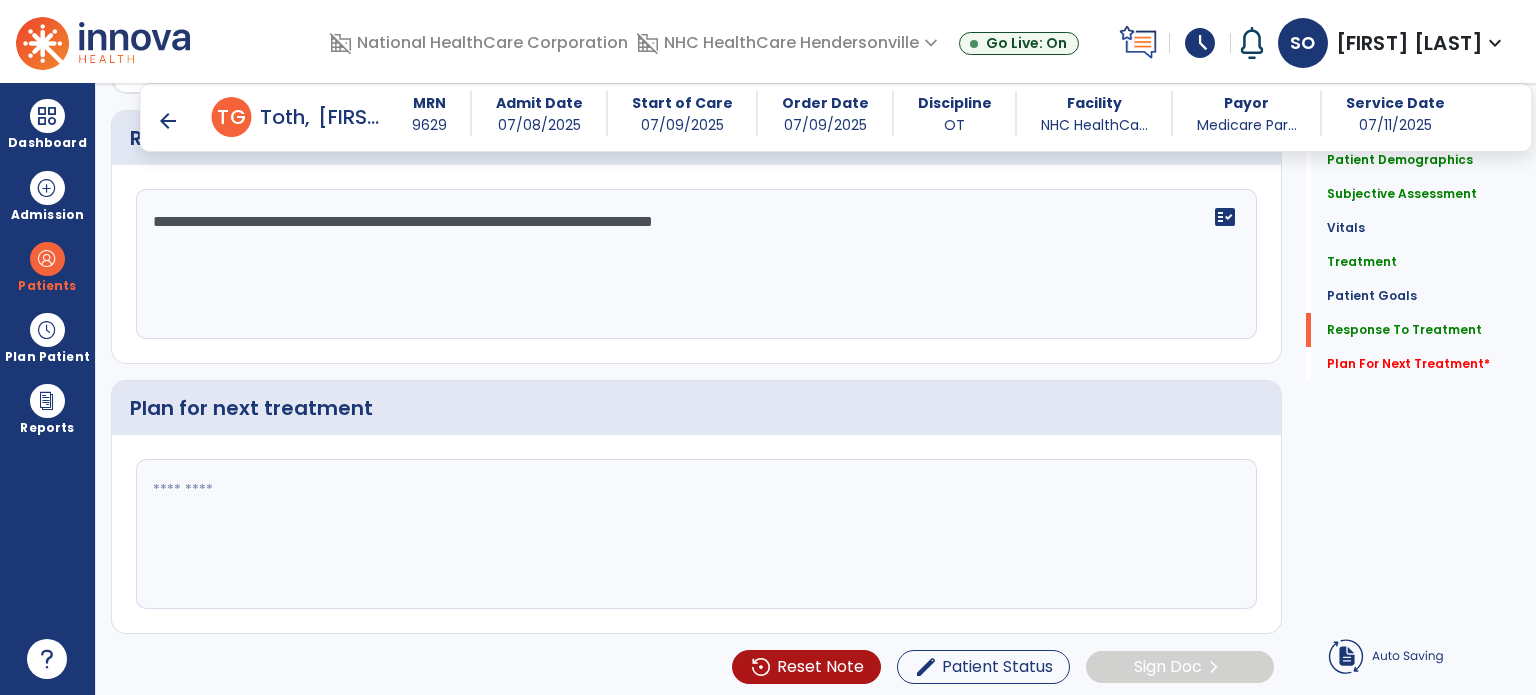 type on "**********" 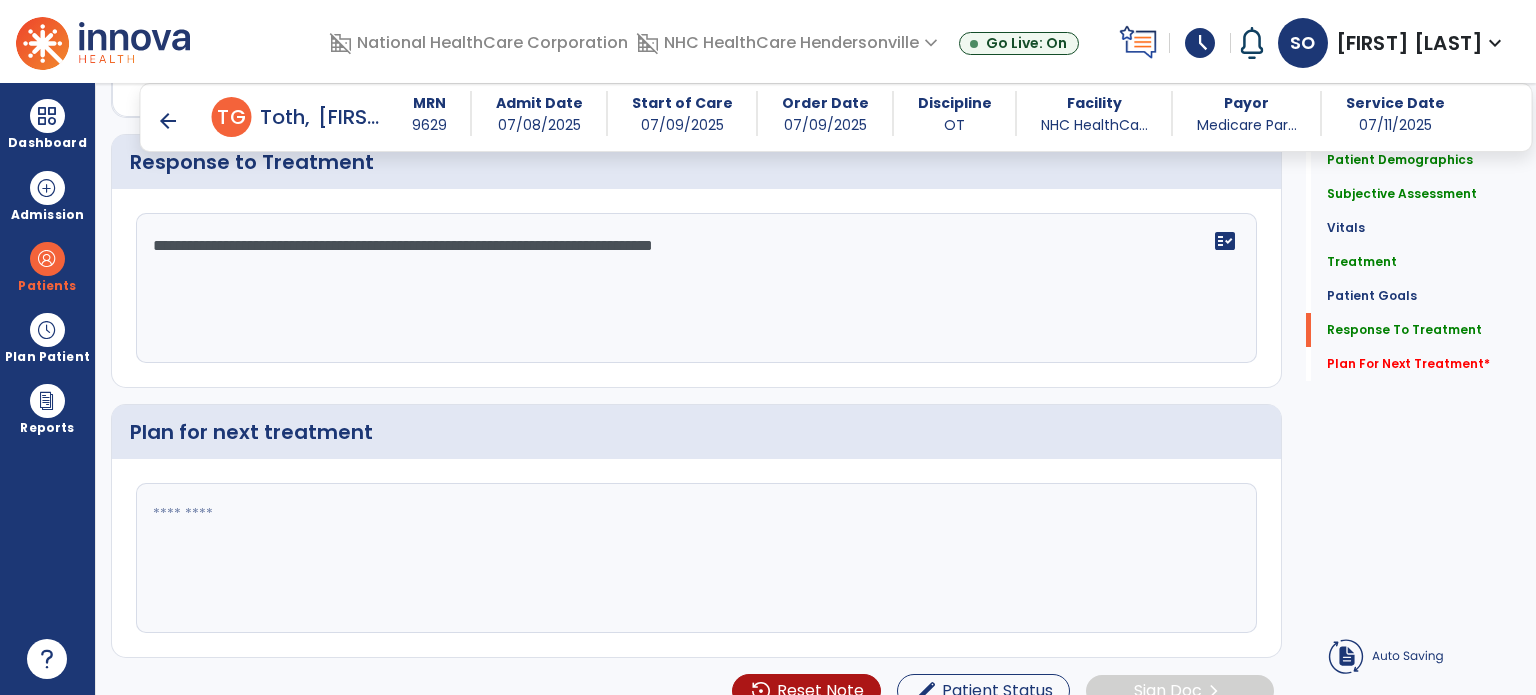 click 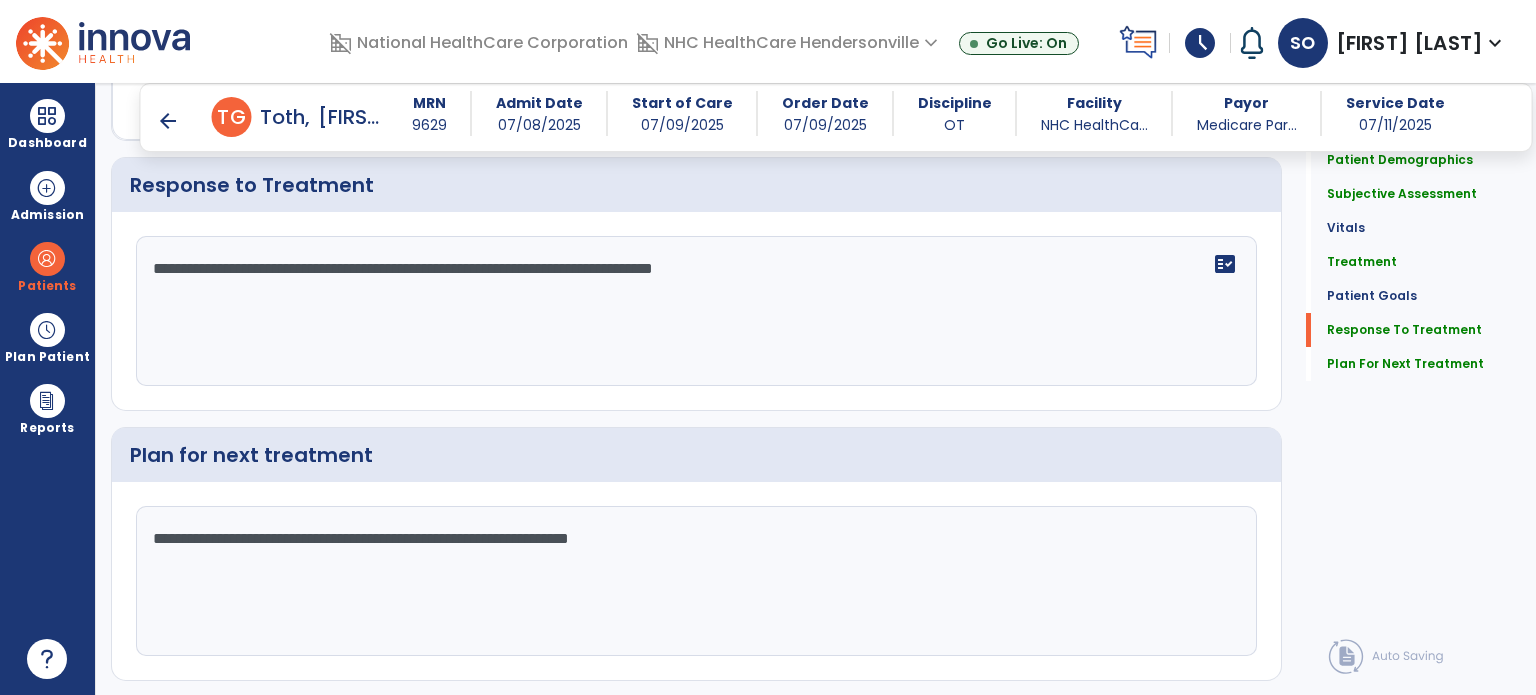 scroll, scrollTop: 2888, scrollLeft: 0, axis: vertical 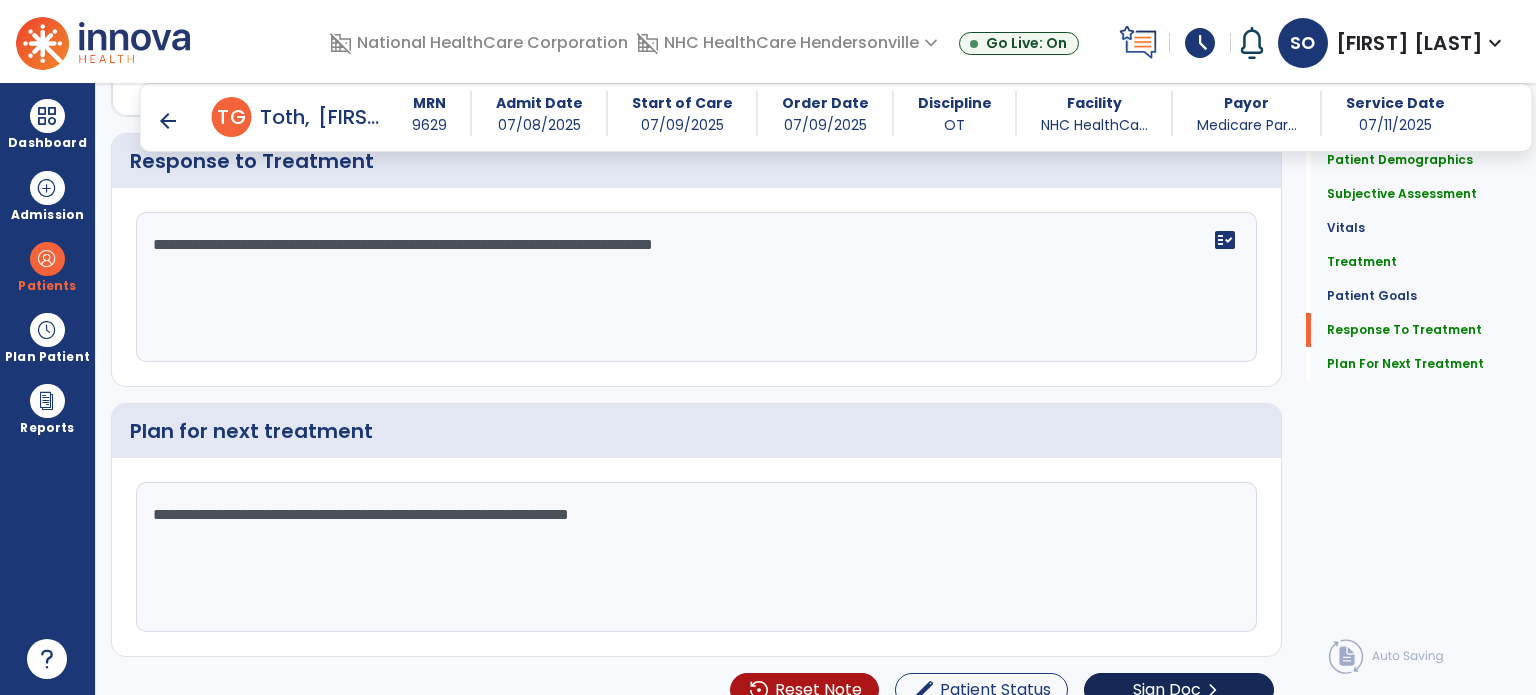 type on "**********" 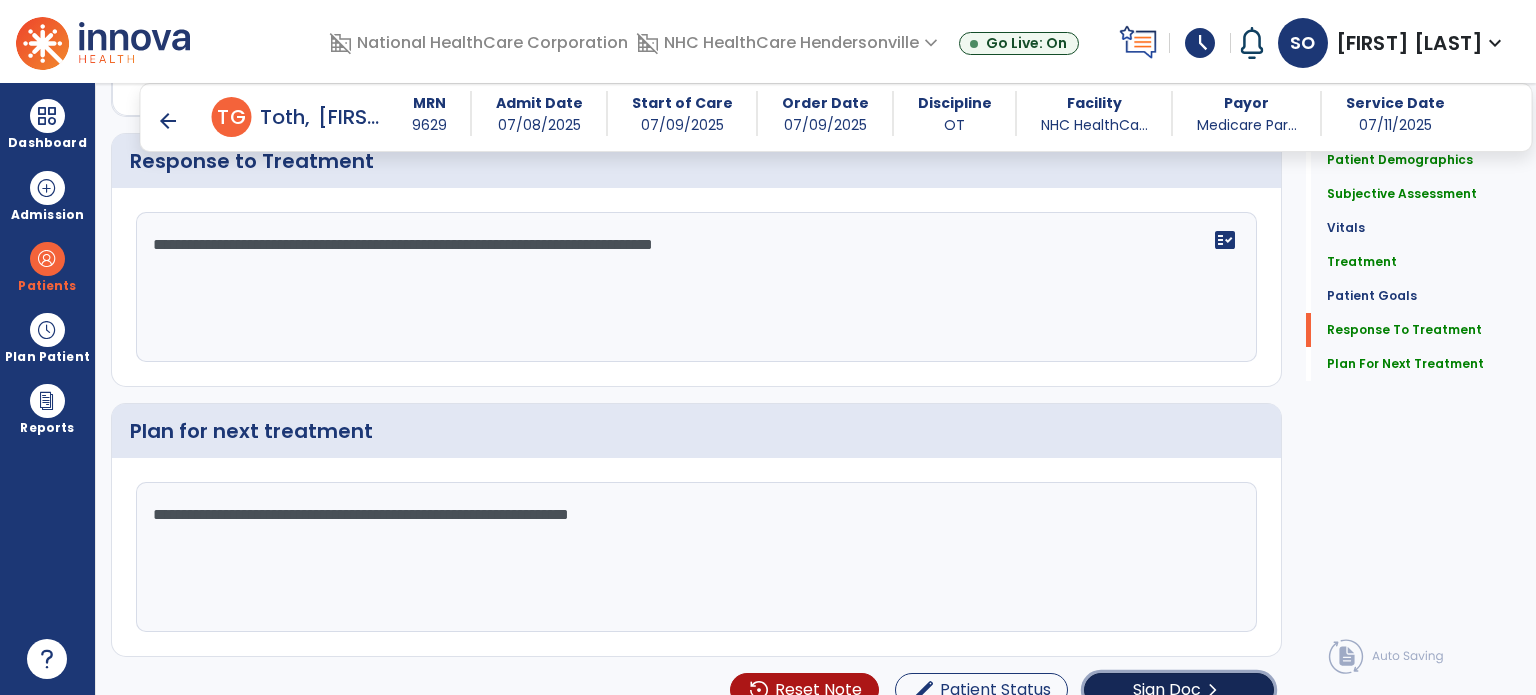 click on "Sign Doc  chevron_right" 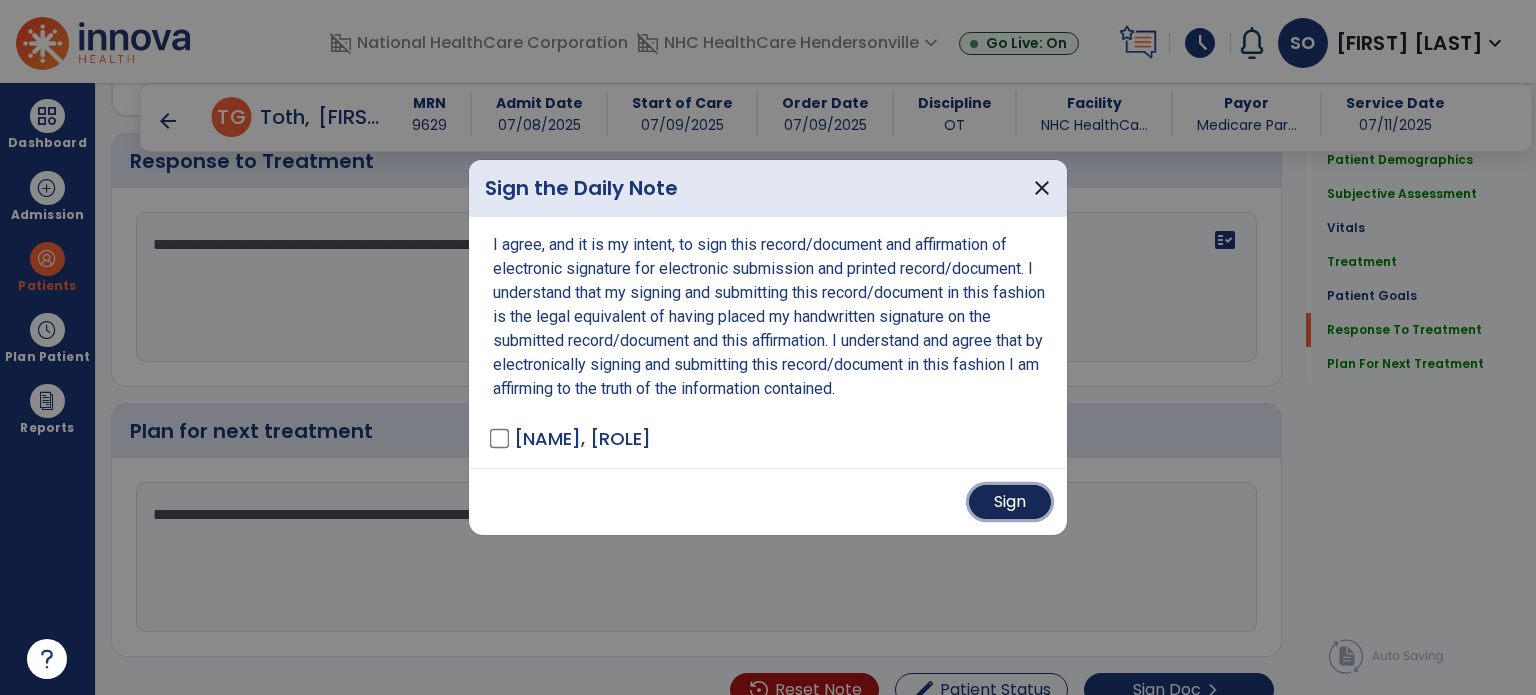 click on "Sign" at bounding box center [1010, 502] 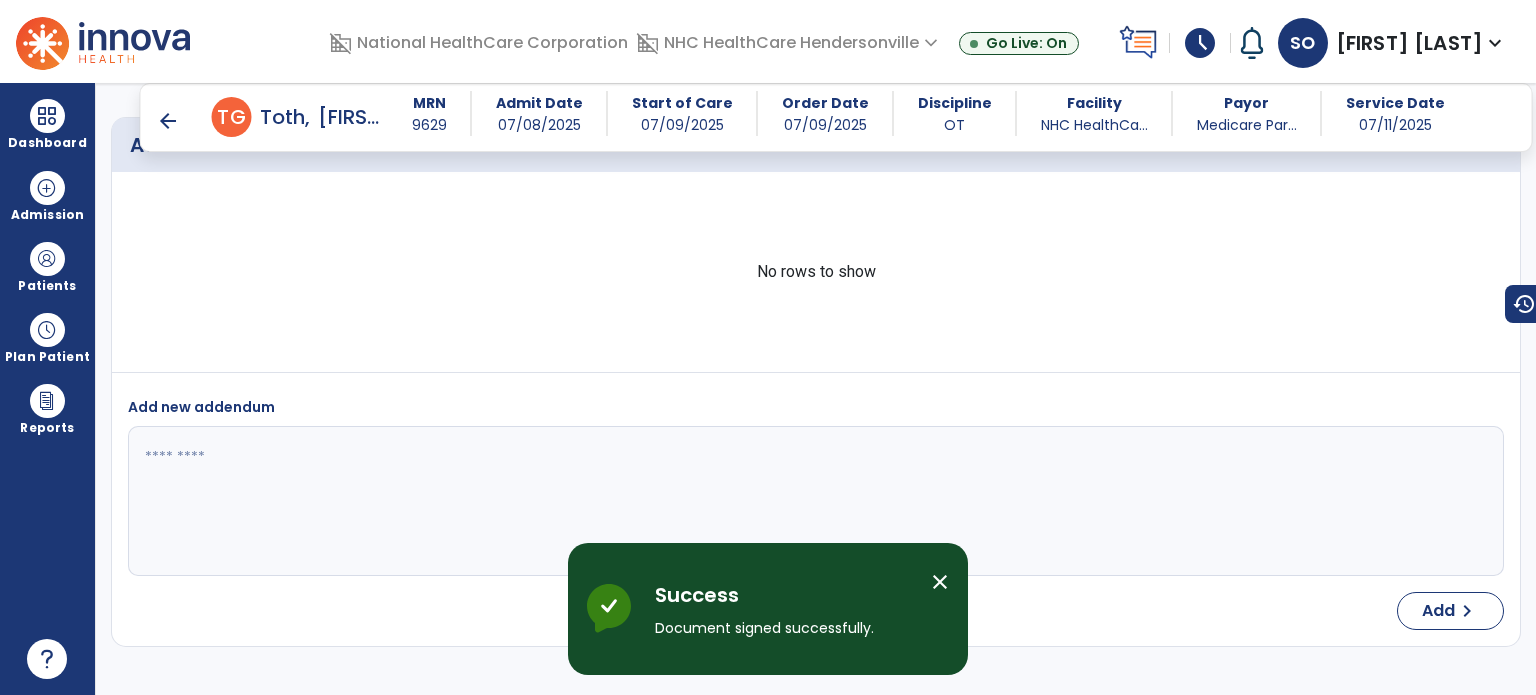 scroll, scrollTop: 4488, scrollLeft: 0, axis: vertical 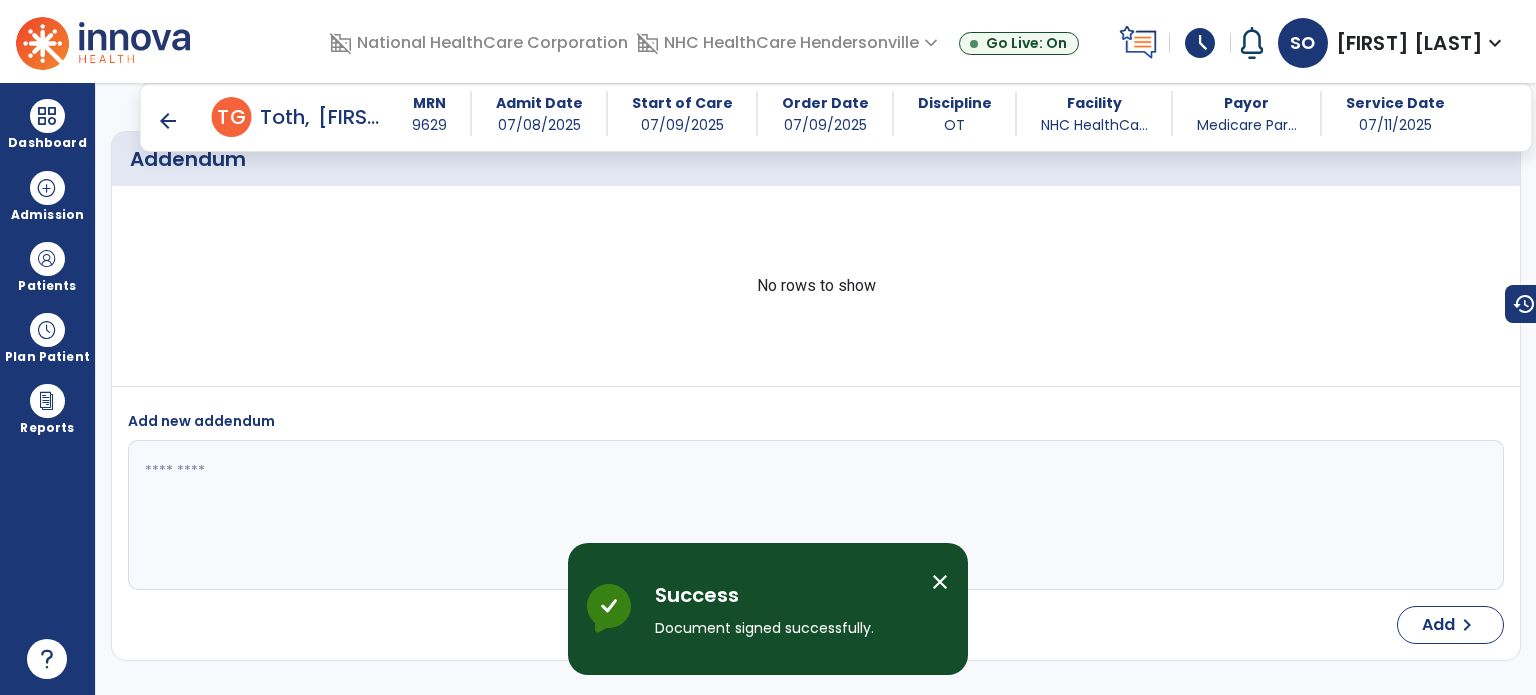 click on "arrow_back" at bounding box center [168, 121] 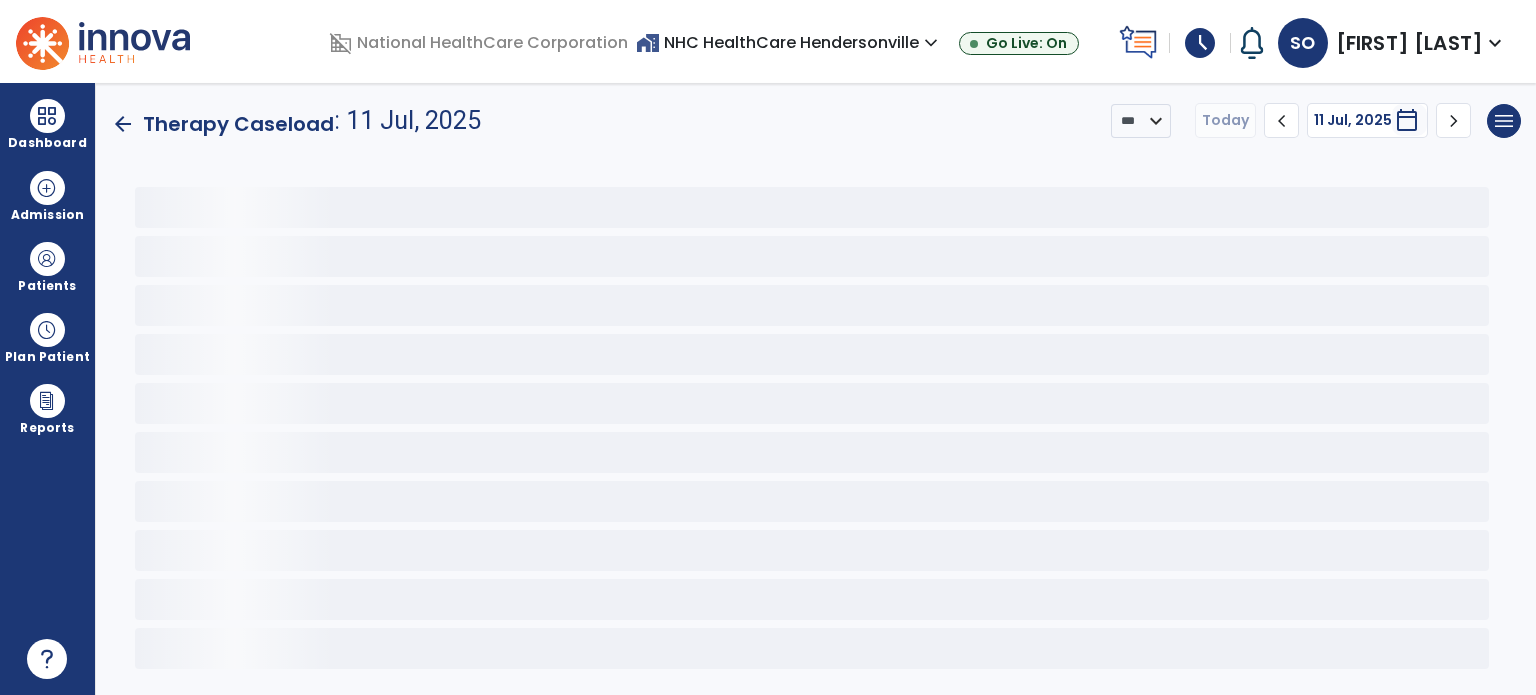 scroll, scrollTop: 0, scrollLeft: 0, axis: both 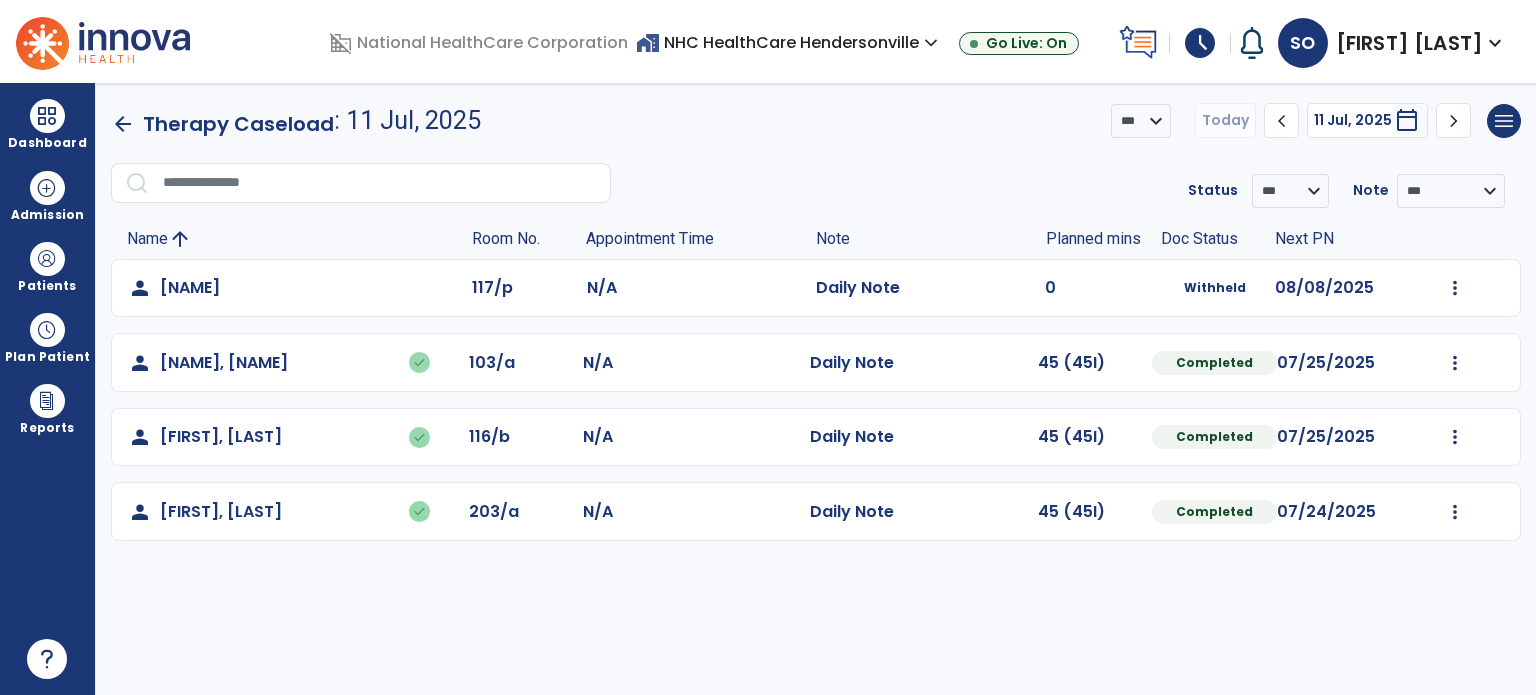 click on "arrow_back" 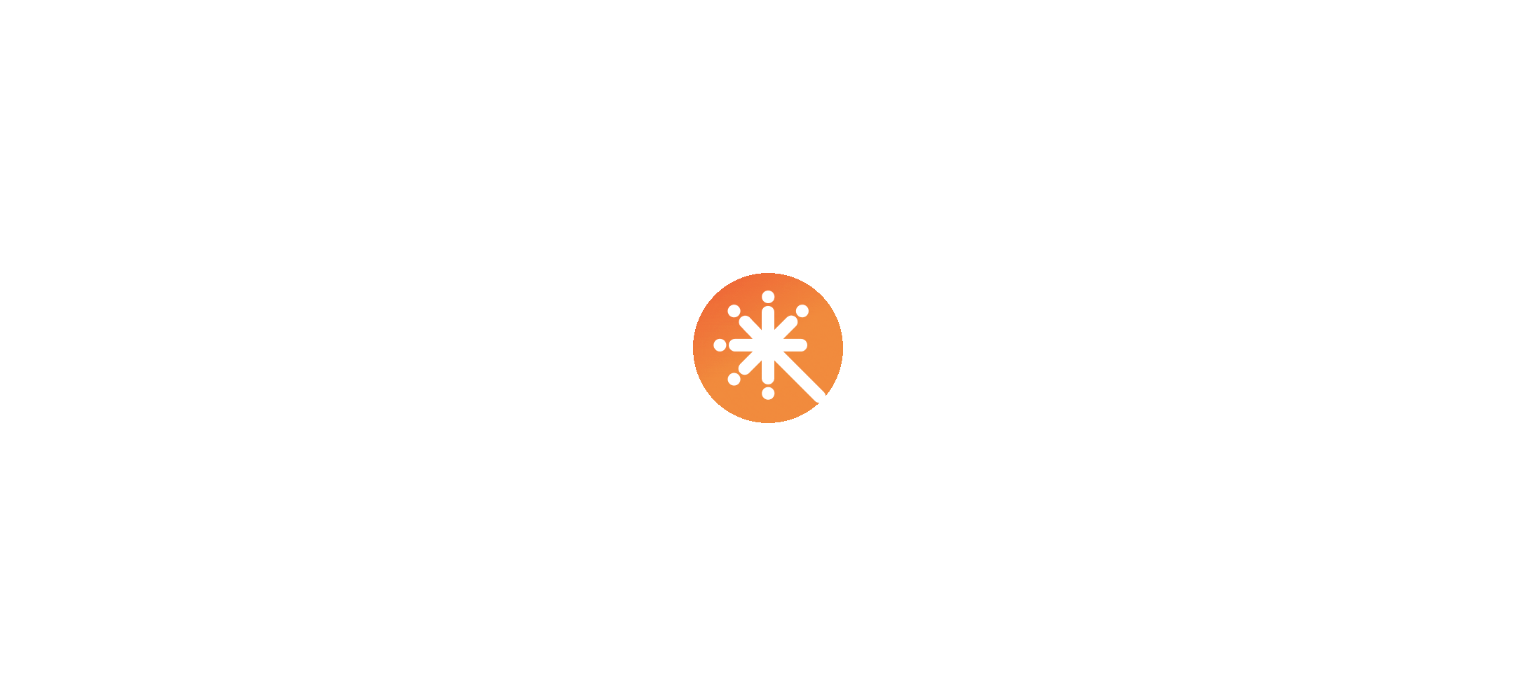 scroll, scrollTop: 0, scrollLeft: 0, axis: both 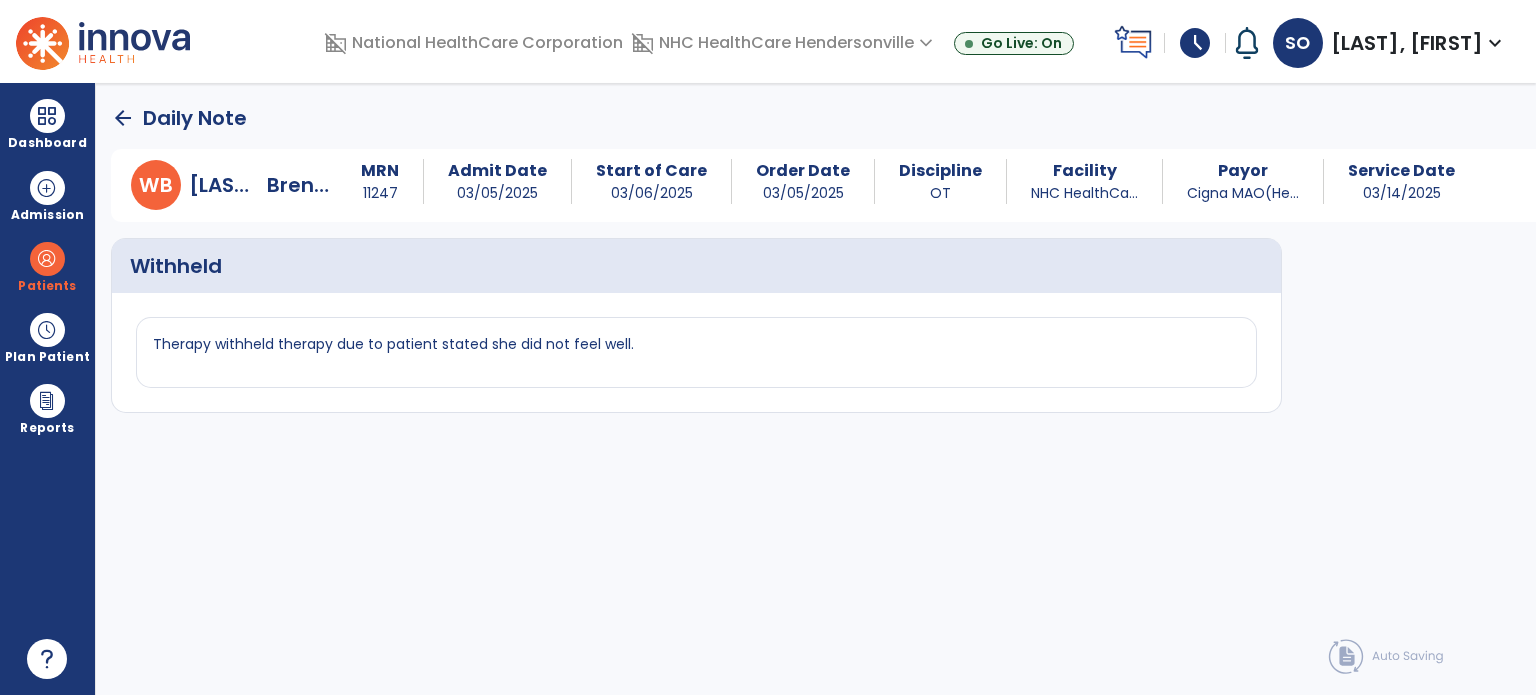 click at bounding box center (103, 41) 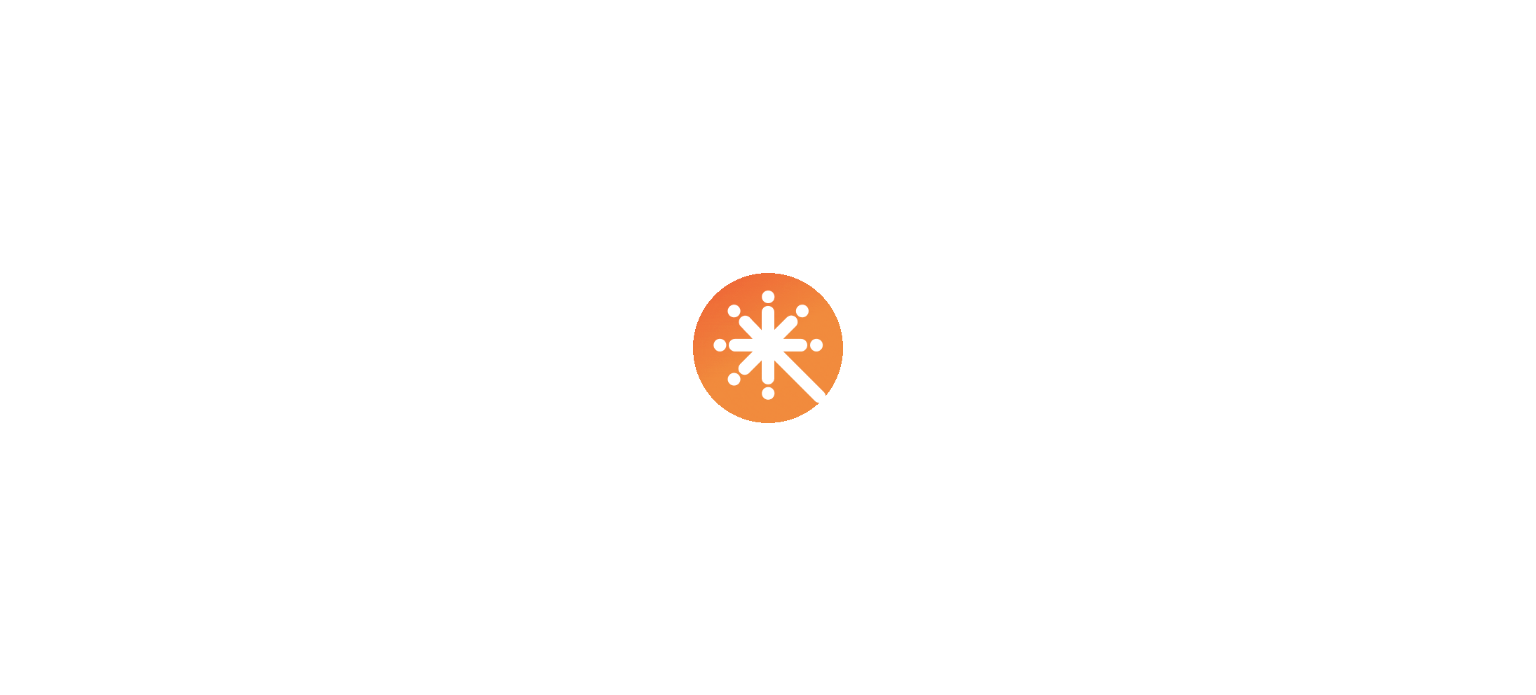 scroll, scrollTop: 0, scrollLeft: 0, axis: both 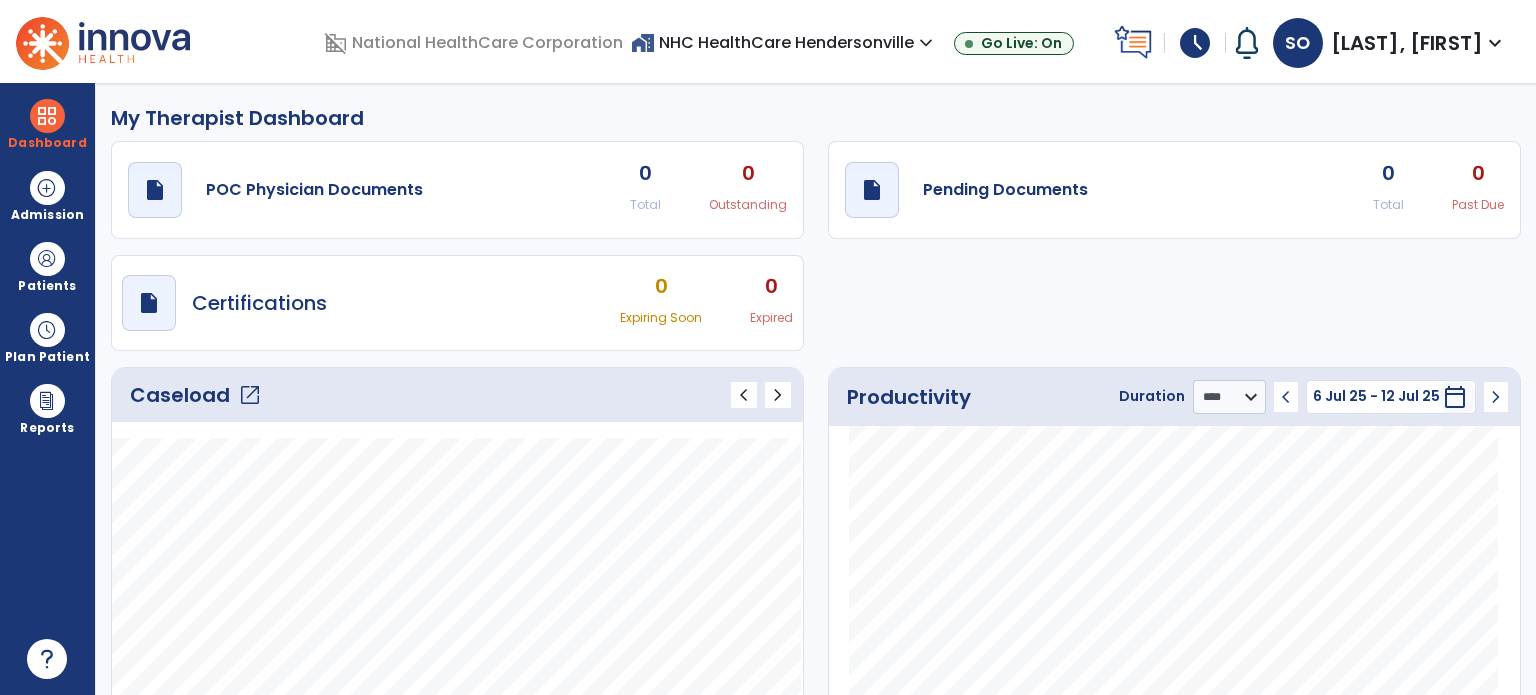 click on "open_in_new" 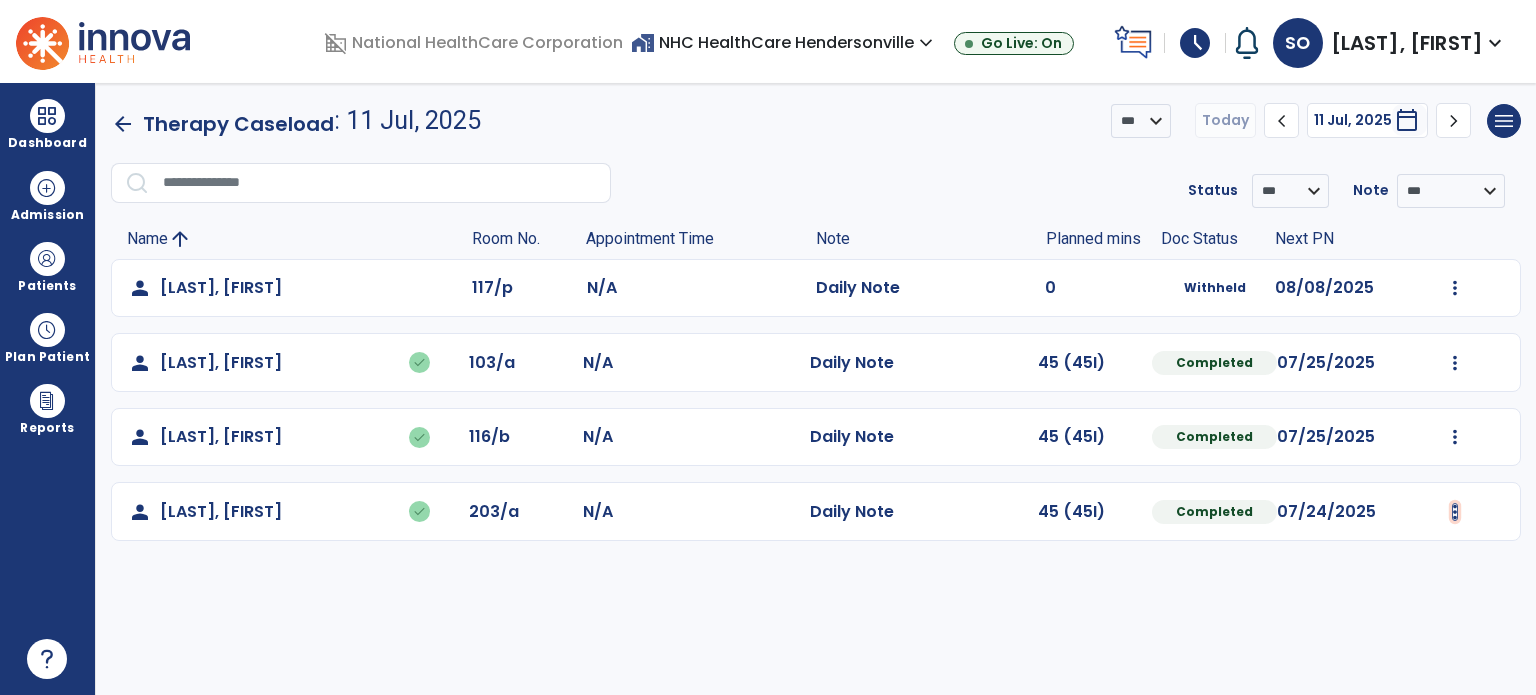 click at bounding box center [1455, 288] 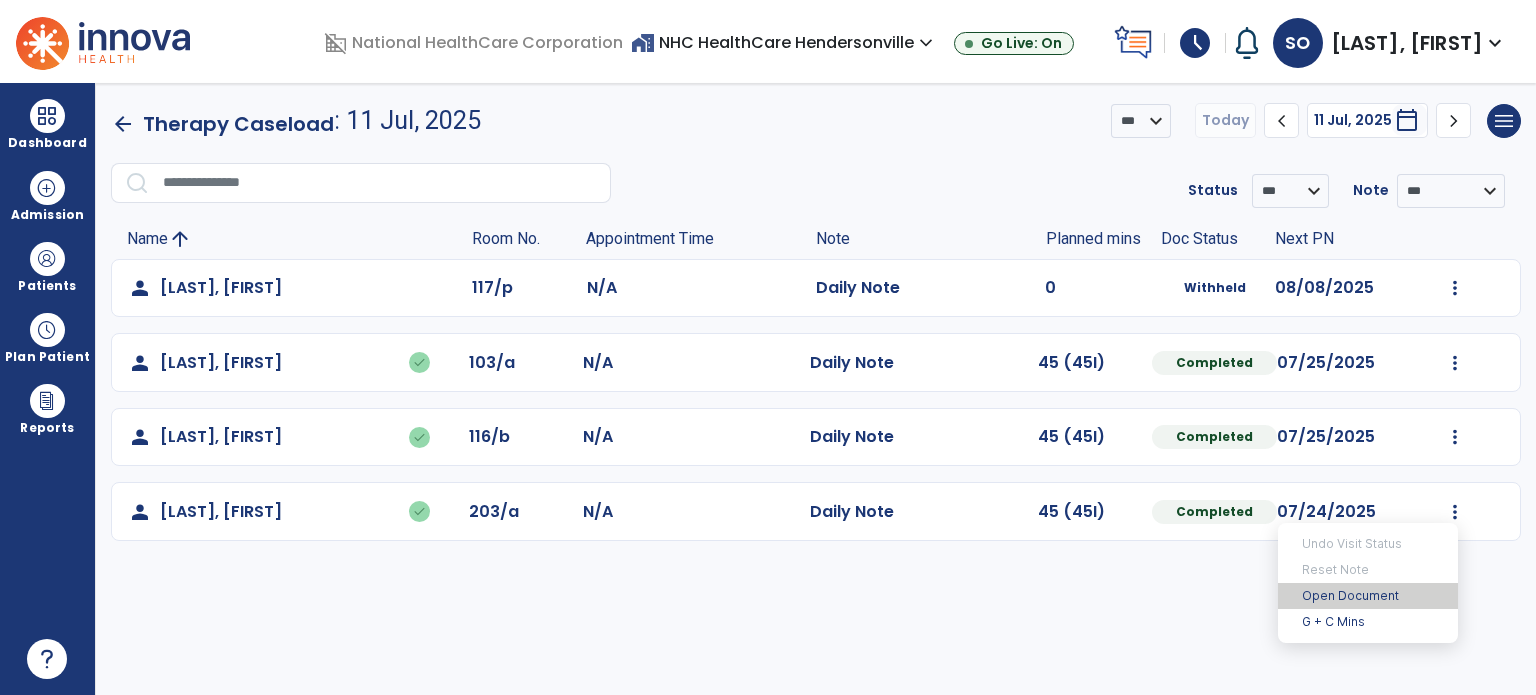 click on "Open Document" at bounding box center (1368, 596) 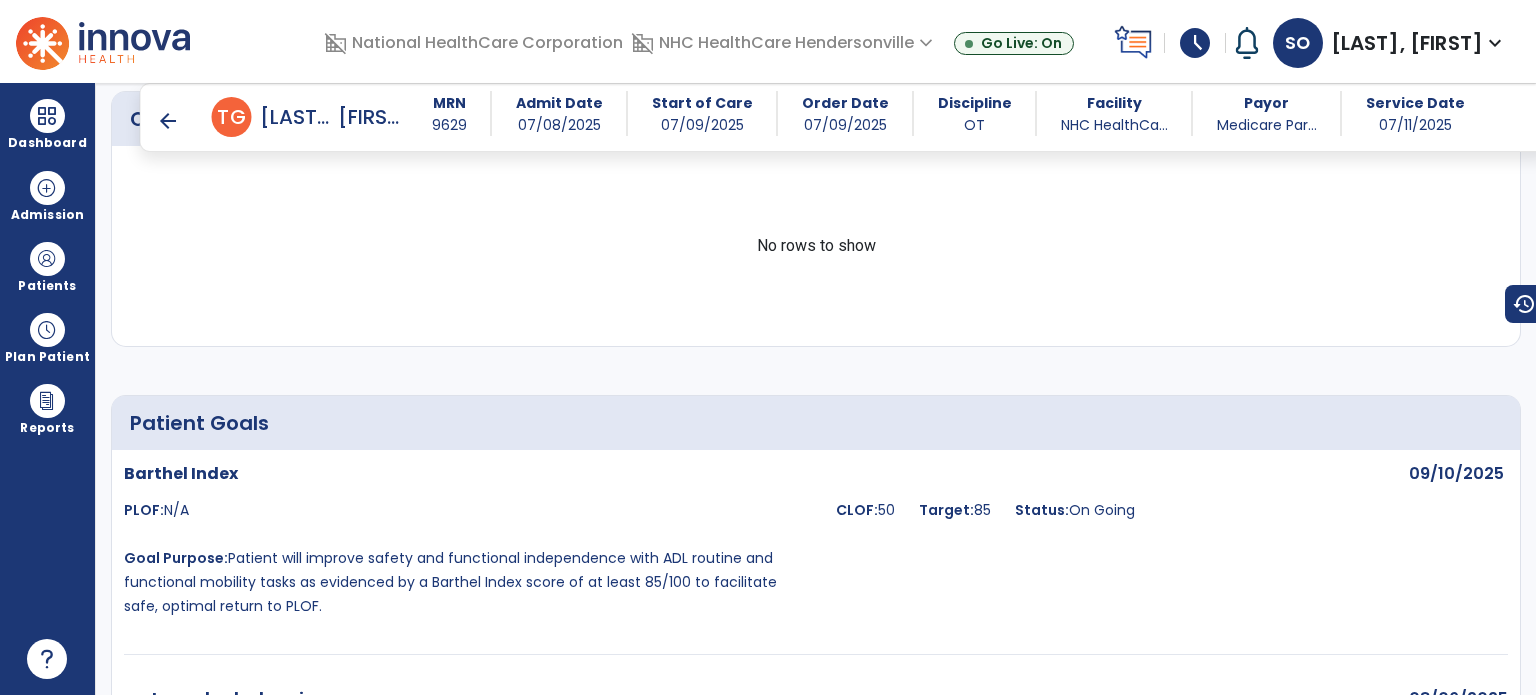 scroll, scrollTop: 1600, scrollLeft: 0, axis: vertical 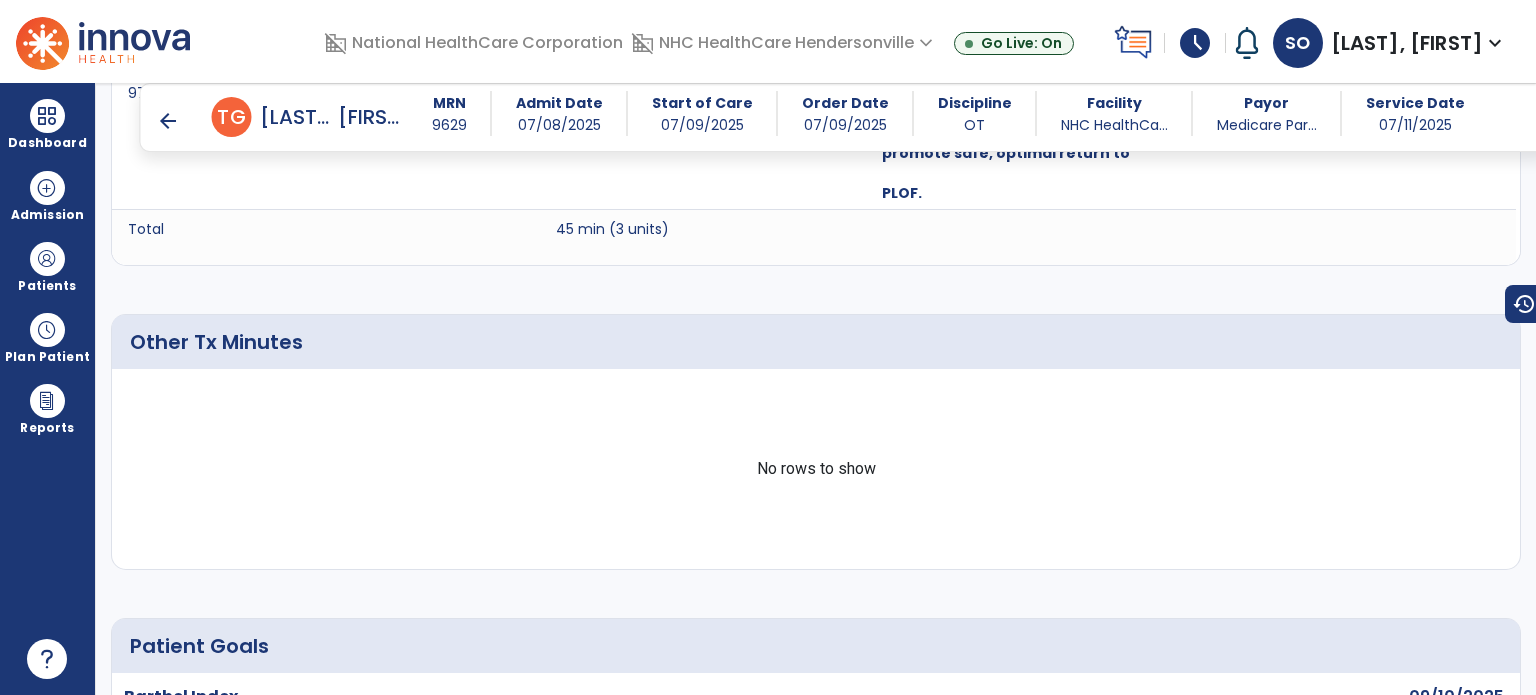 click on "arrow_back" at bounding box center [168, 121] 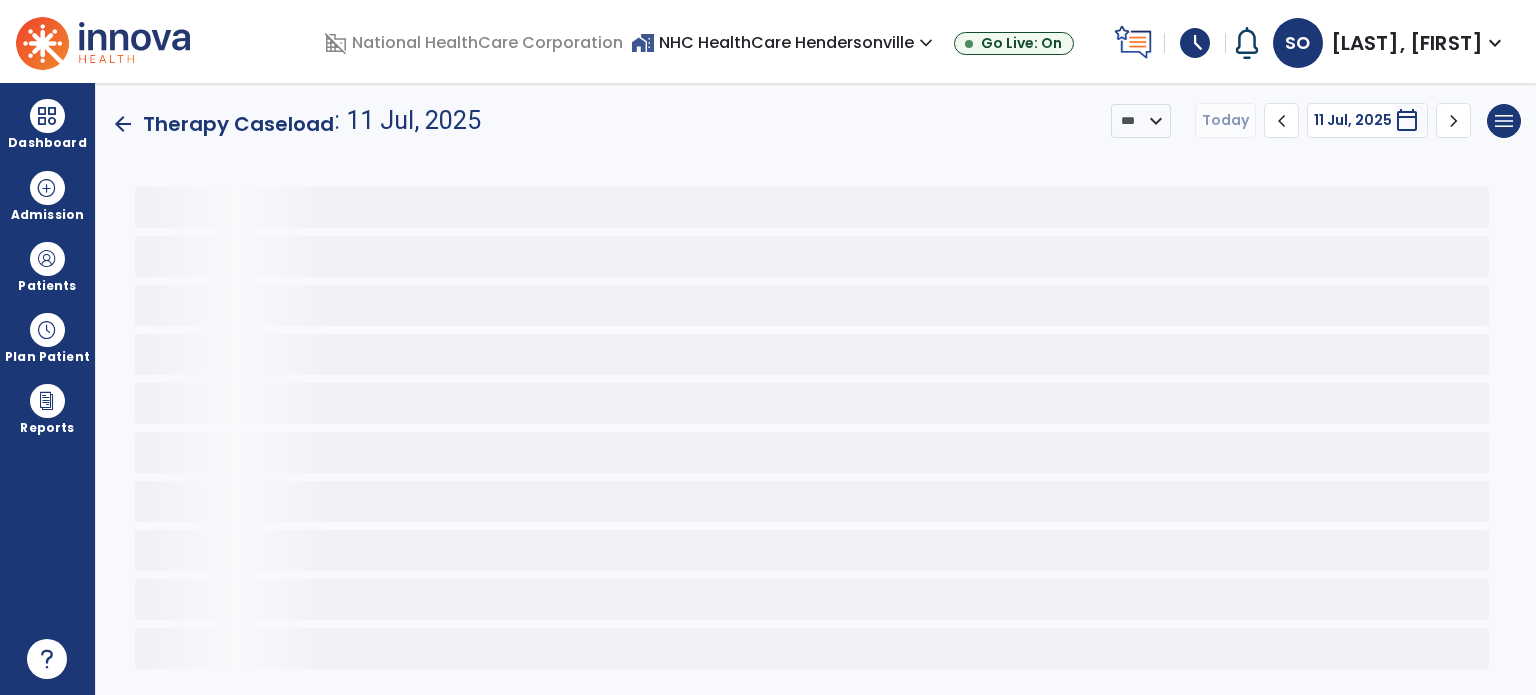 scroll, scrollTop: 0, scrollLeft: 0, axis: both 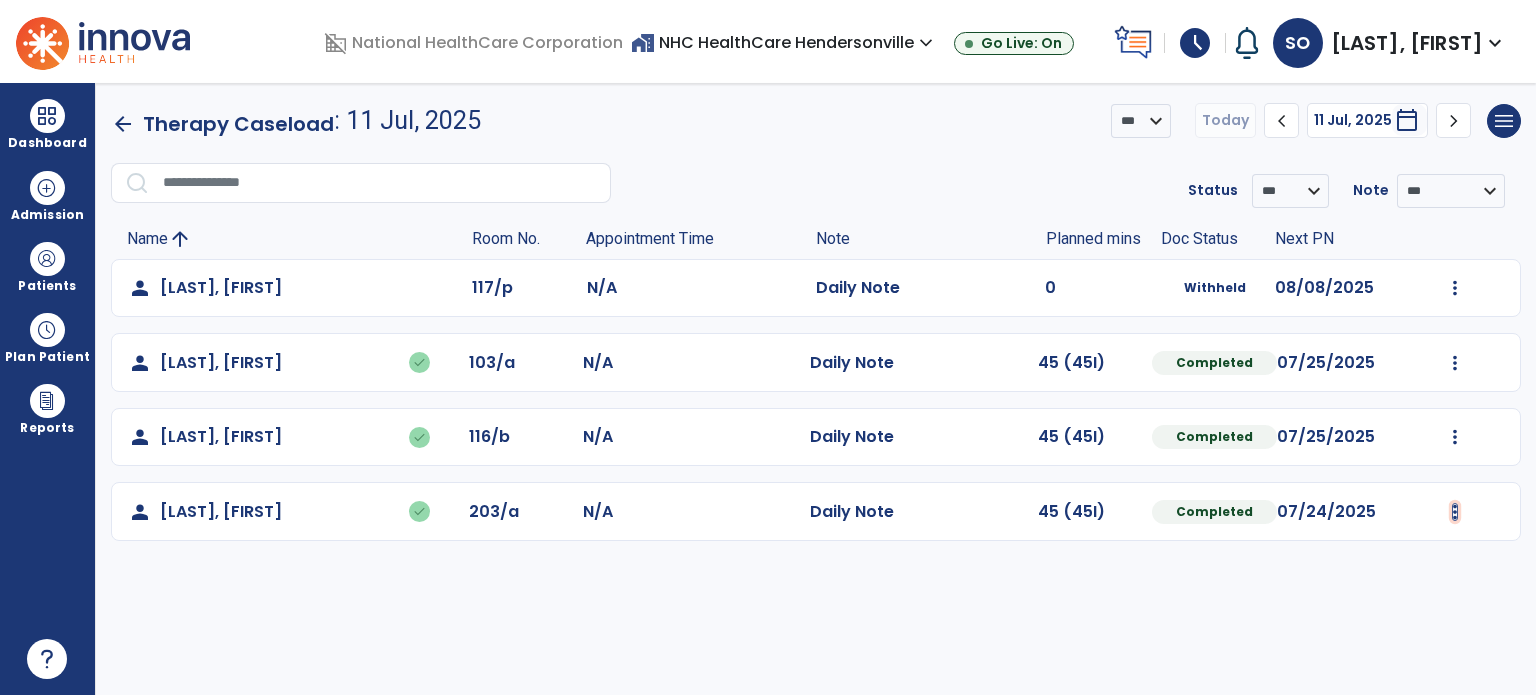 click at bounding box center [1455, 288] 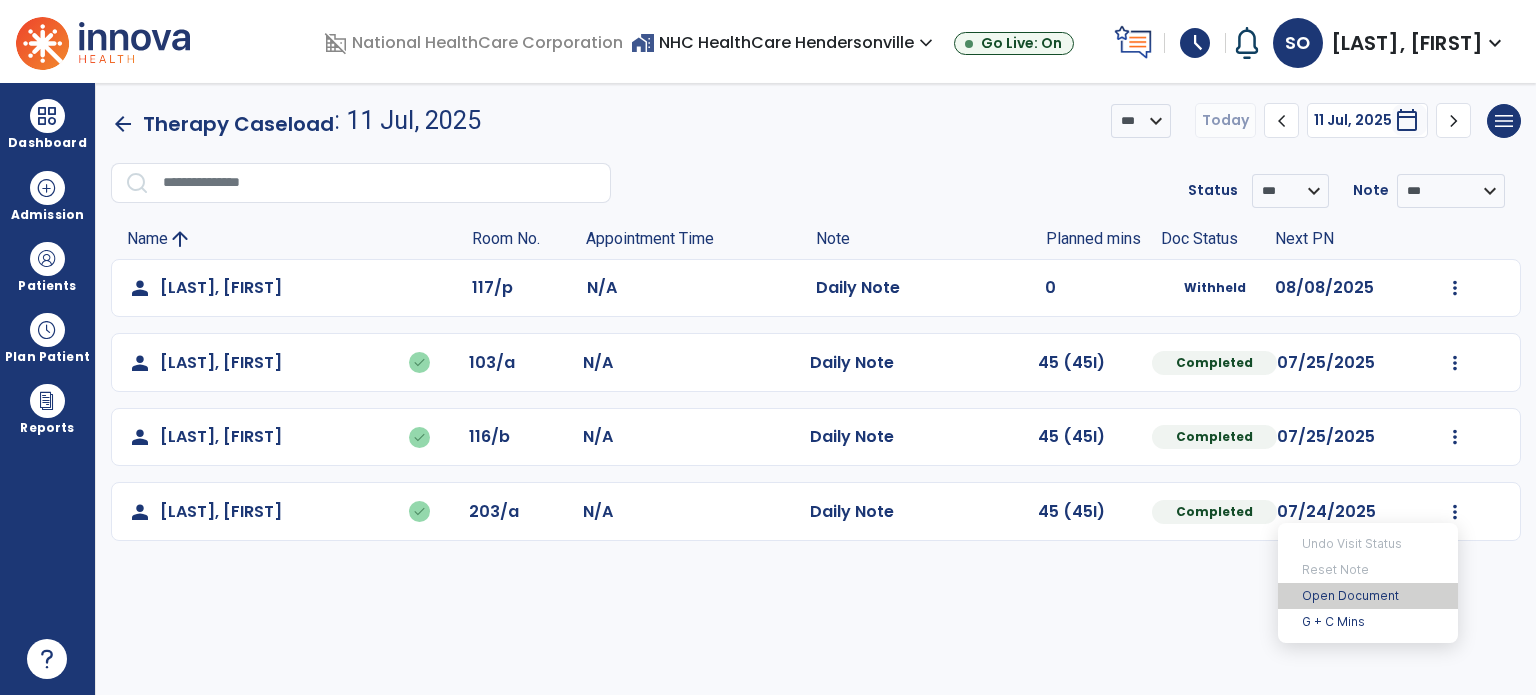 click on "Open Document" at bounding box center (1368, 596) 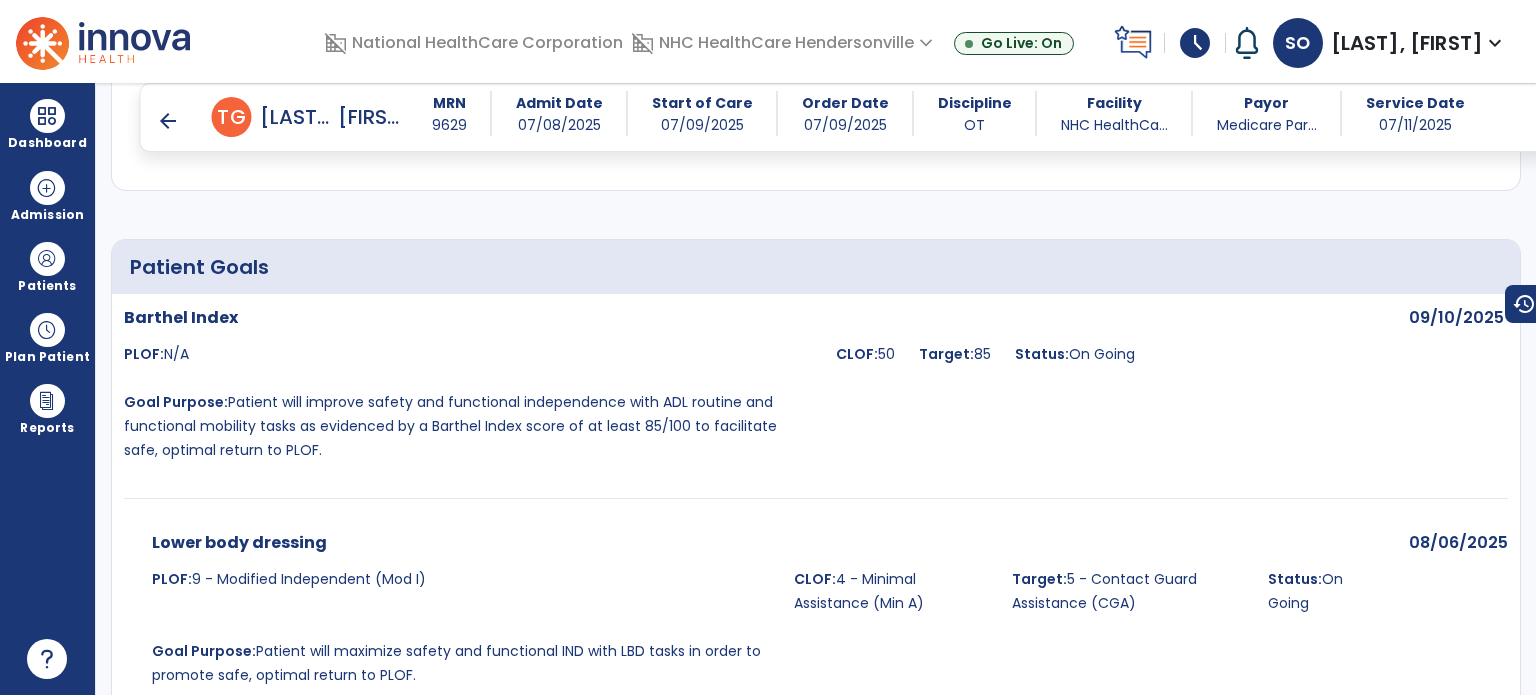 scroll, scrollTop: 2000, scrollLeft: 0, axis: vertical 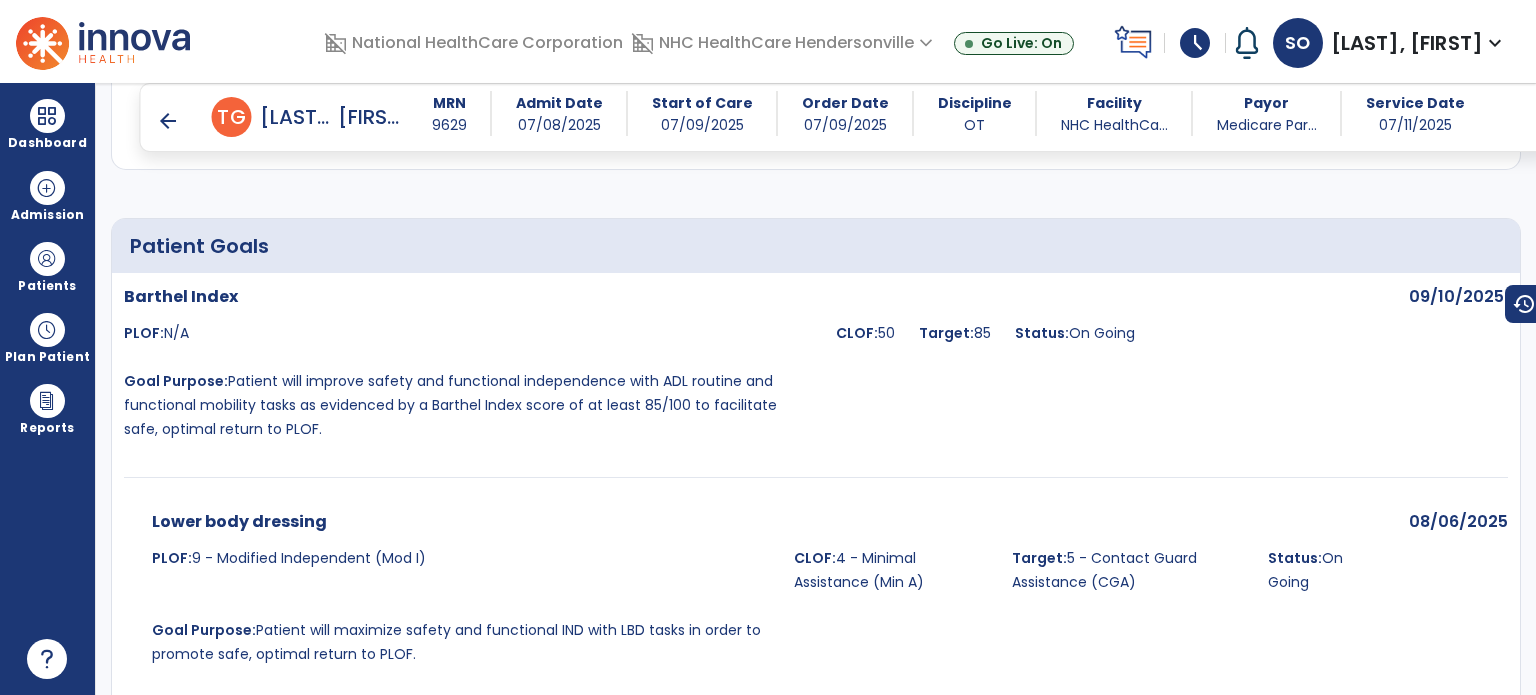 click on "arrow_back" at bounding box center (168, 121) 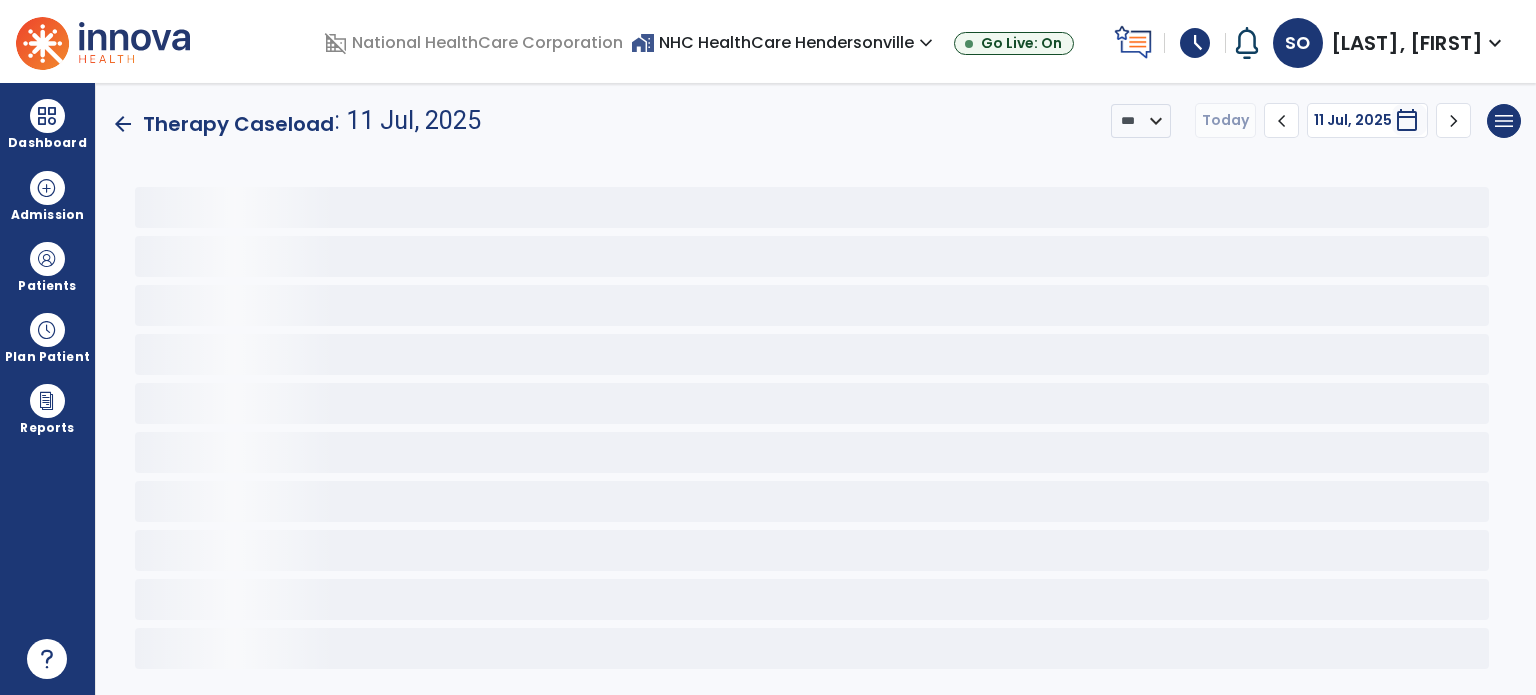 scroll, scrollTop: 0, scrollLeft: 0, axis: both 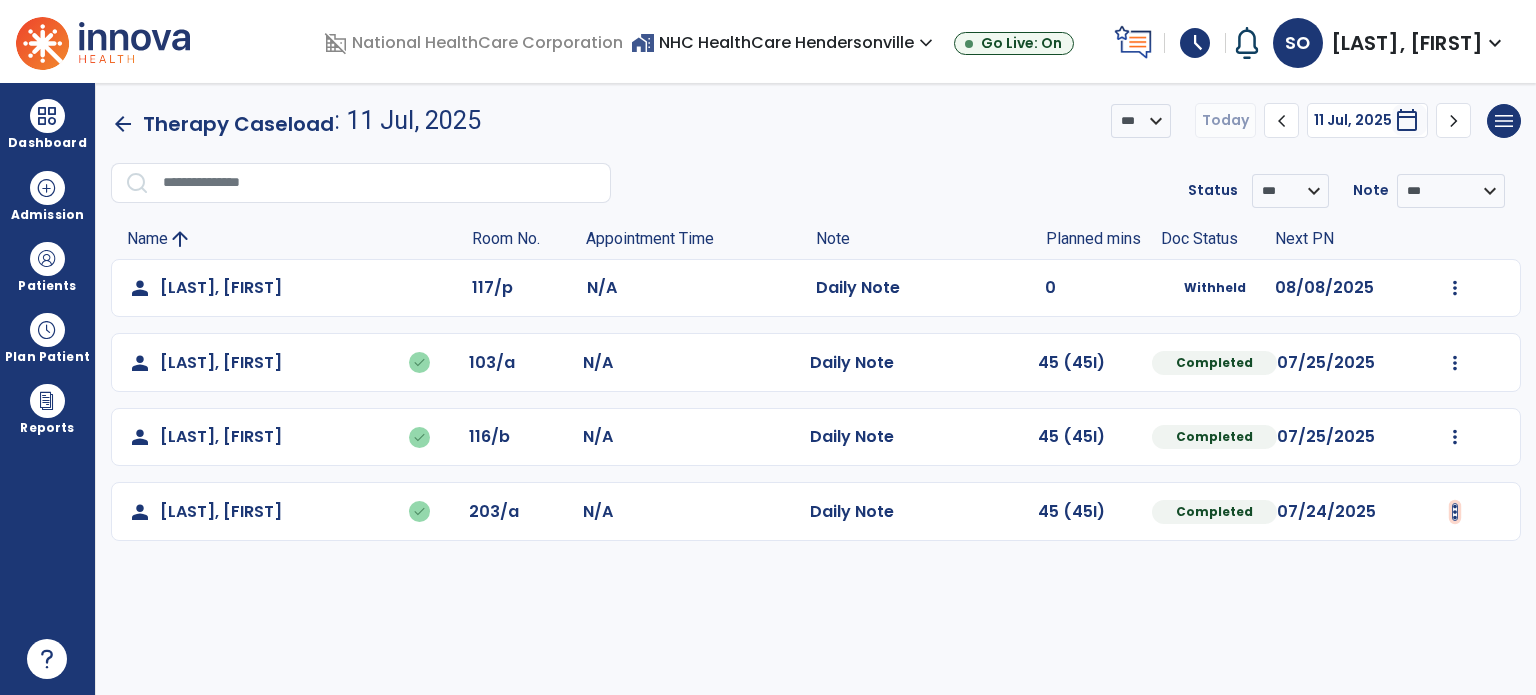 click at bounding box center (1455, 288) 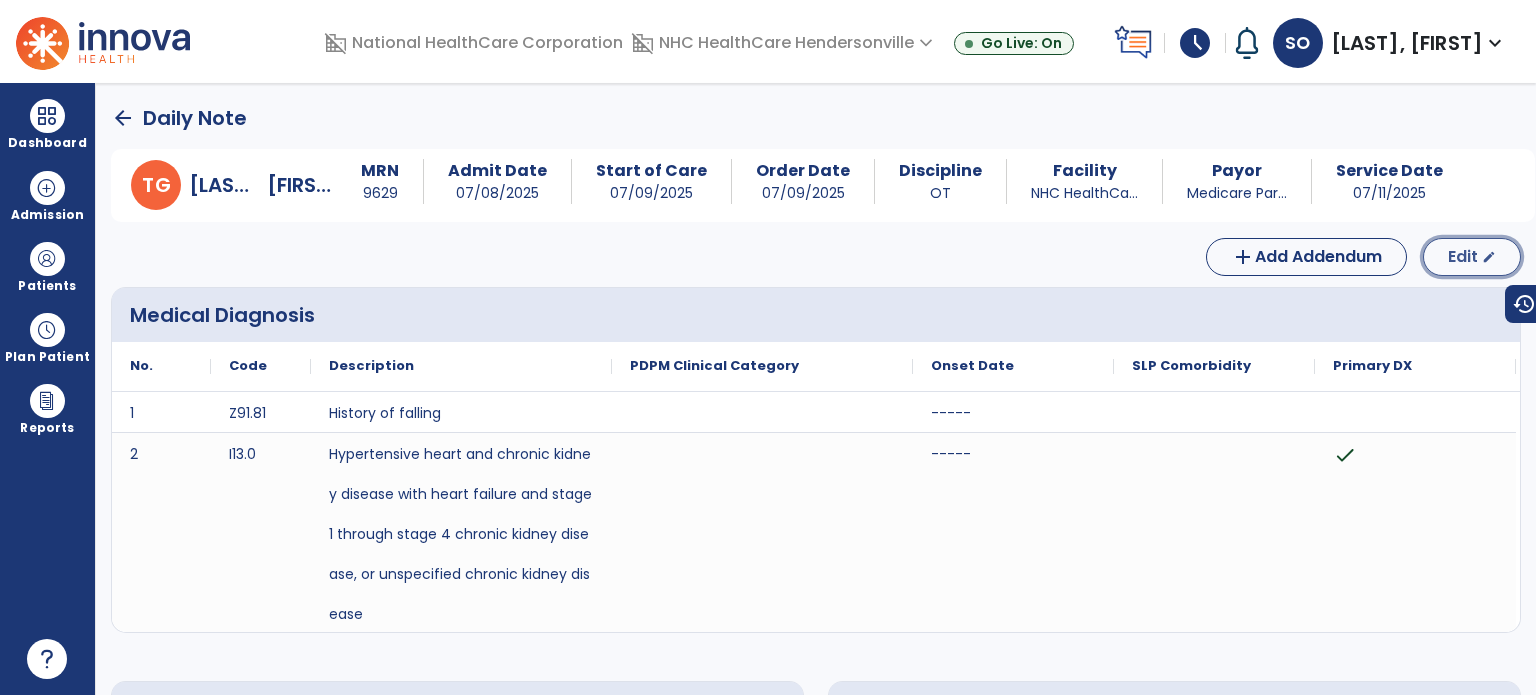 click on "Edit  edit" 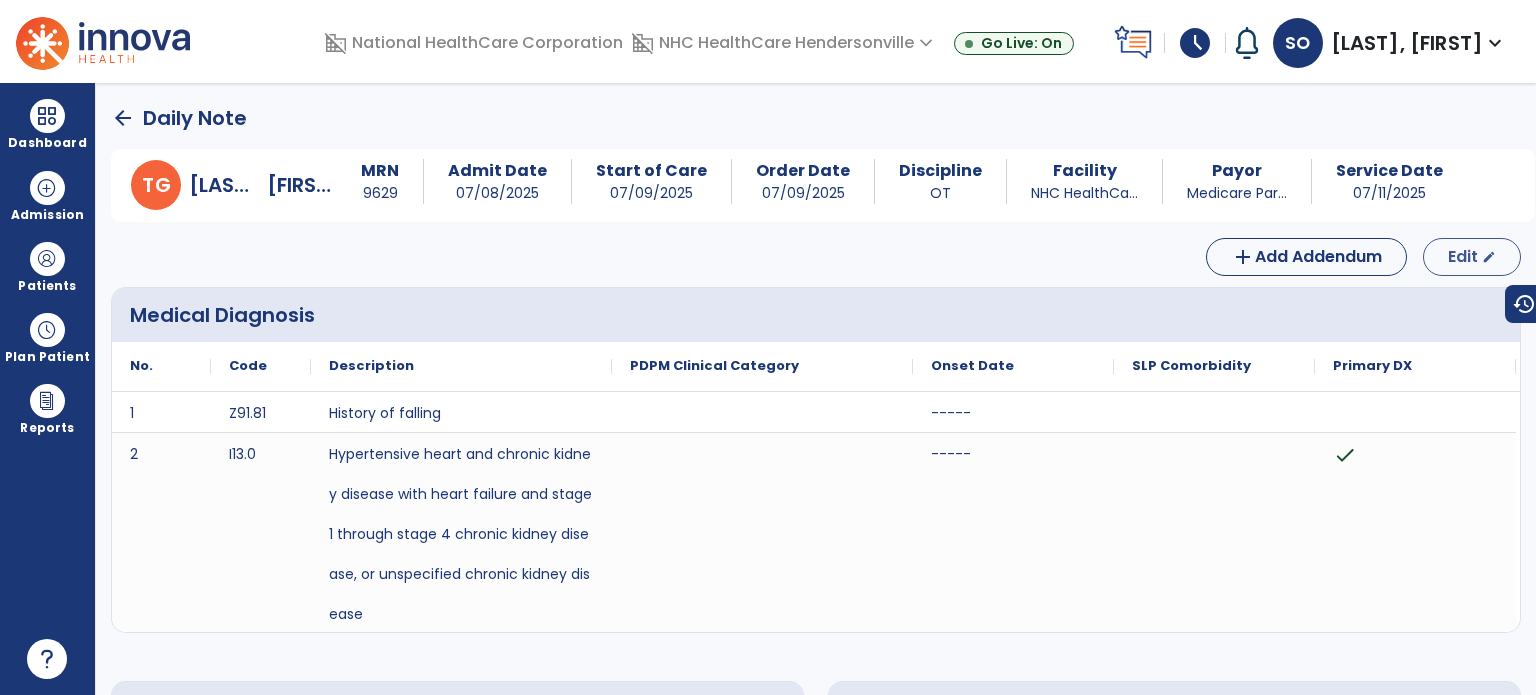 select on "*" 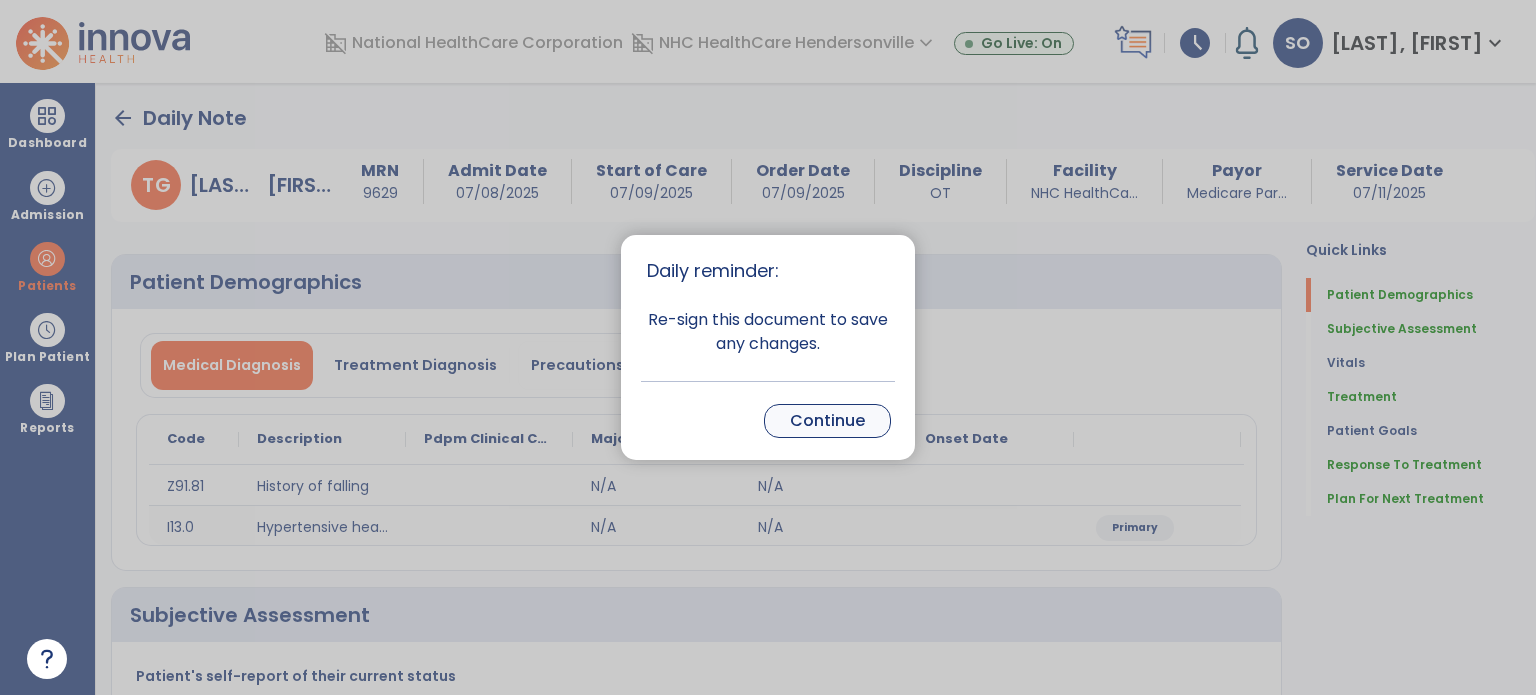 click on "Continue" at bounding box center [827, 421] 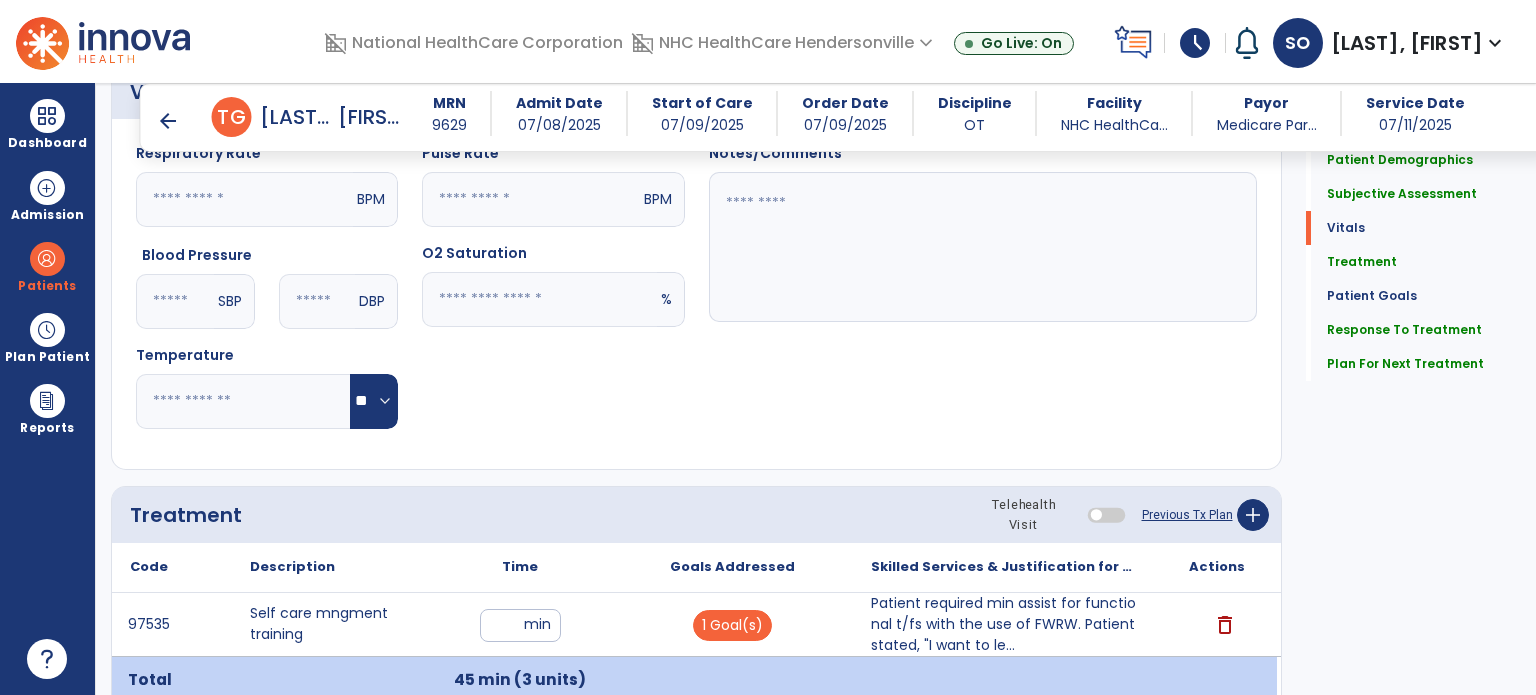 scroll, scrollTop: 900, scrollLeft: 0, axis: vertical 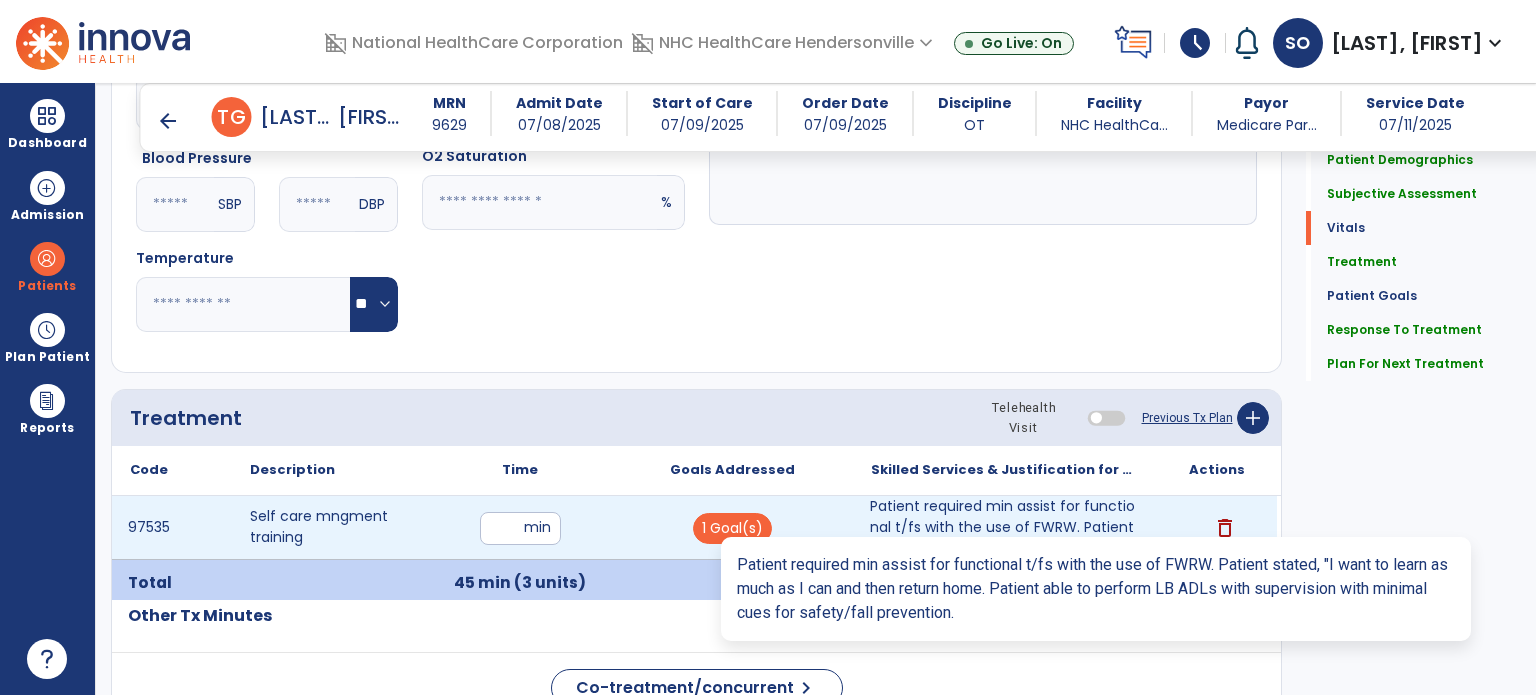 click on "Patient required min assist for functional t/fs with the use of FWRW.  Patient stated, "I want to le..." at bounding box center [1004, 527] 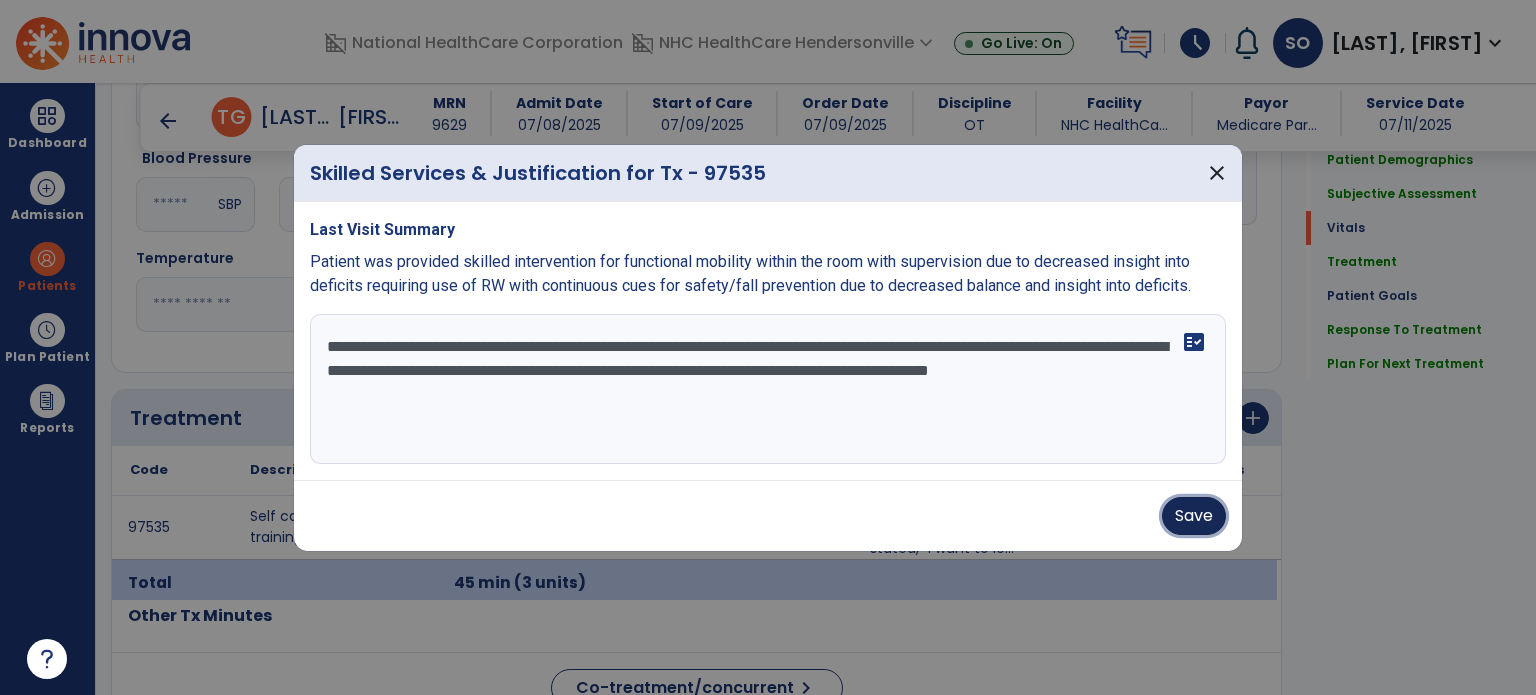 click on "Save" at bounding box center (1194, 516) 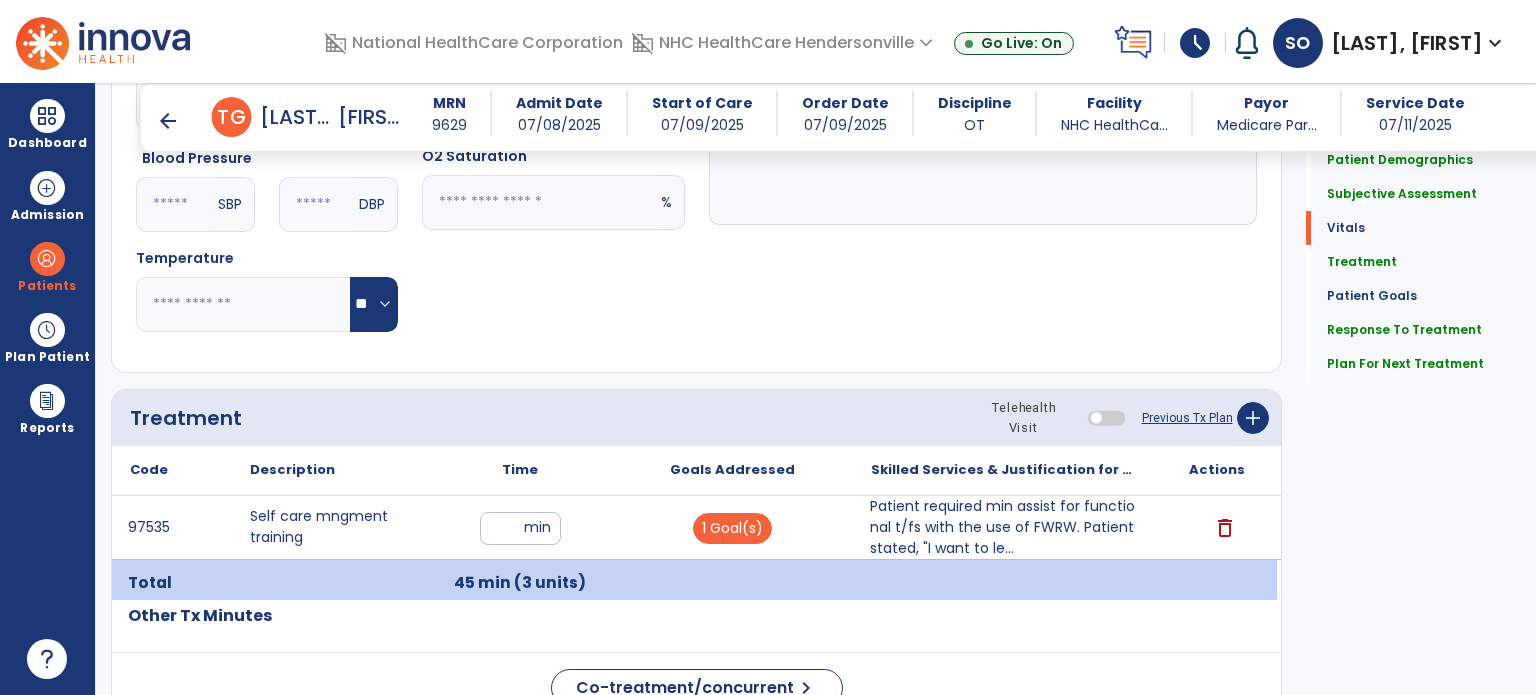 click on "arrow_back" at bounding box center [168, 121] 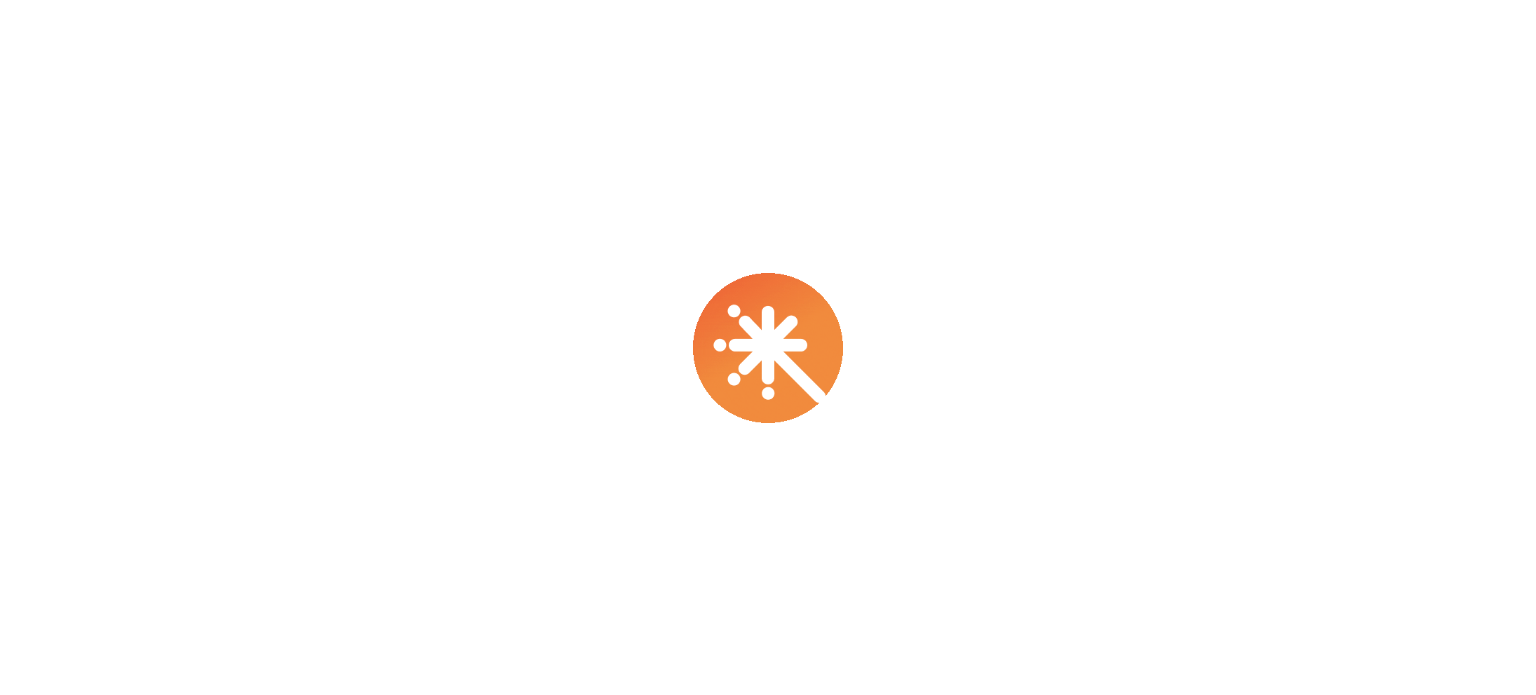 scroll, scrollTop: 0, scrollLeft: 0, axis: both 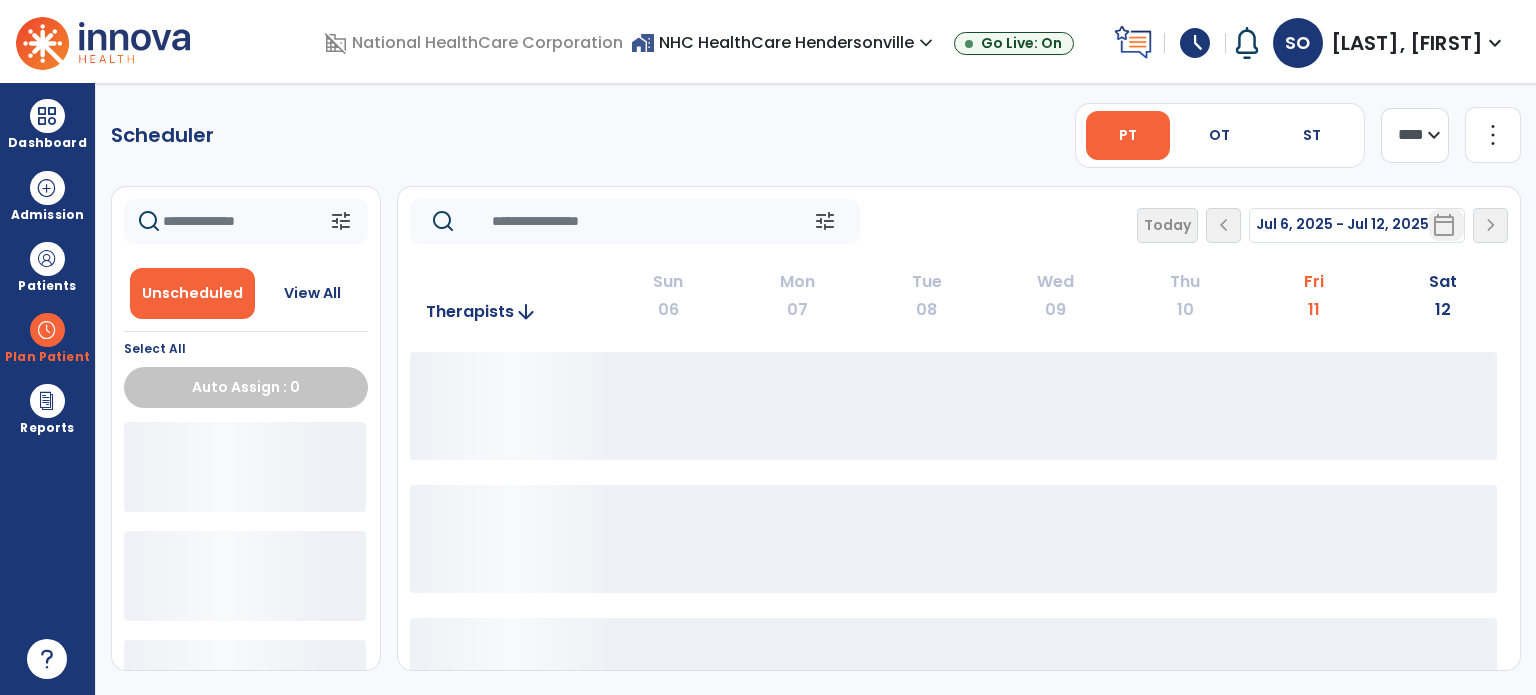click on "schedule" at bounding box center (1195, 43) 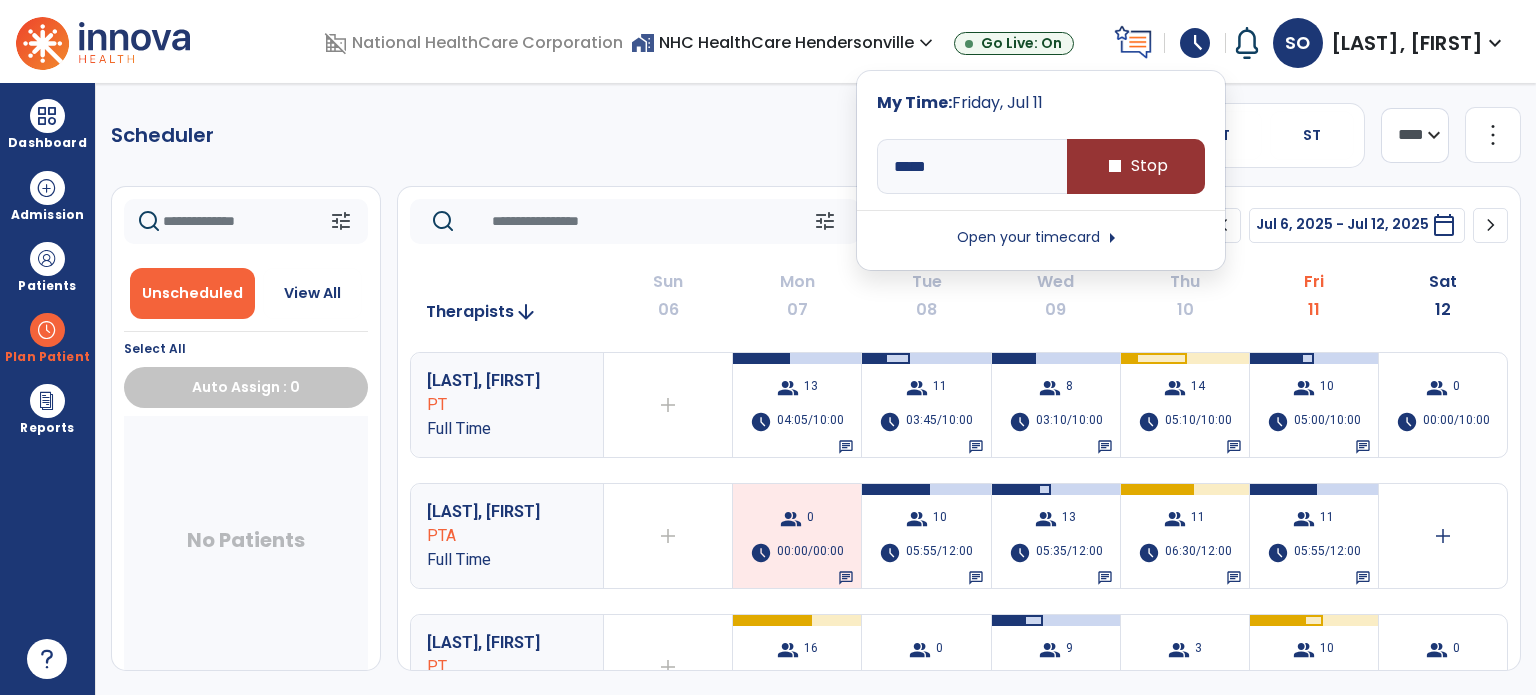 click on "stop  Stop" at bounding box center (1136, 166) 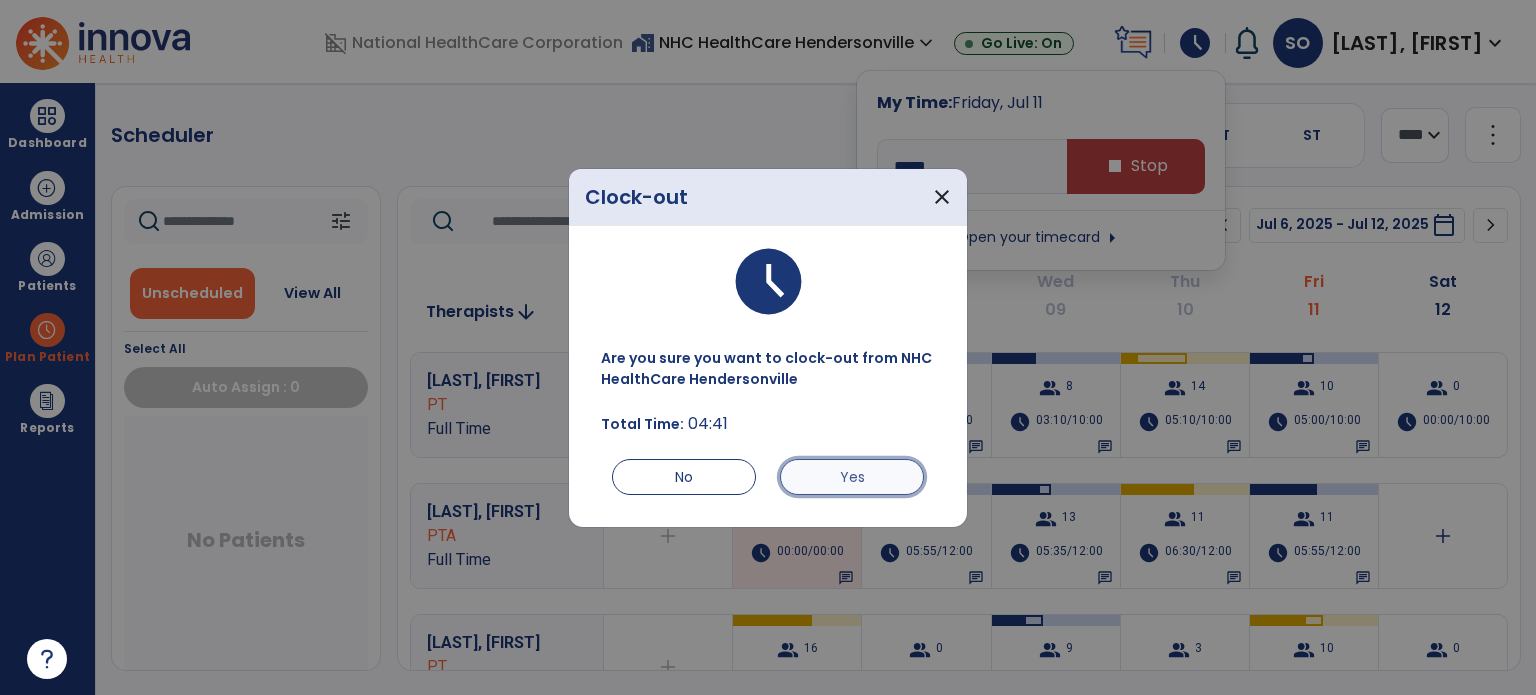 click on "Yes" at bounding box center (852, 477) 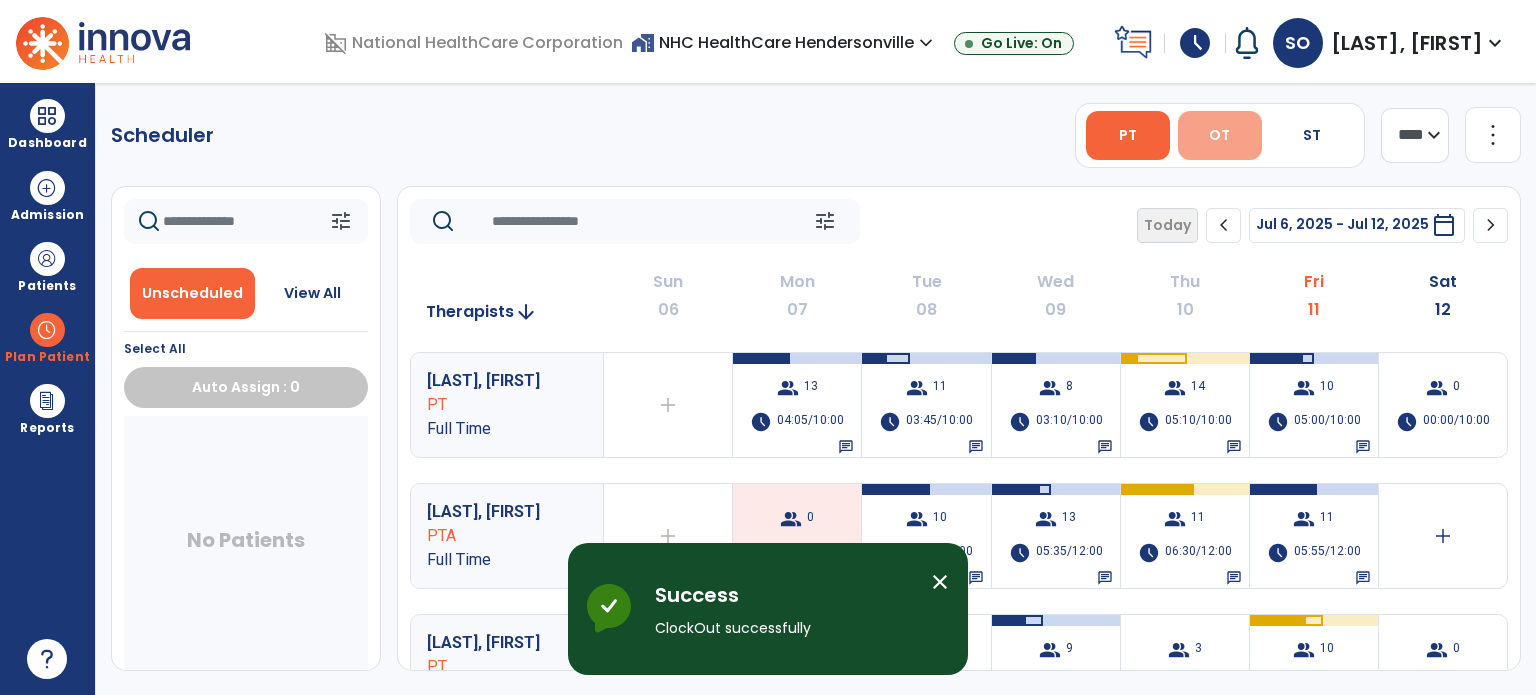 click on "OT" at bounding box center [1220, 135] 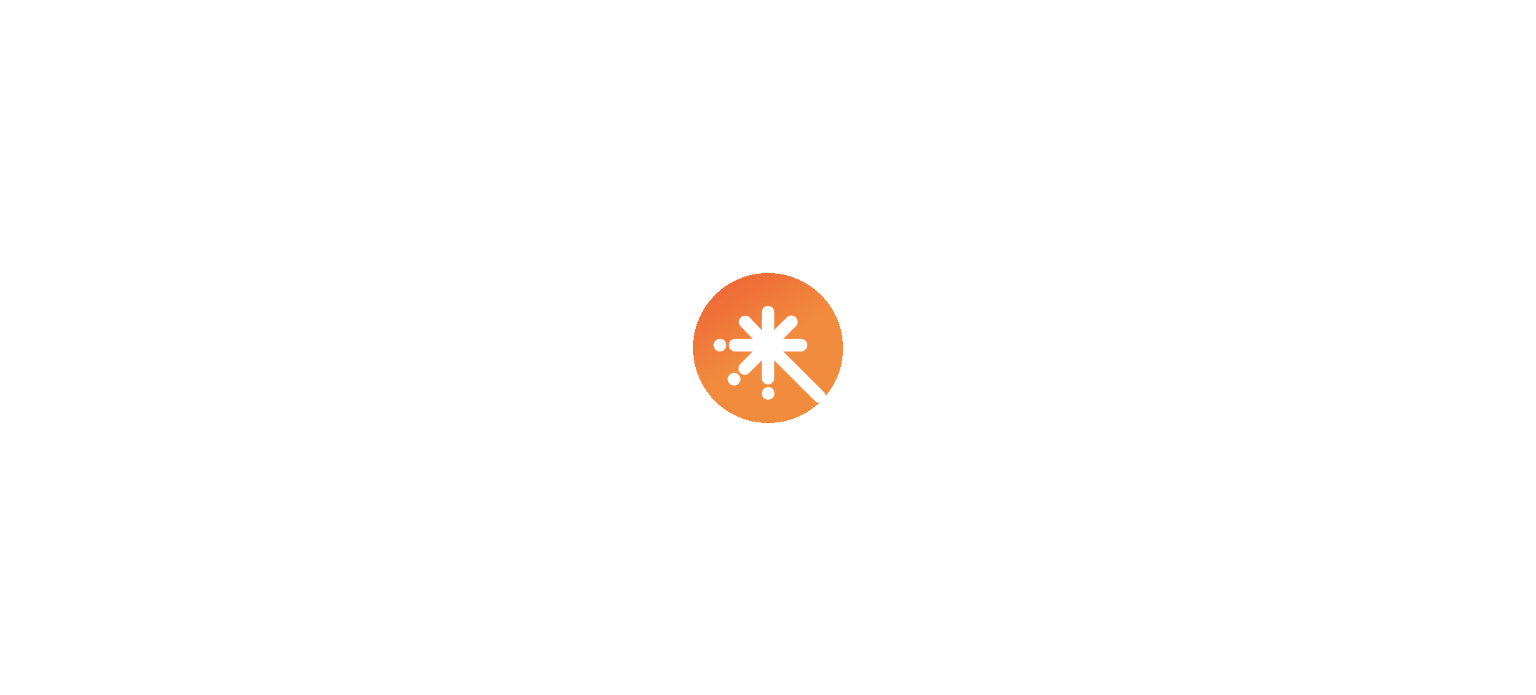 scroll, scrollTop: 0, scrollLeft: 0, axis: both 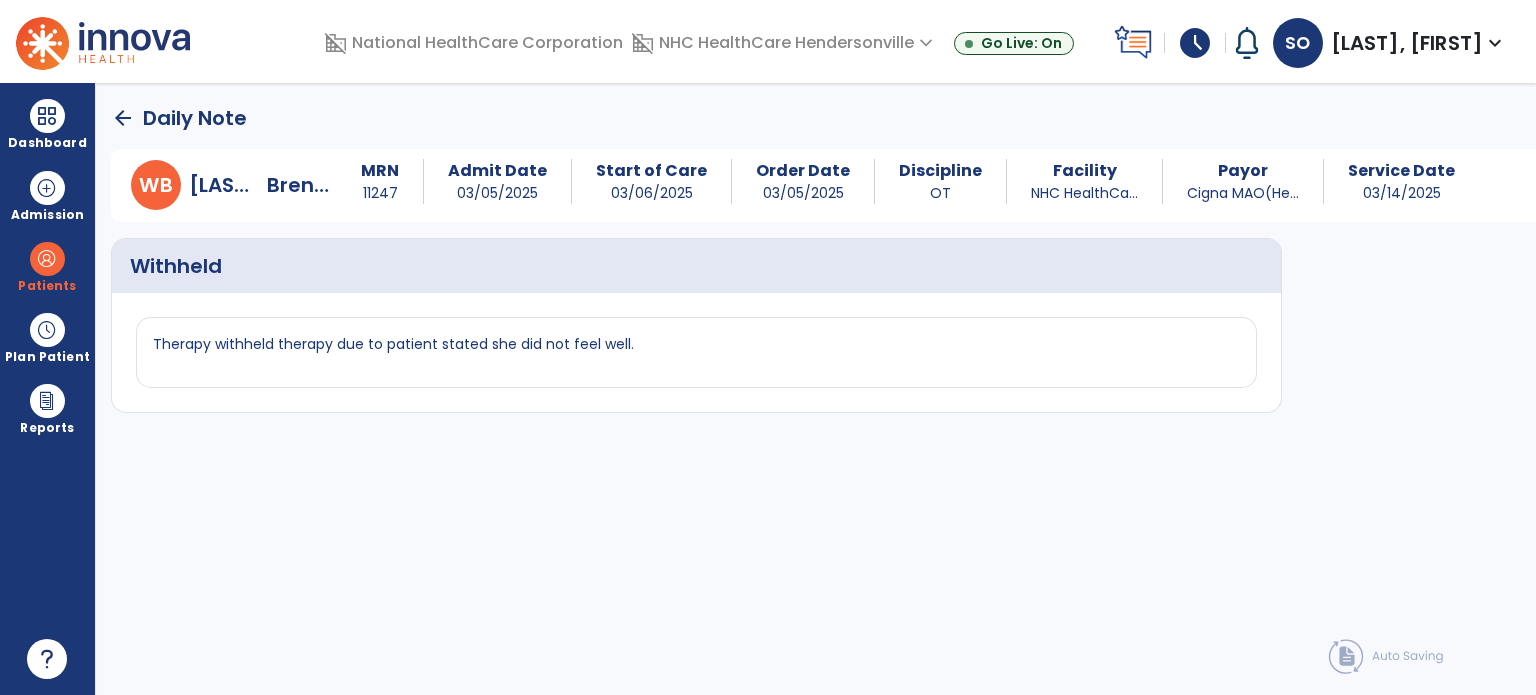 click on "schedule" at bounding box center (1195, 43) 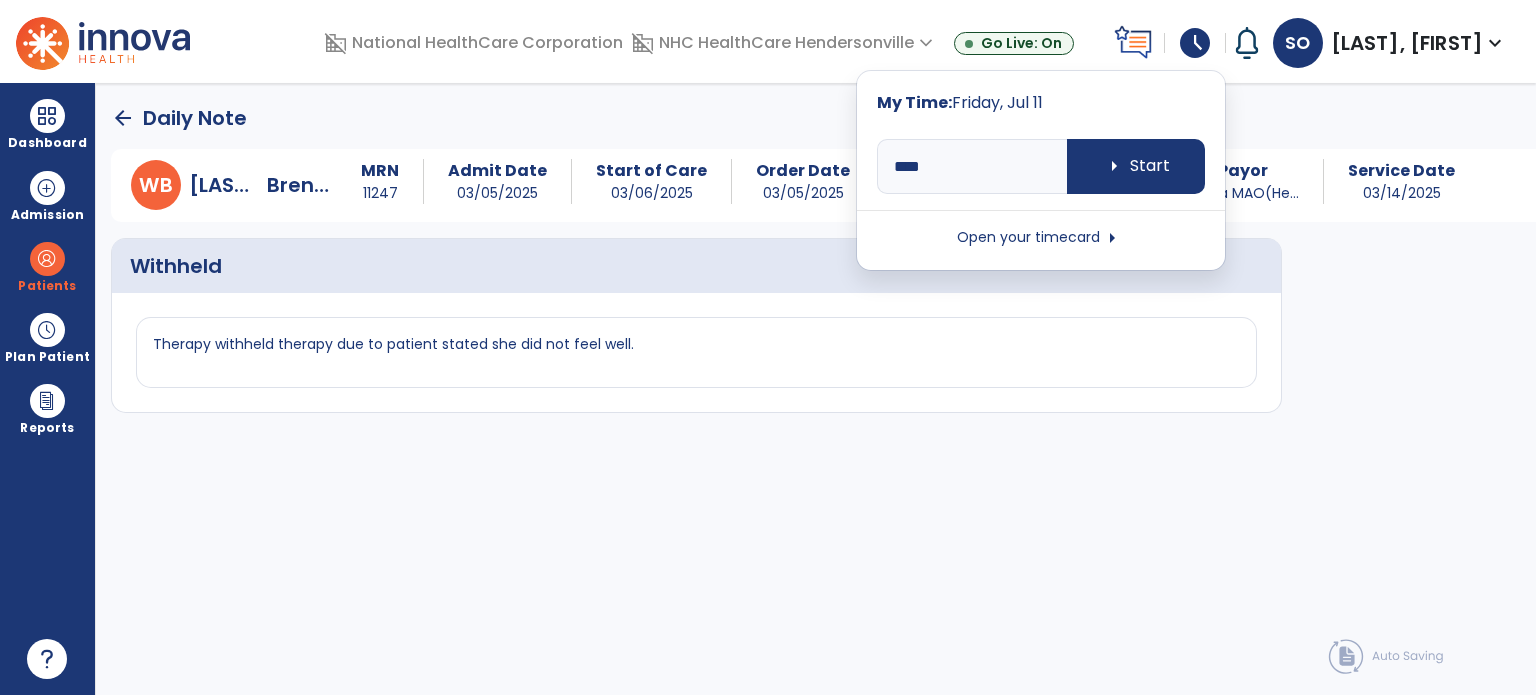 click on "arrow_right" at bounding box center (1112, 238) 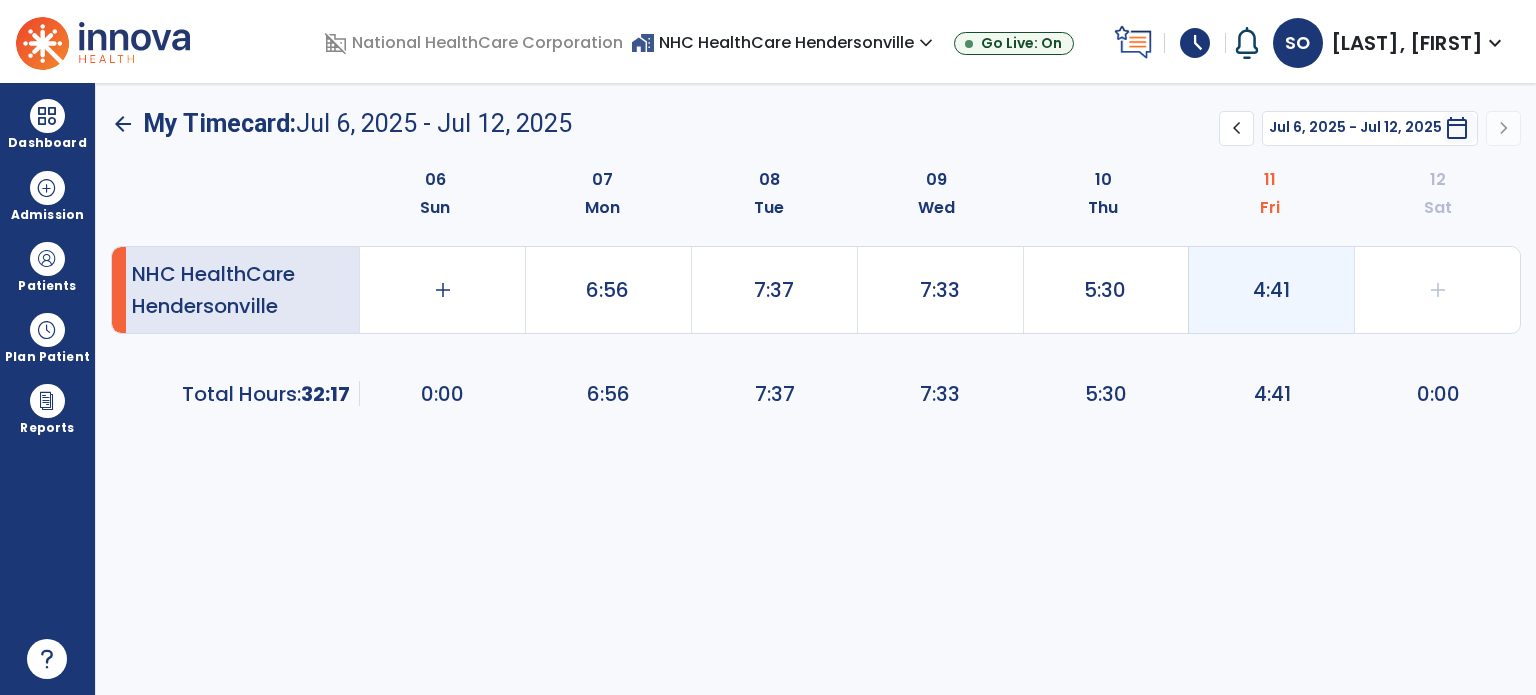 click on "4:41" 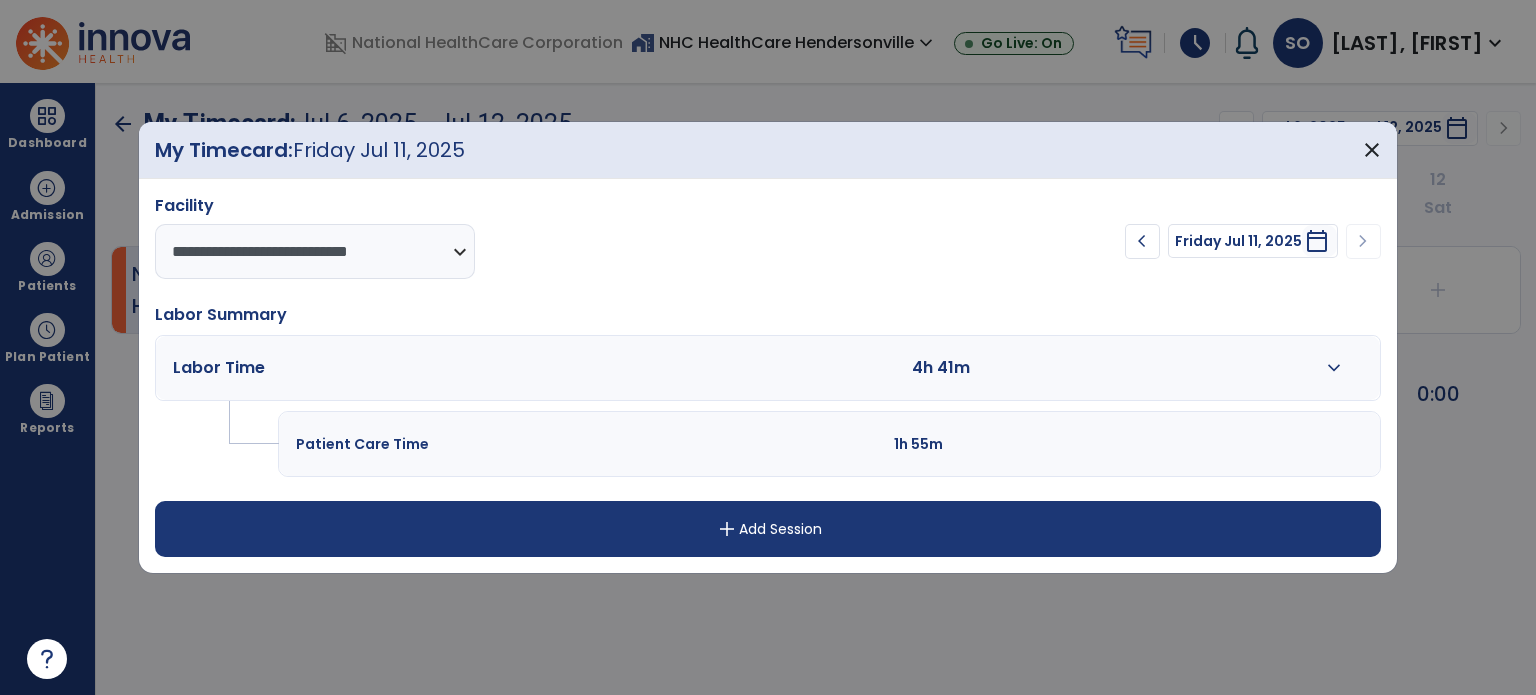 click on "expand_more" at bounding box center [1334, 368] 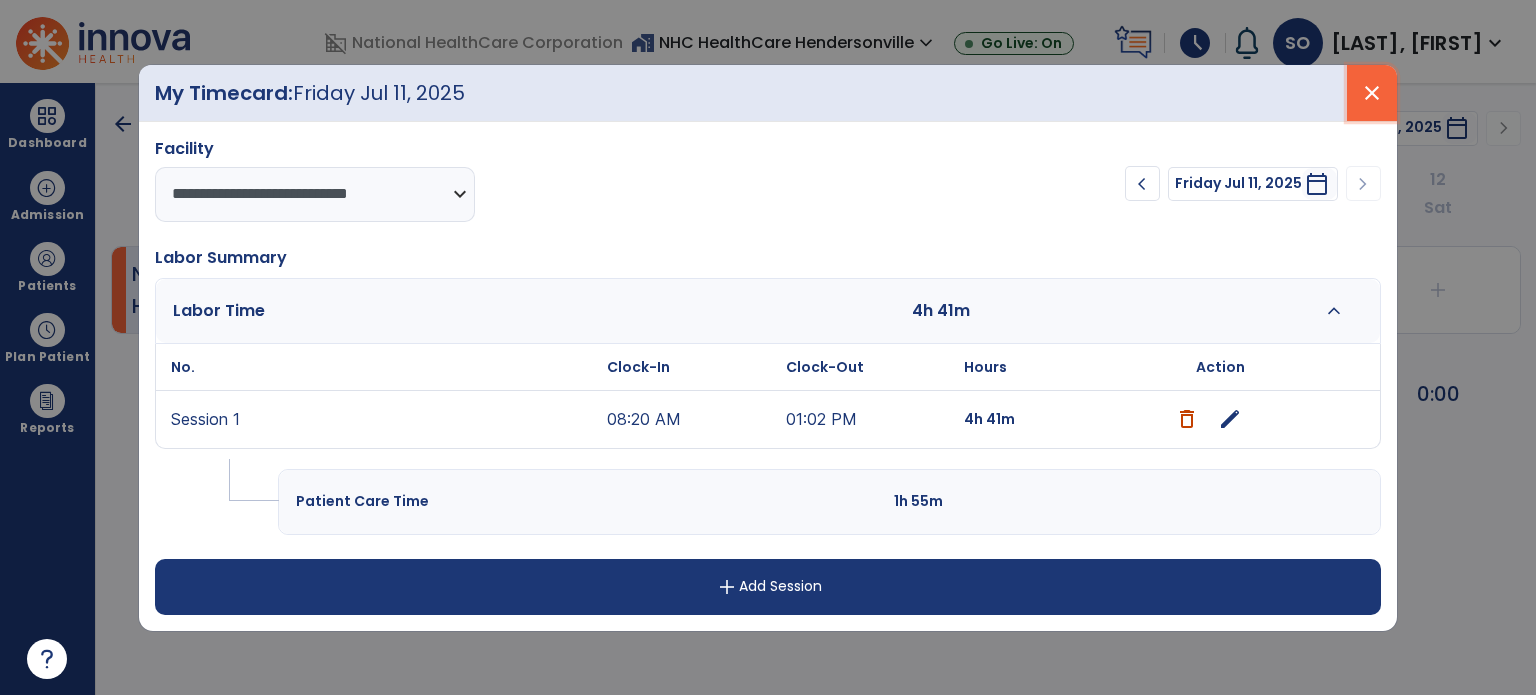 click on "close" at bounding box center (1372, 93) 